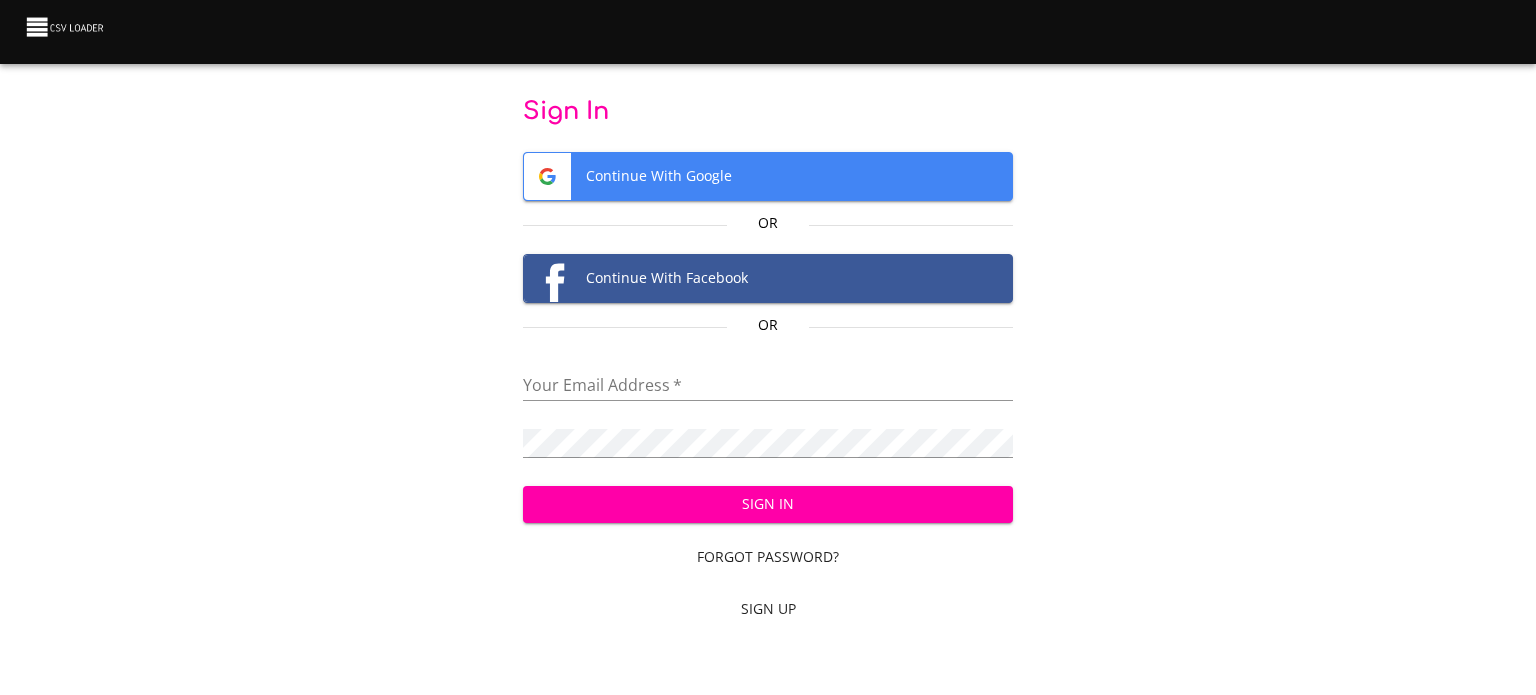 scroll, scrollTop: 0, scrollLeft: 0, axis: both 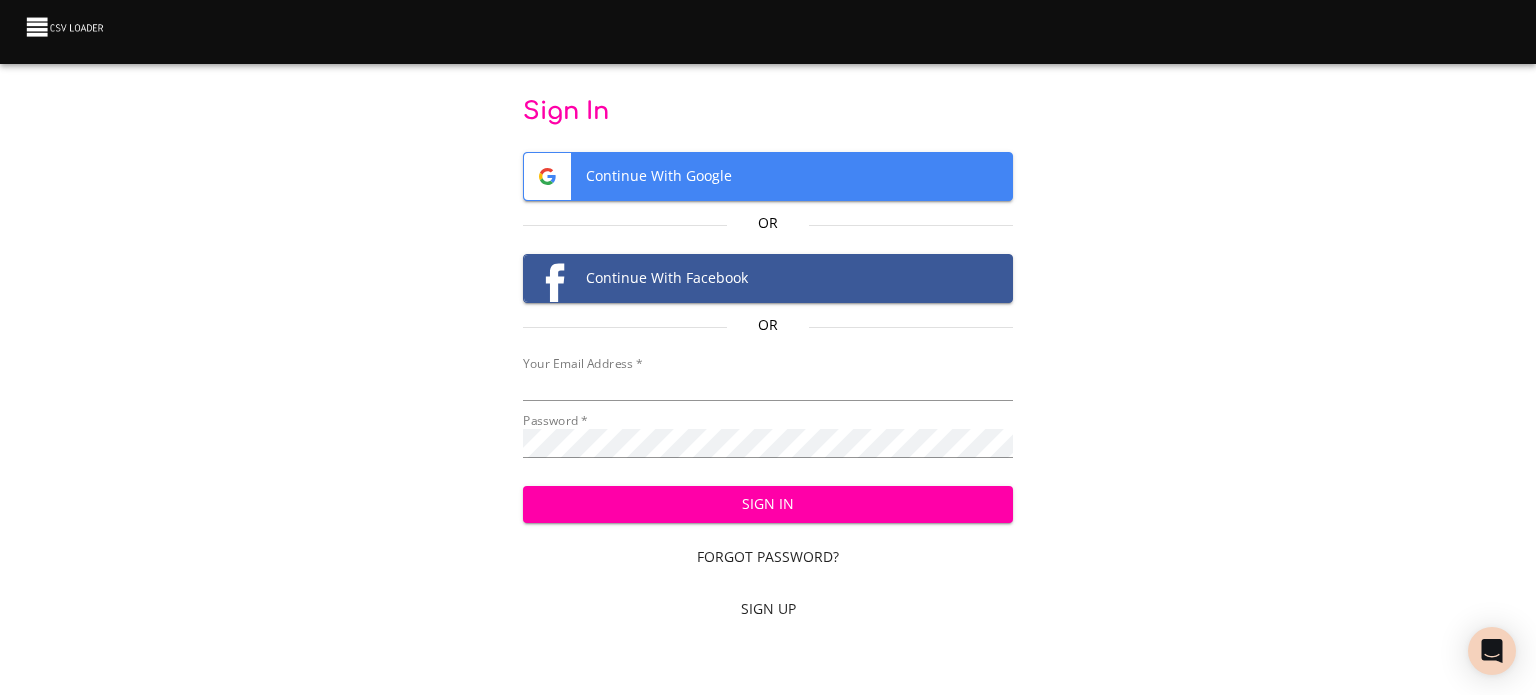 type on "[EMAIL]" 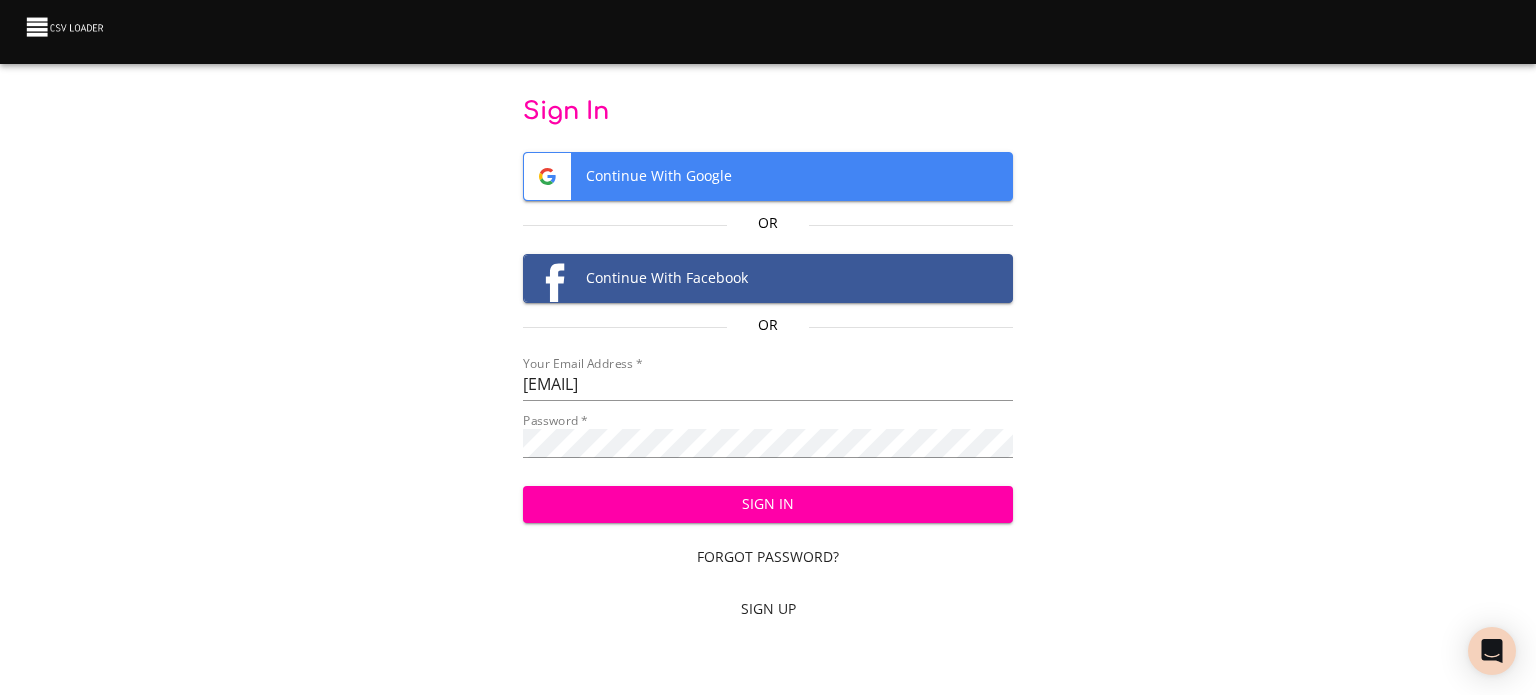 click on "Sign In" at bounding box center [768, 504] 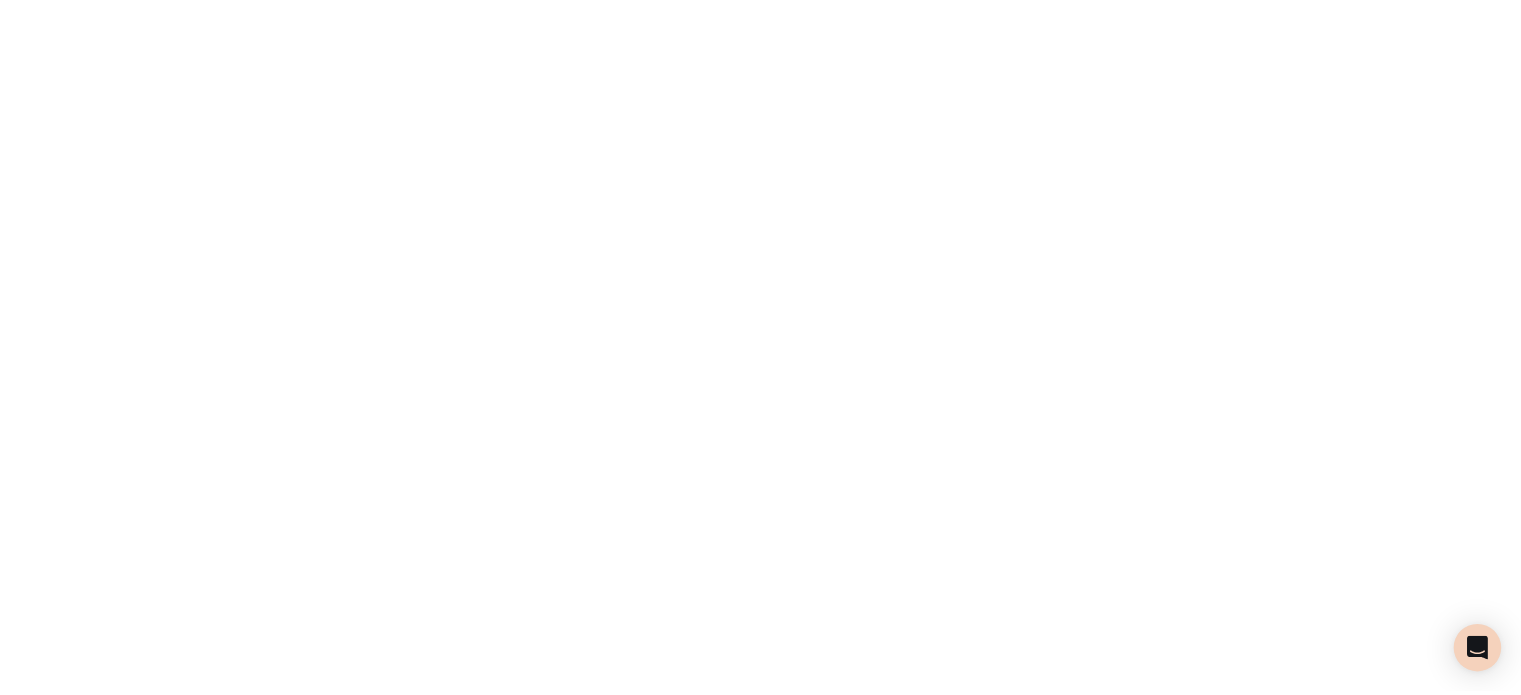 scroll, scrollTop: 0, scrollLeft: 0, axis: both 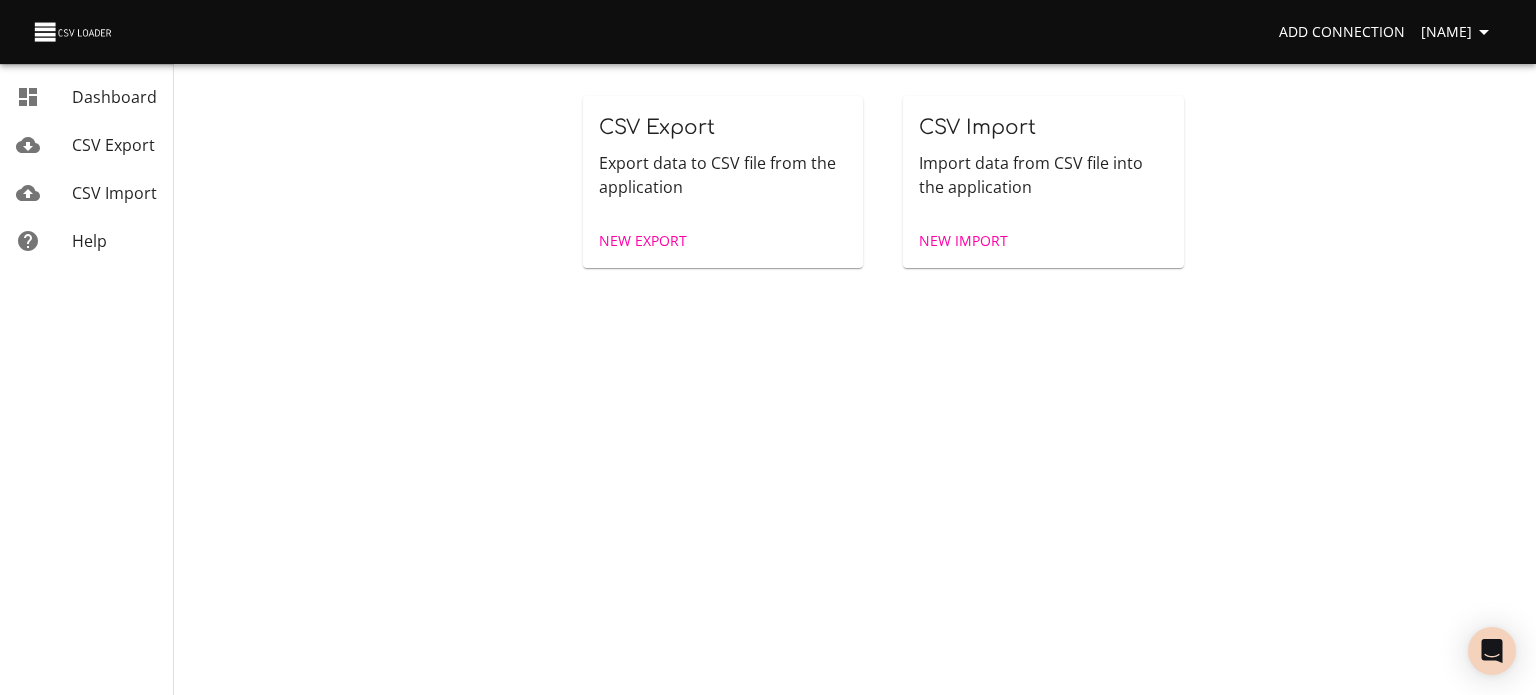 click on "New Import" at bounding box center [963, 241] 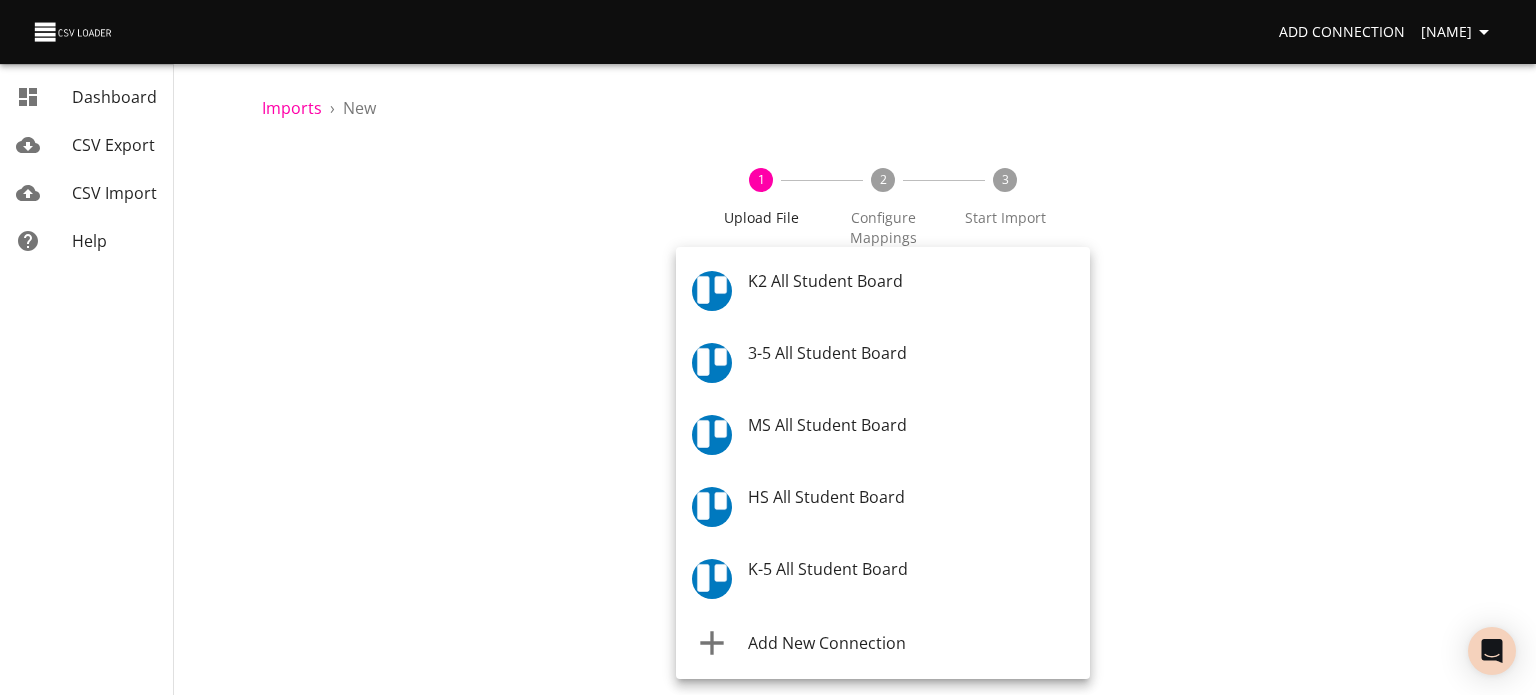 click on "Add Connection [NAME]   Dashboard CSV Export CSV Import Help Imports › New 1 Upload File 2 Configure Mappings 3 Start Import Where are you importing?   * ​ What are you importing?   * What do you want to do?   * Add new records (import) How often? One-time Auto import Choose File CSV File   * Continue
Dashboard CSV Export CSV Import Help K2 All Student Board 3-5 All Student Board MS All Student Board HS All Student Board K-5 All Student Board Add New Connection" at bounding box center [768, 347] 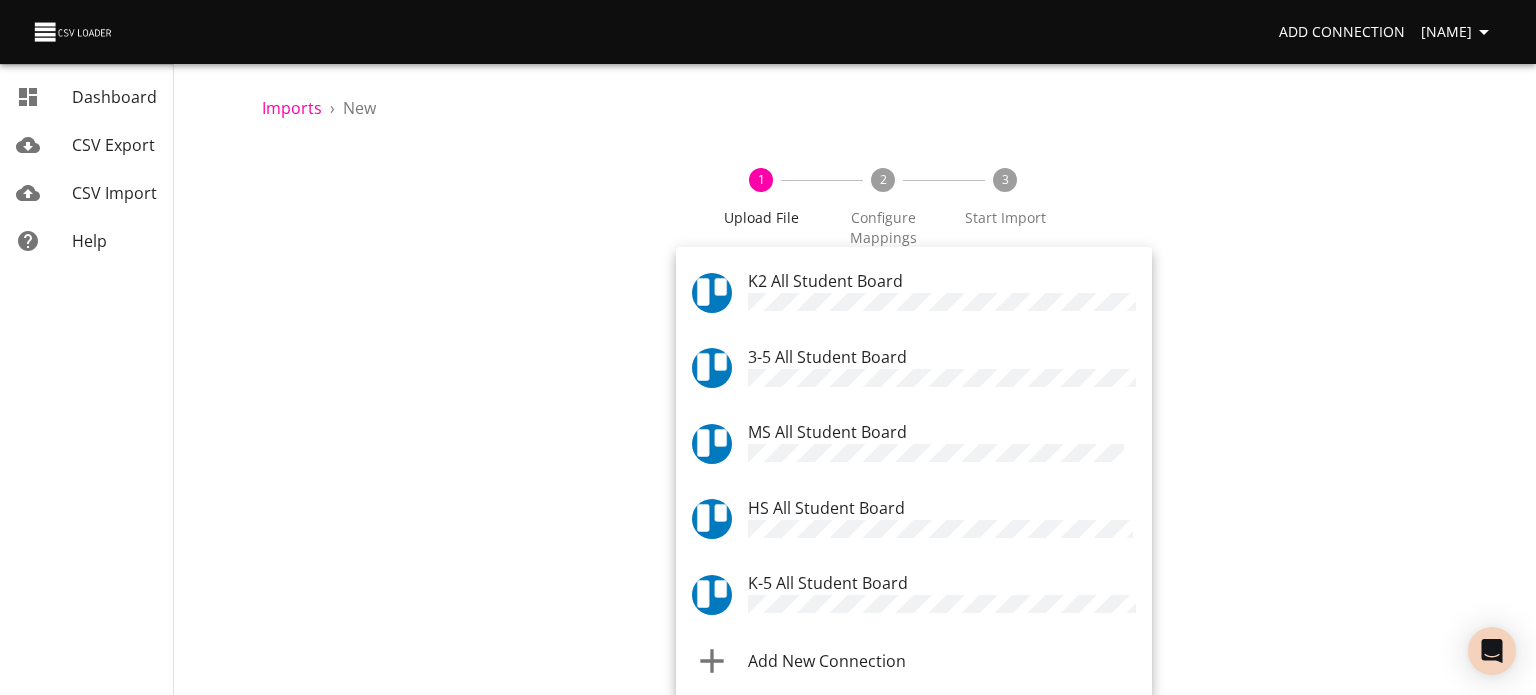 click on "HS All Student Board" at bounding box center (826, 508) 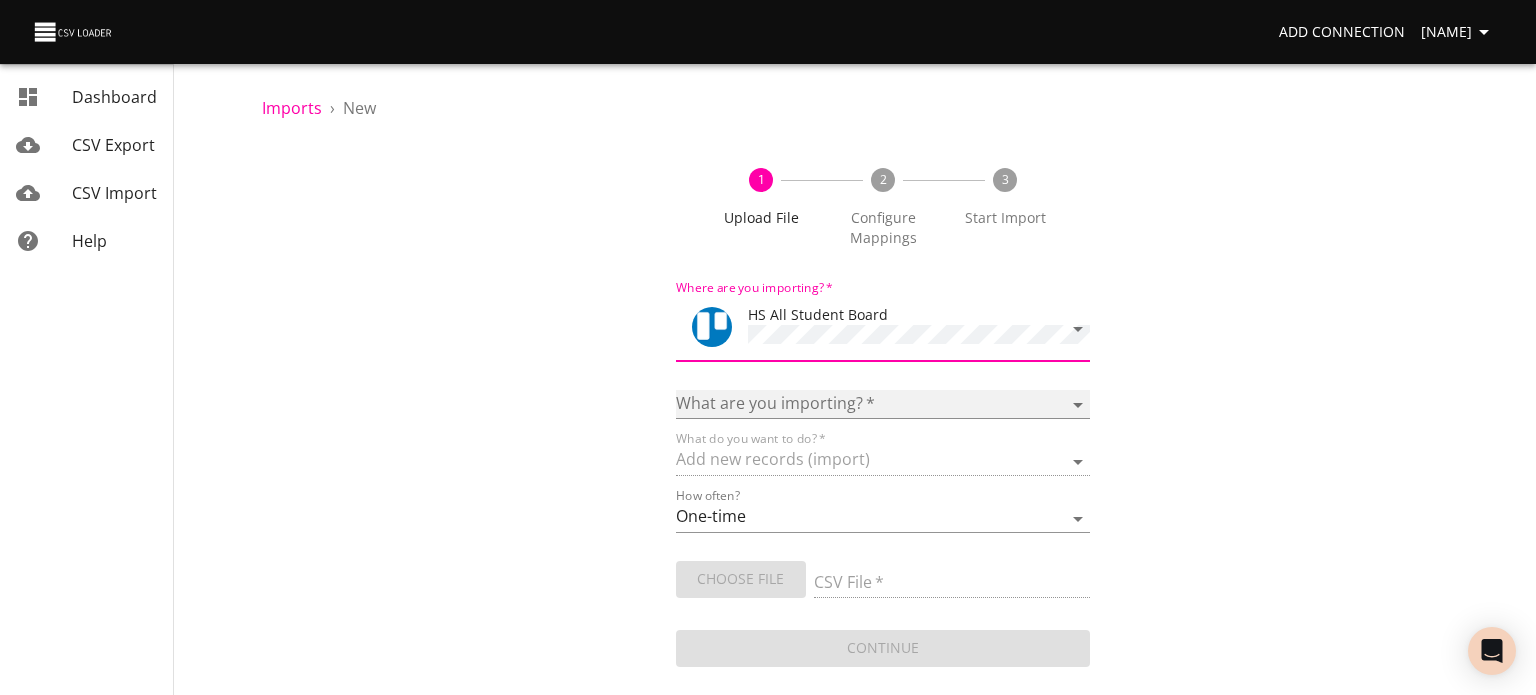 click on "Boards Cards Checkitems Checklists" at bounding box center [883, 404] 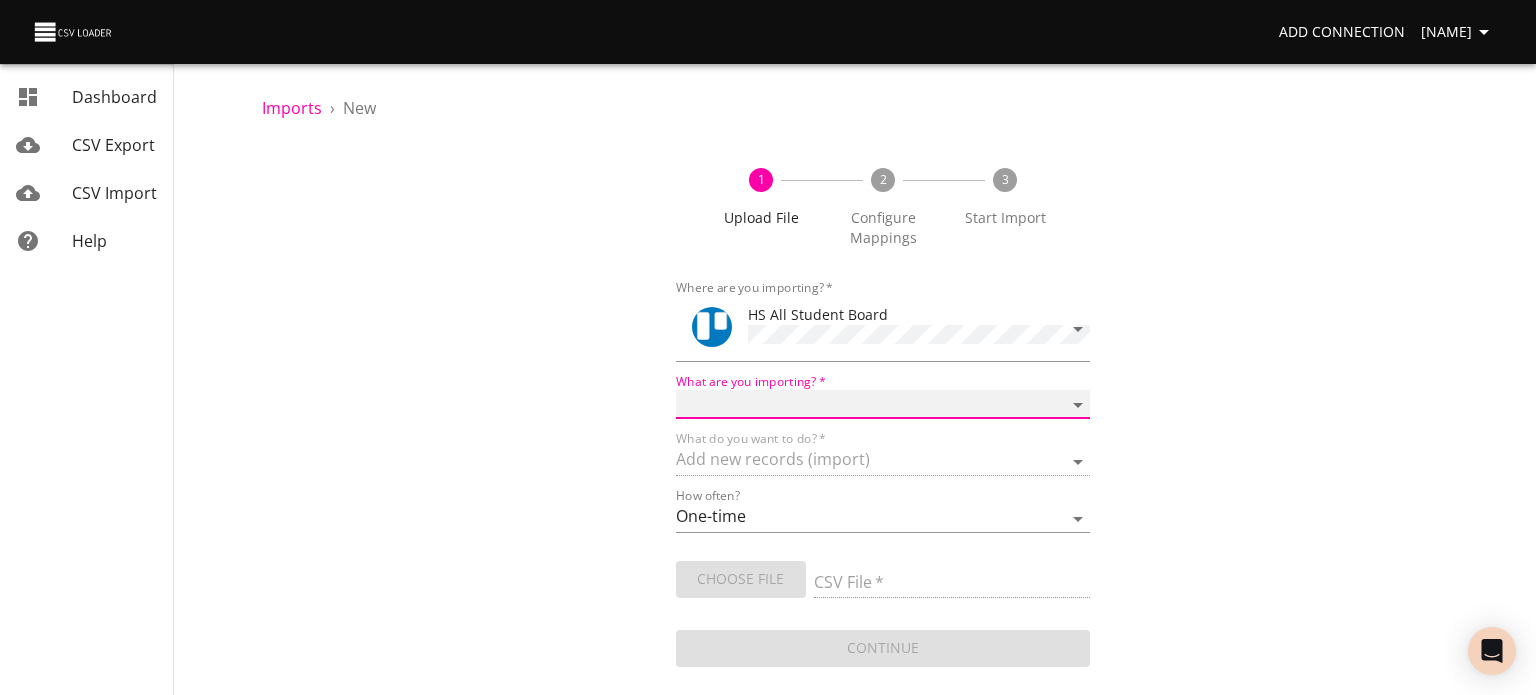 select on "cards" 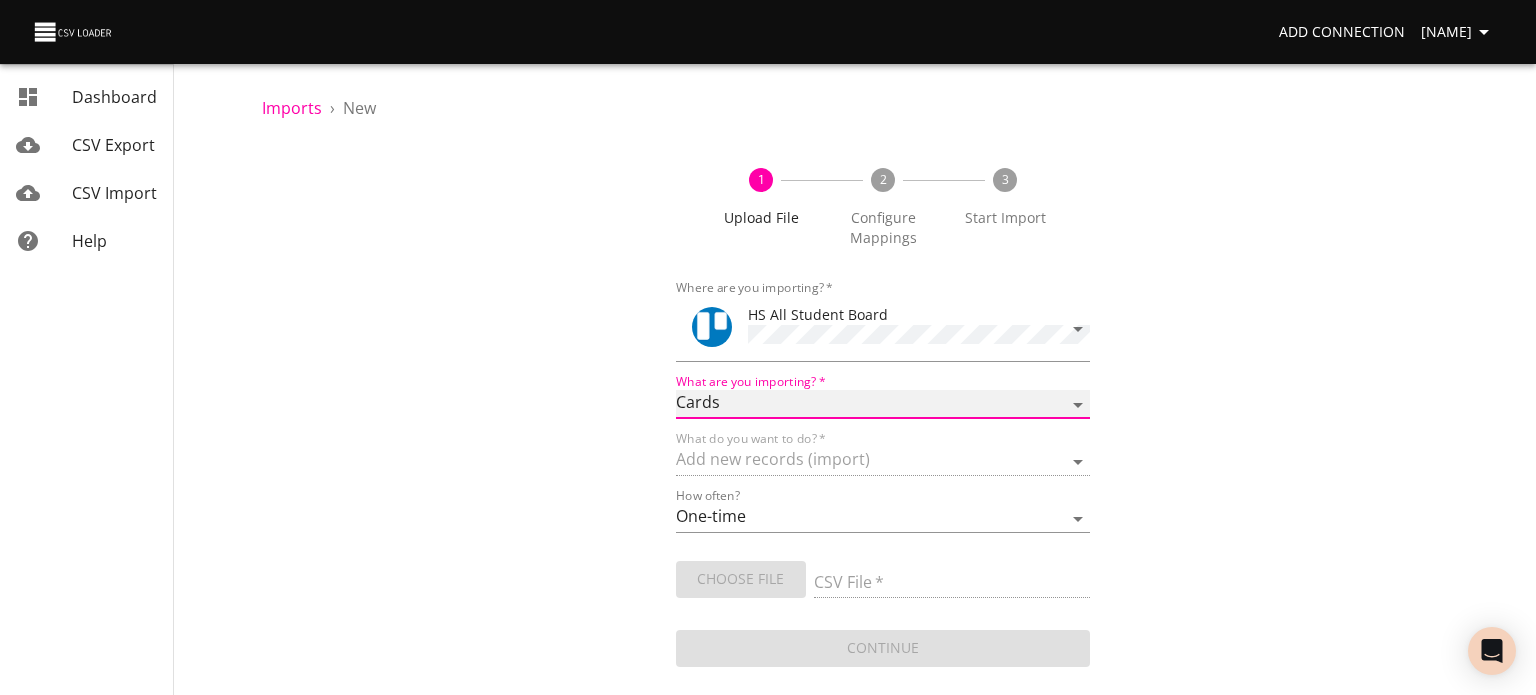 click on "Boards Cards Checkitems Checklists" at bounding box center (883, 404) 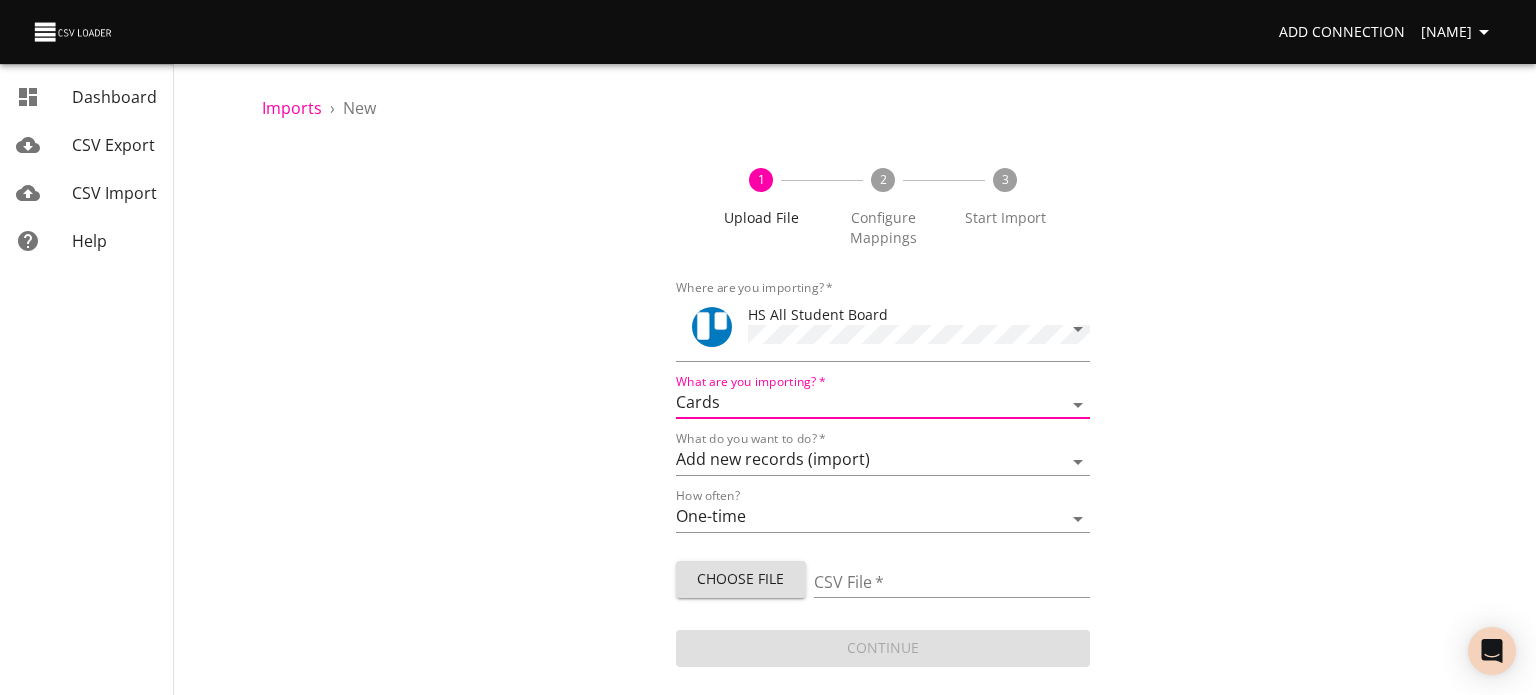 click on "Choose File" at bounding box center (741, 579) 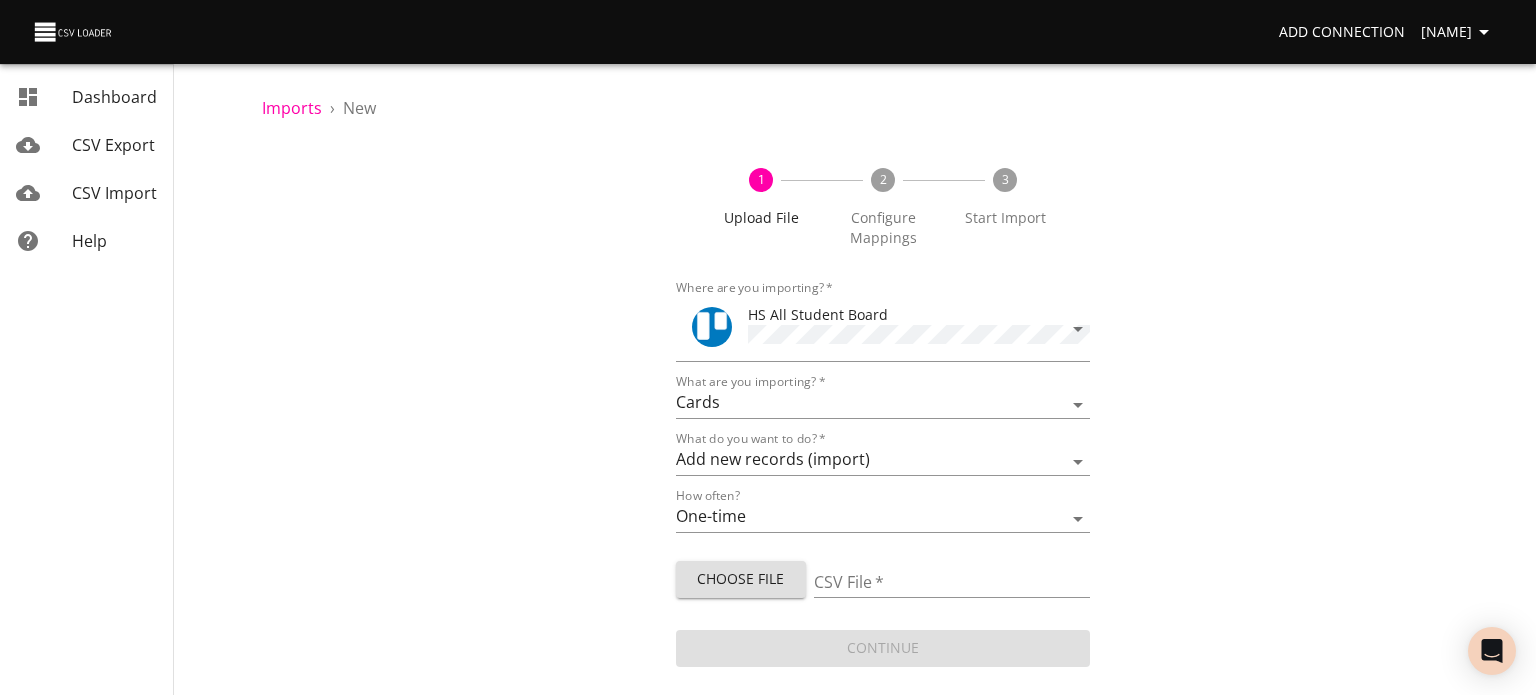 type on "HS new 08082025.csv" 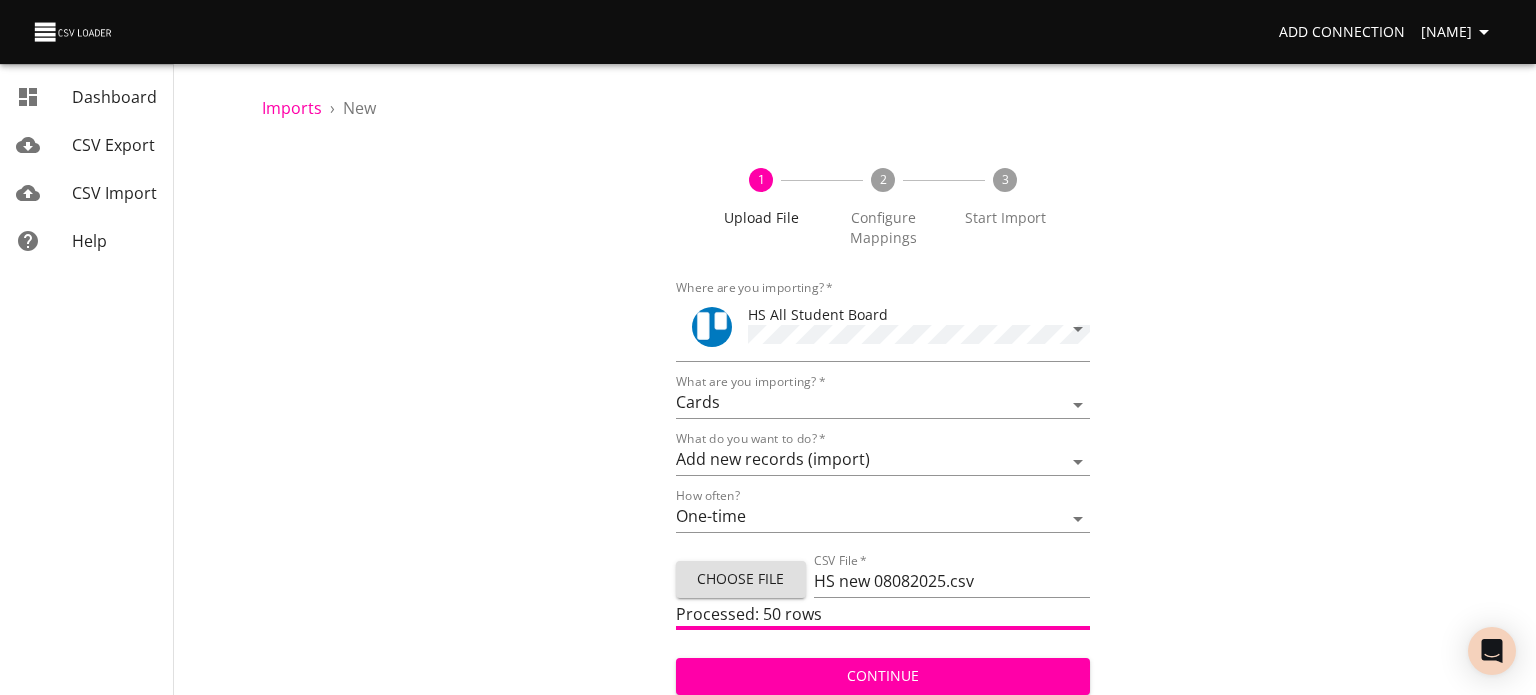 click on "Continue" at bounding box center [883, 676] 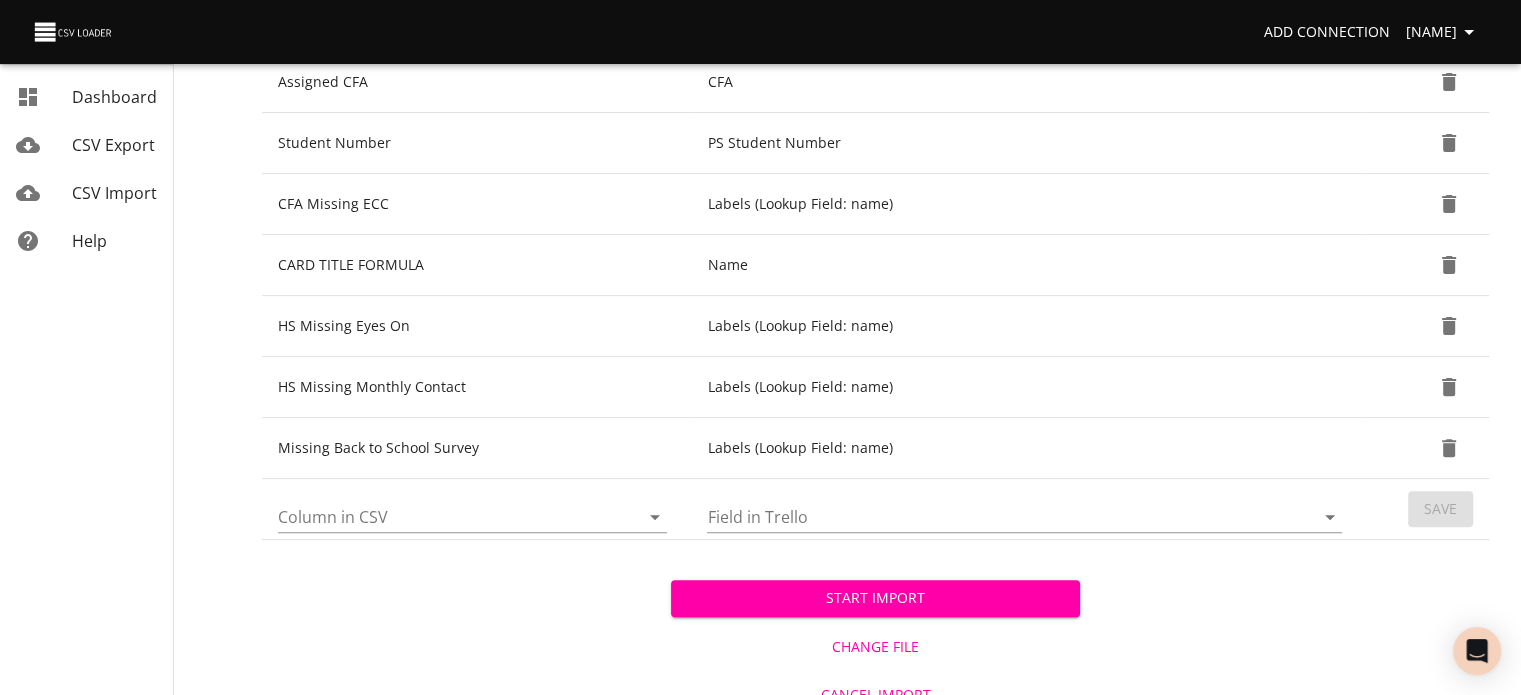 scroll, scrollTop: 566, scrollLeft: 0, axis: vertical 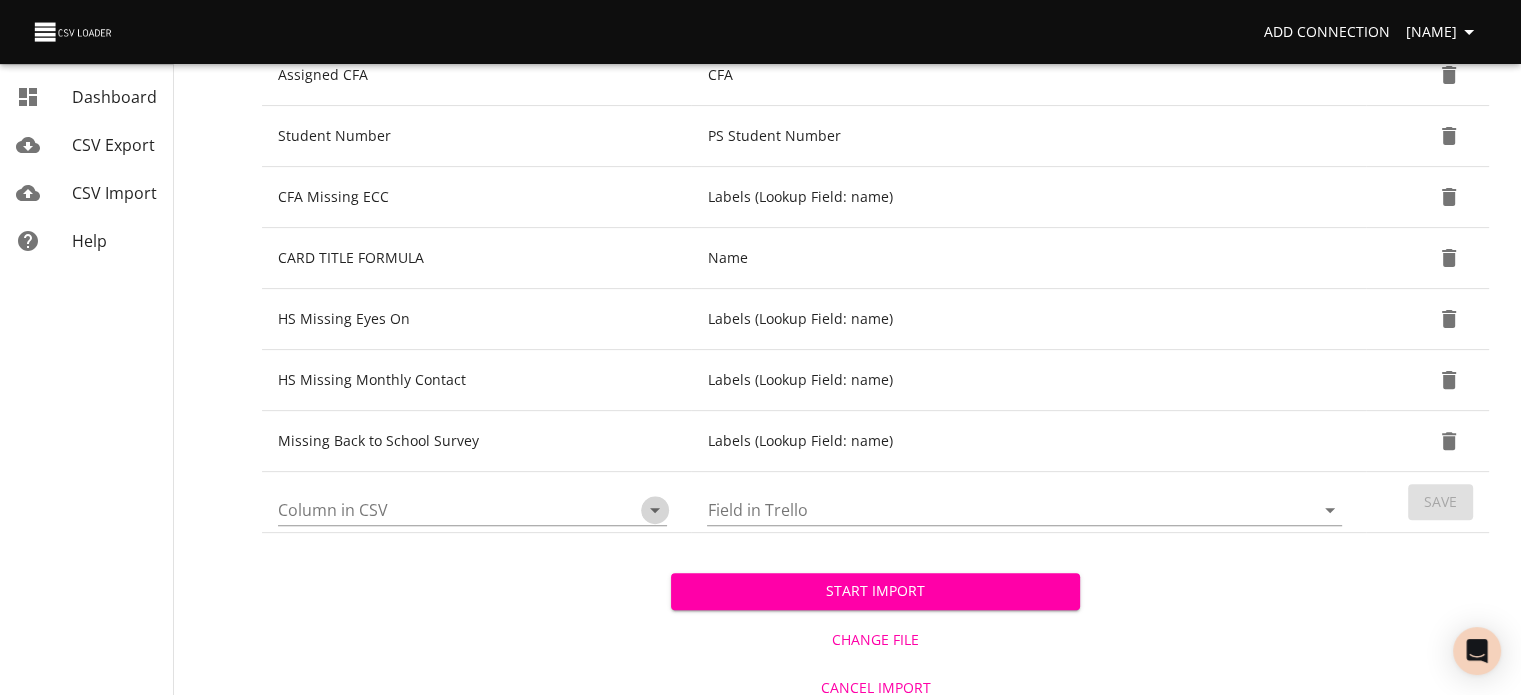 click 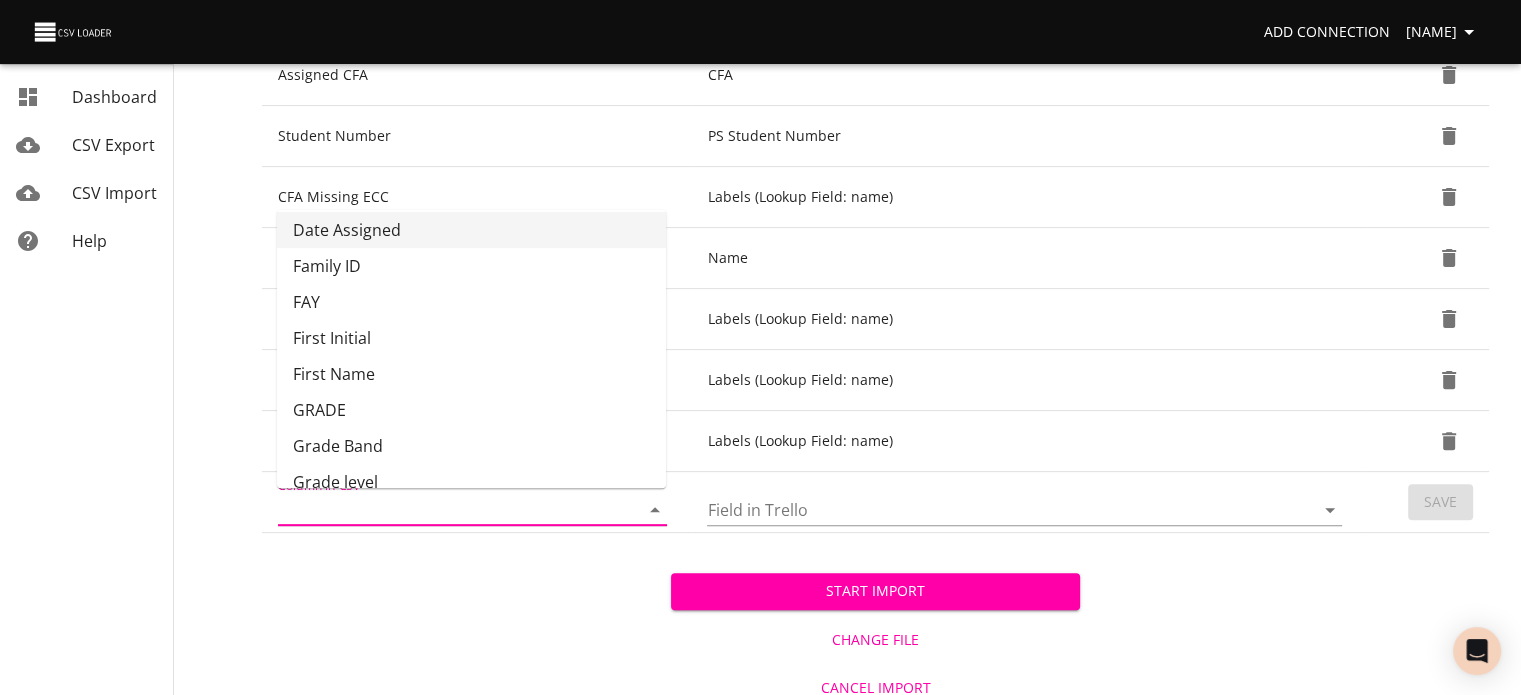 scroll, scrollTop: 155, scrollLeft: 0, axis: vertical 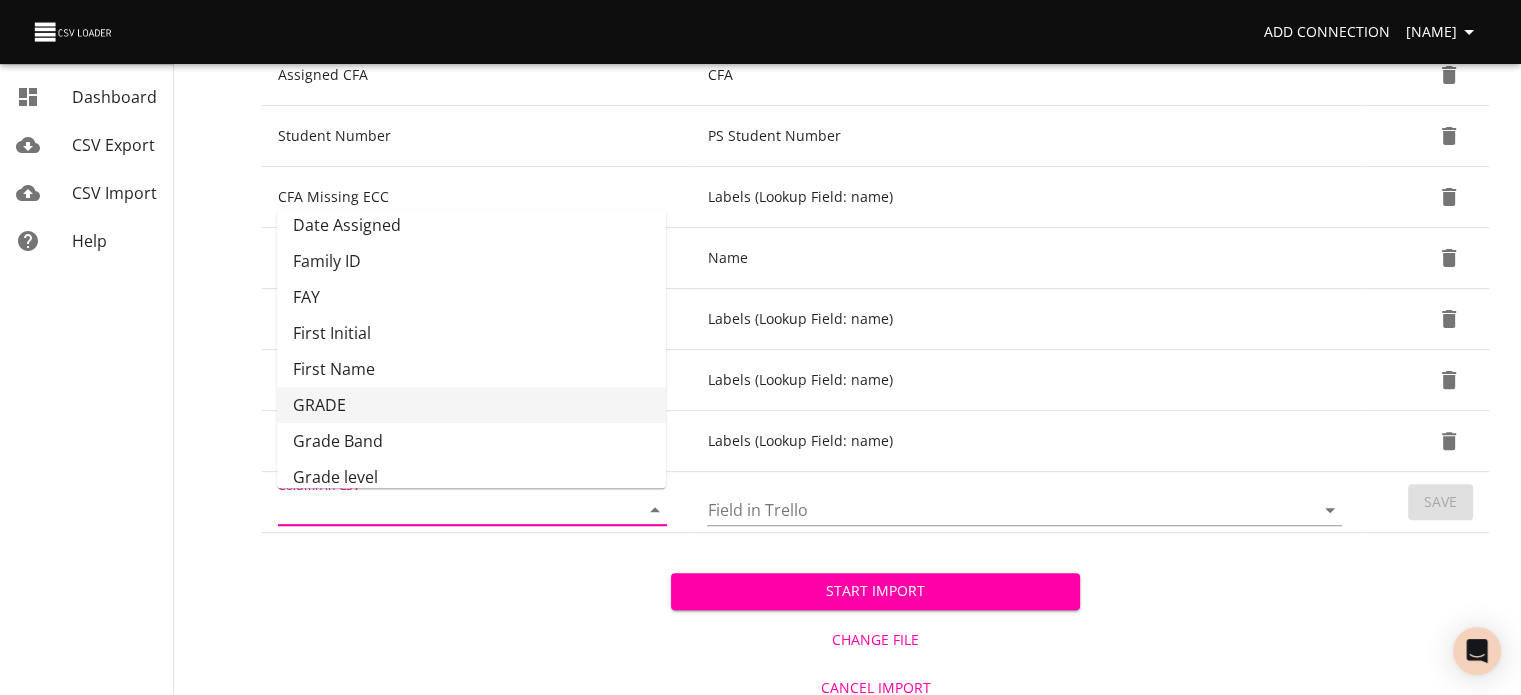 click on "GRADE" at bounding box center (471, 405) 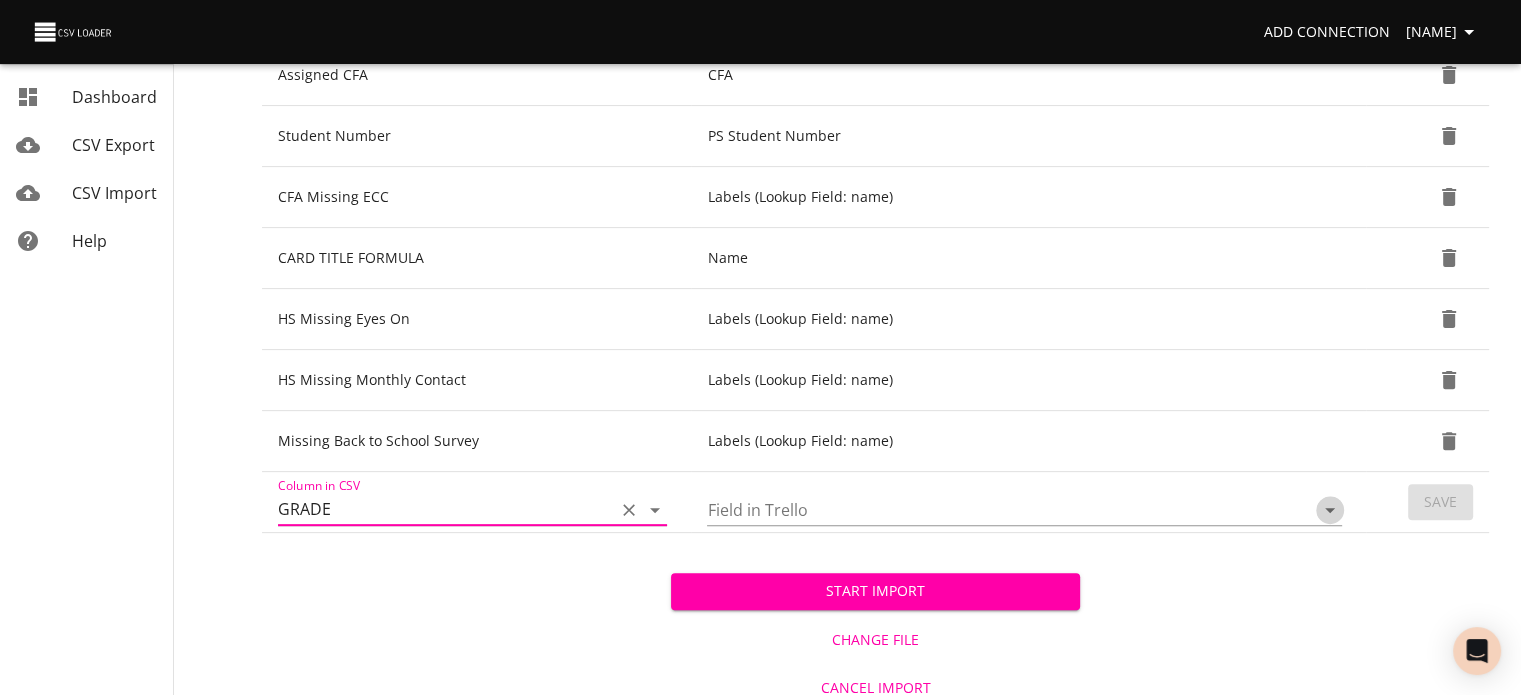 click 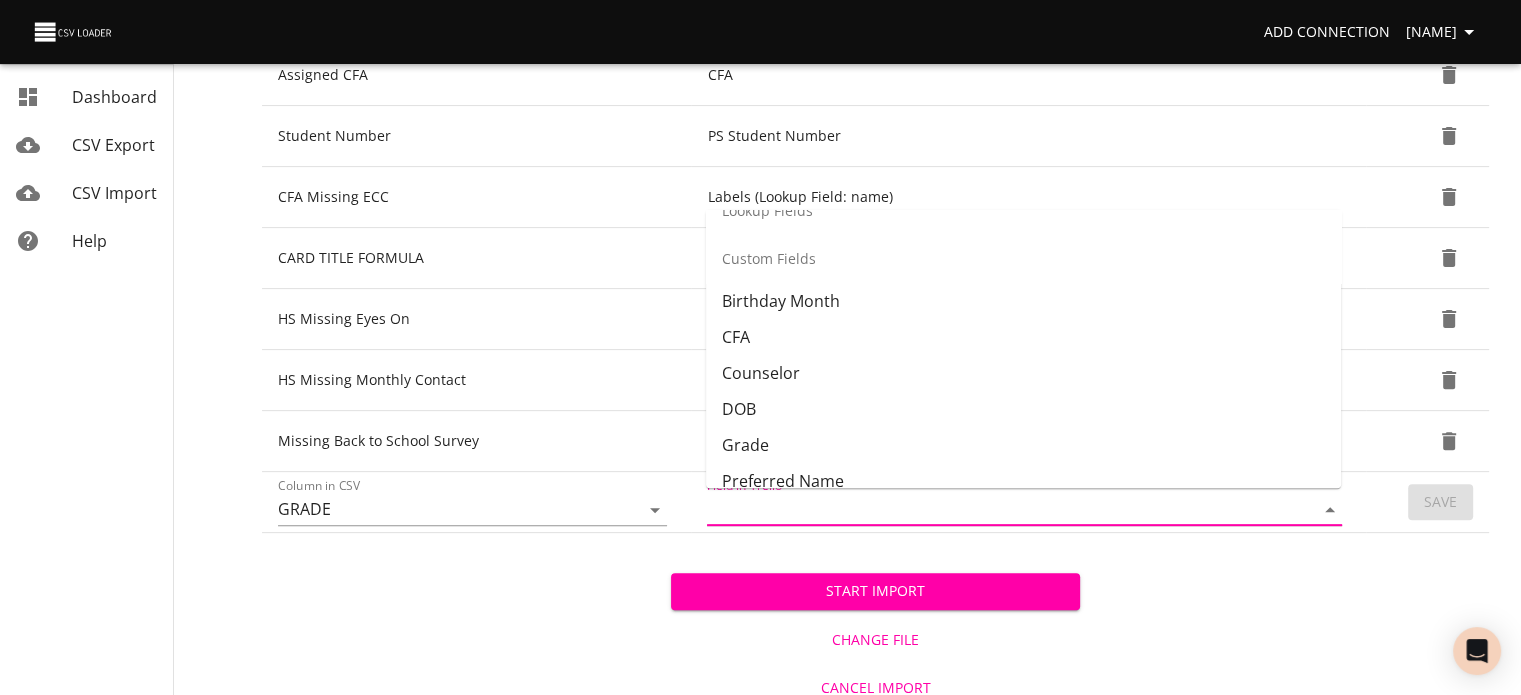 scroll, scrollTop: 500, scrollLeft: 0, axis: vertical 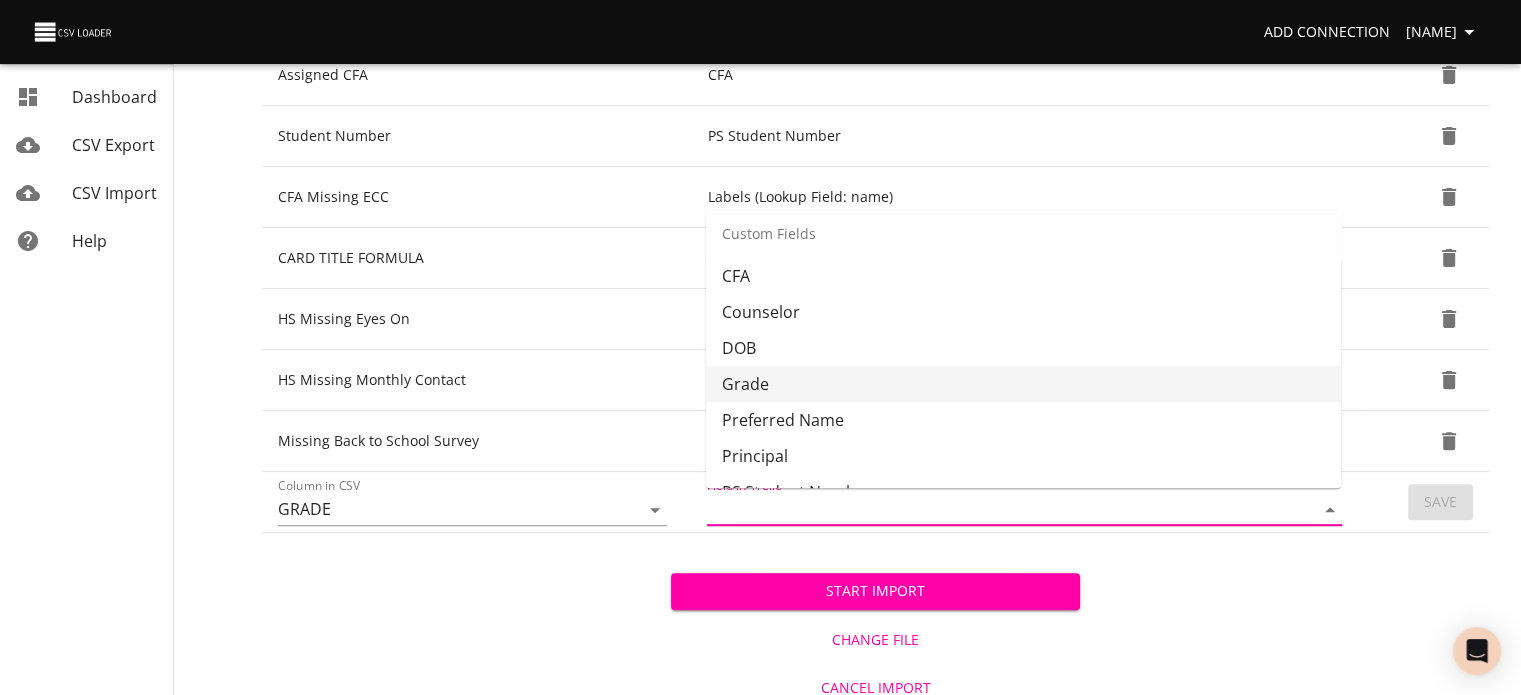 click on "Grade" at bounding box center (1023, 384) 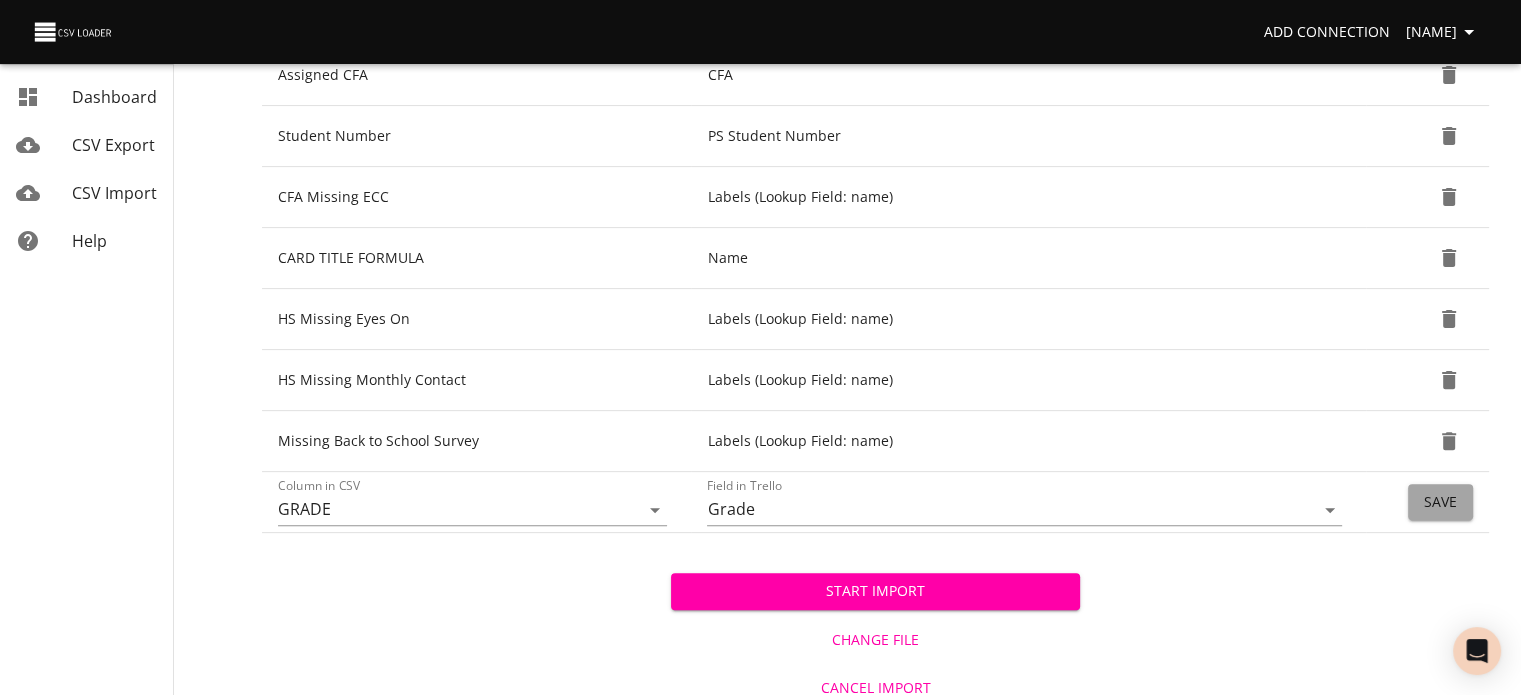 click on "Save" at bounding box center (1440, 502) 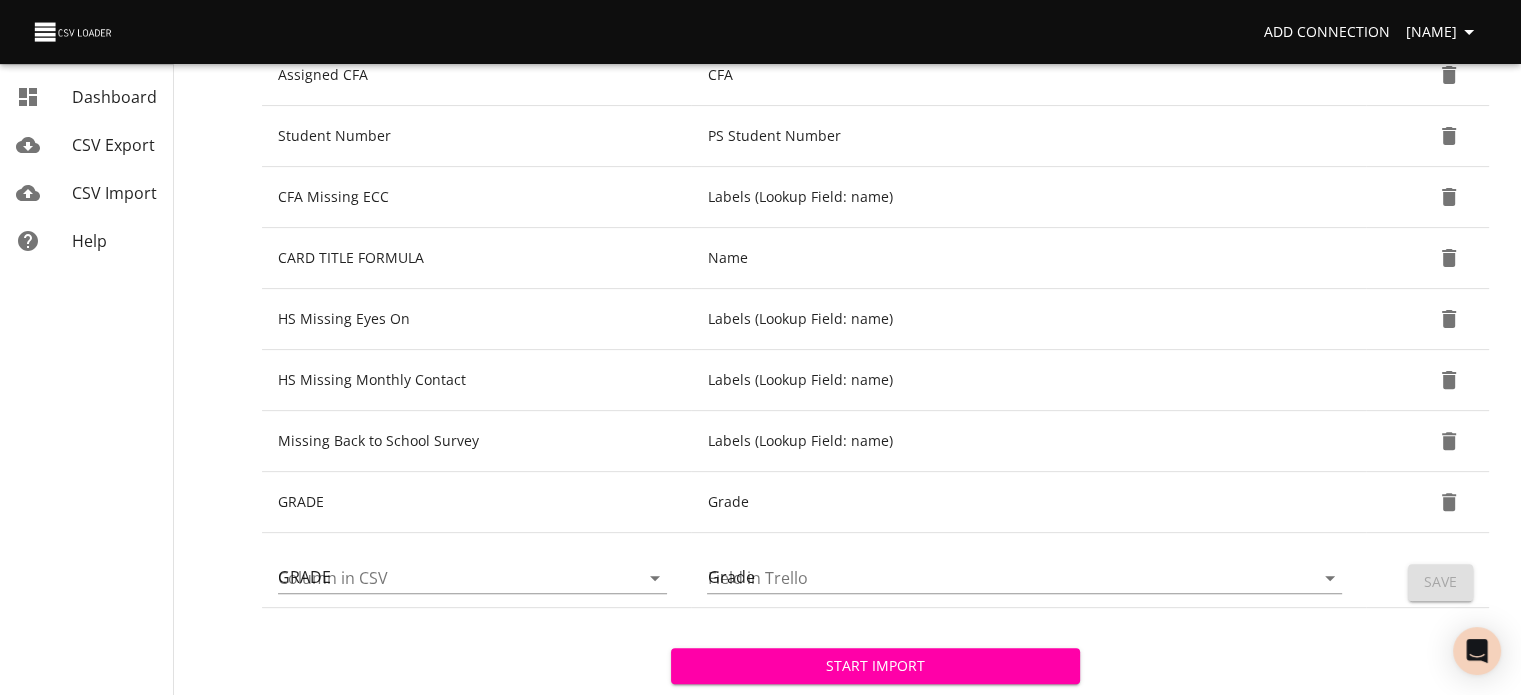 type 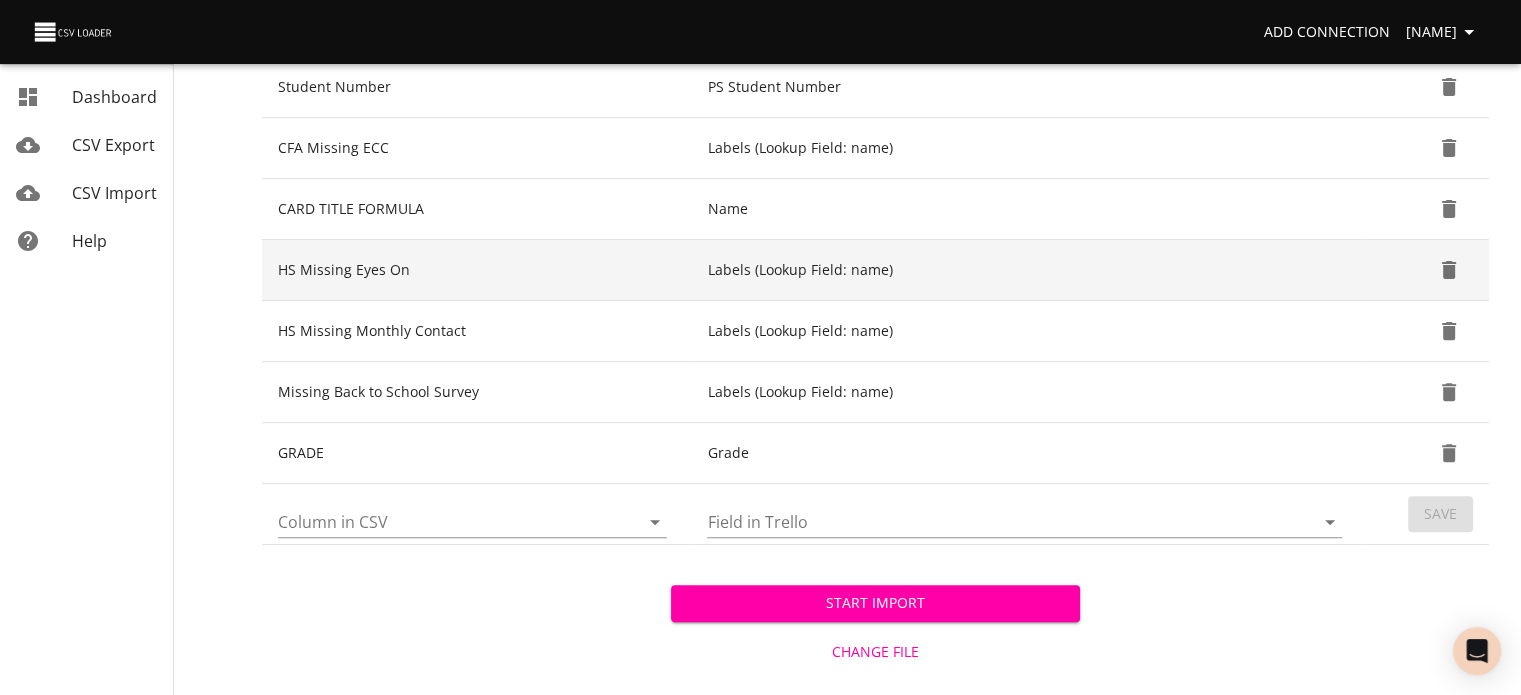 scroll, scrollTop: 640, scrollLeft: 0, axis: vertical 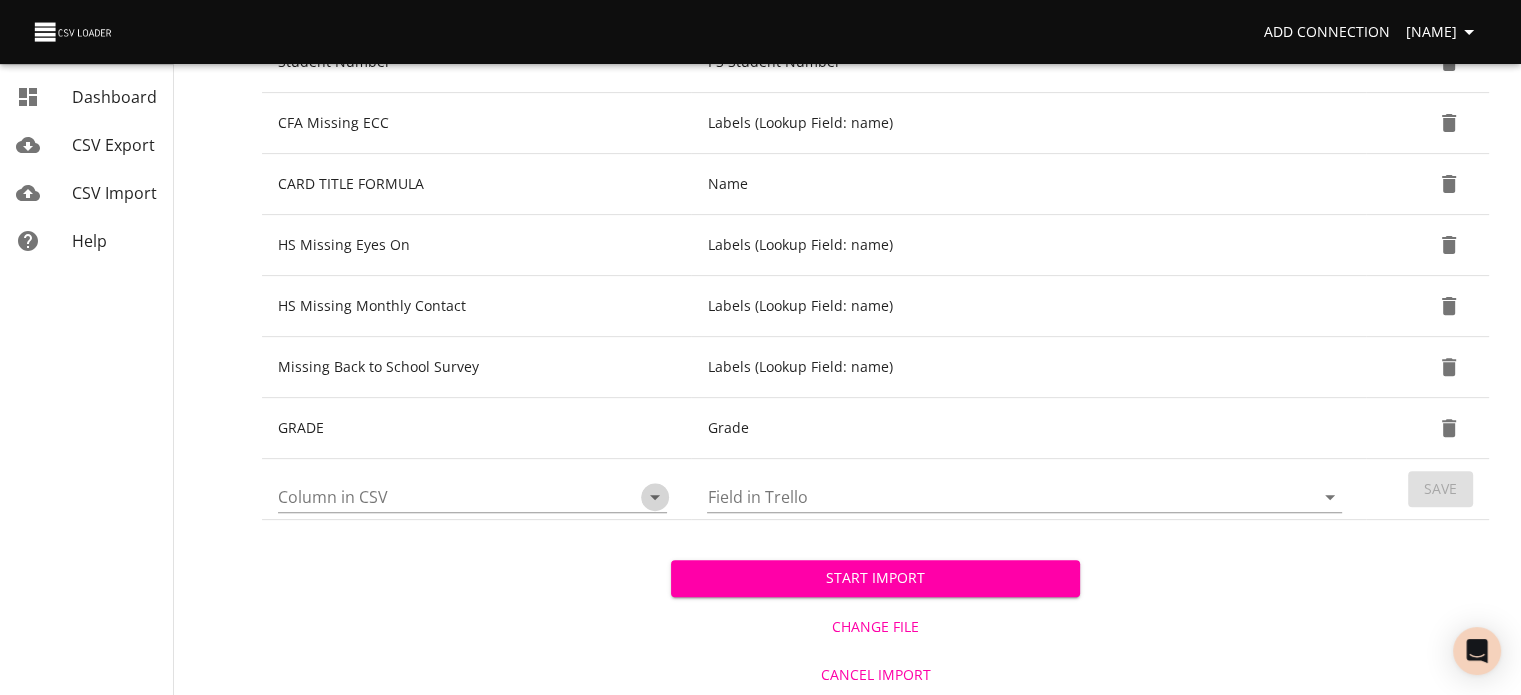 click 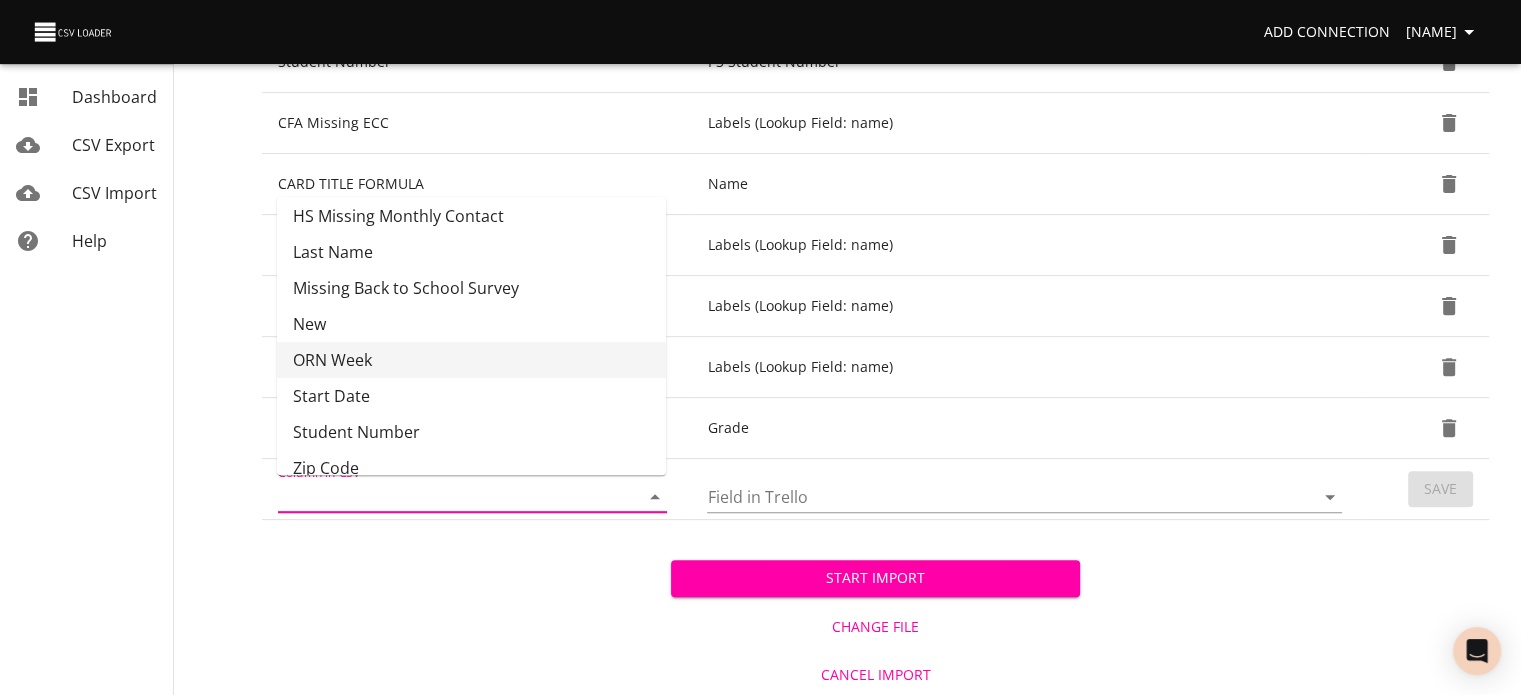 scroll, scrollTop: 476, scrollLeft: 0, axis: vertical 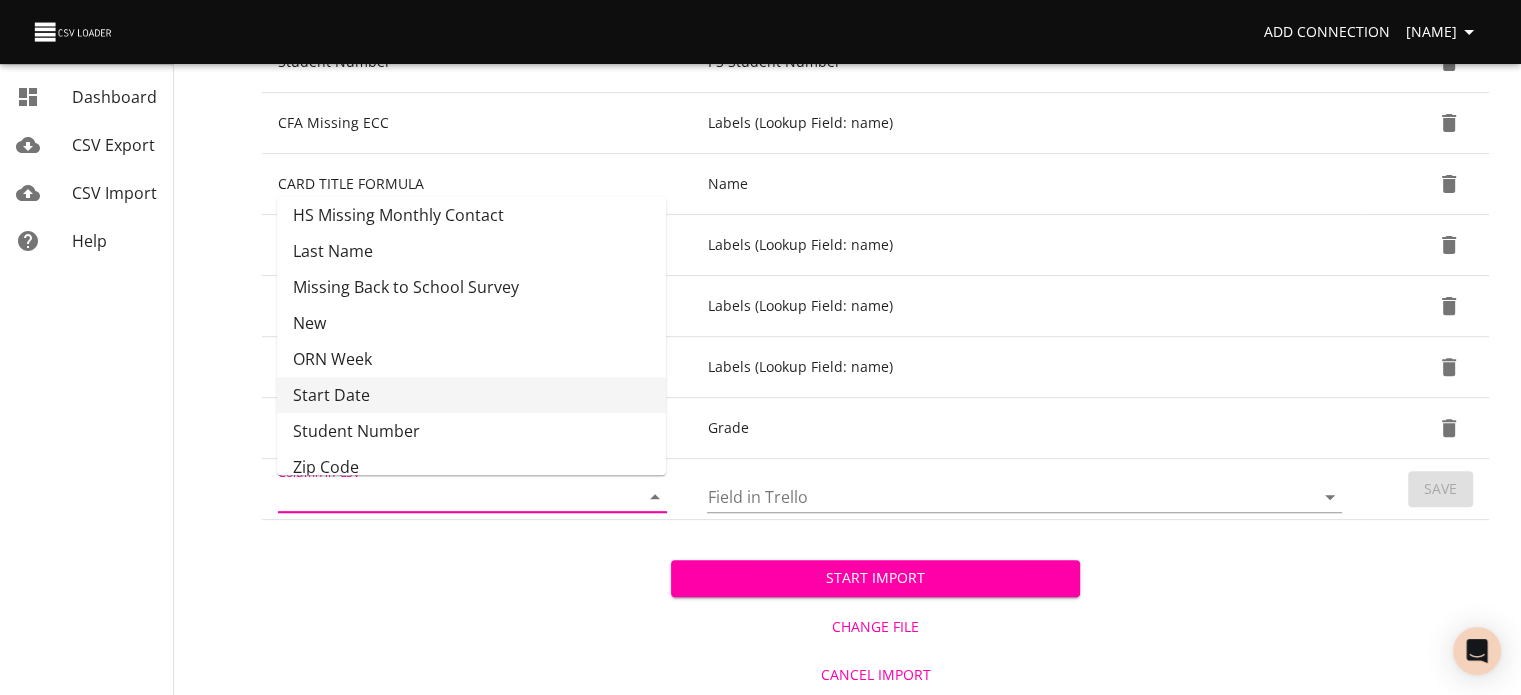 click on "Start Date" at bounding box center (471, 395) 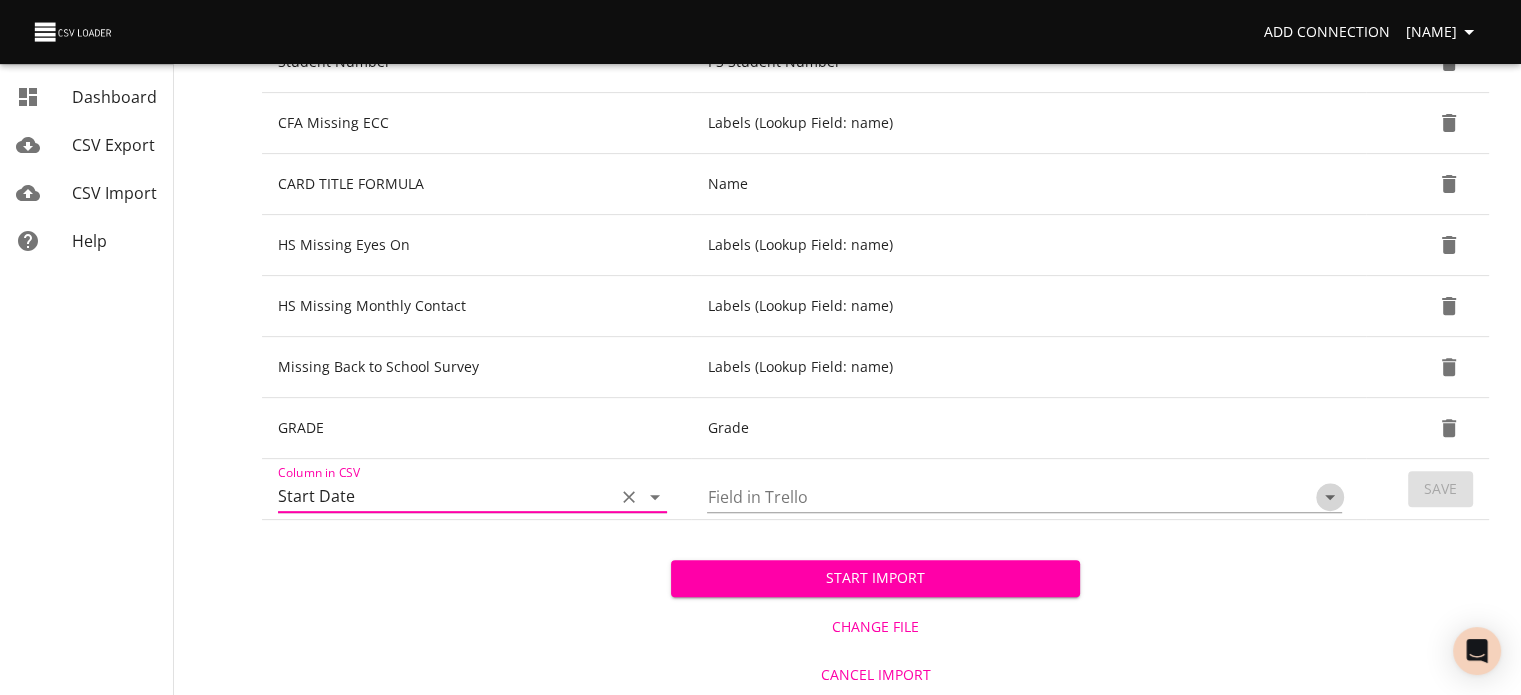 click 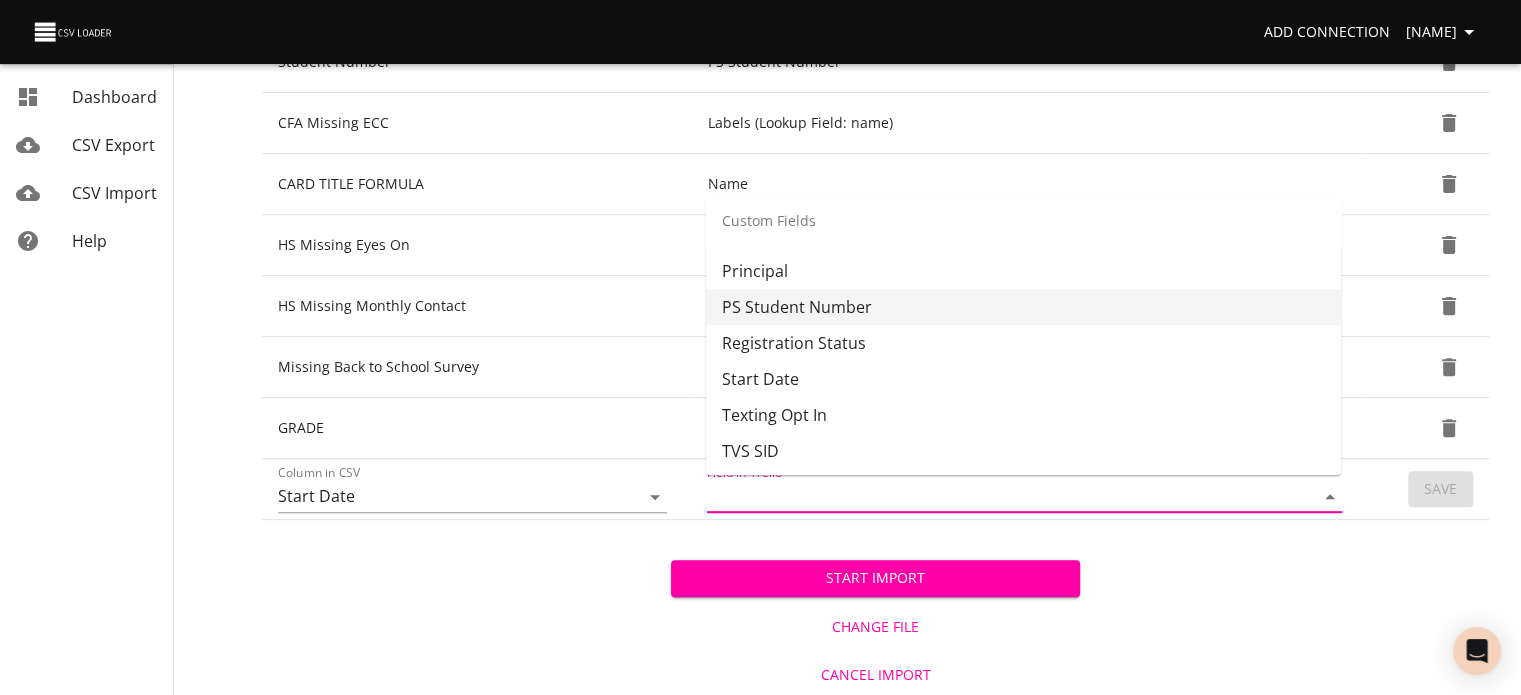 scroll, scrollTop: 673, scrollLeft: 0, axis: vertical 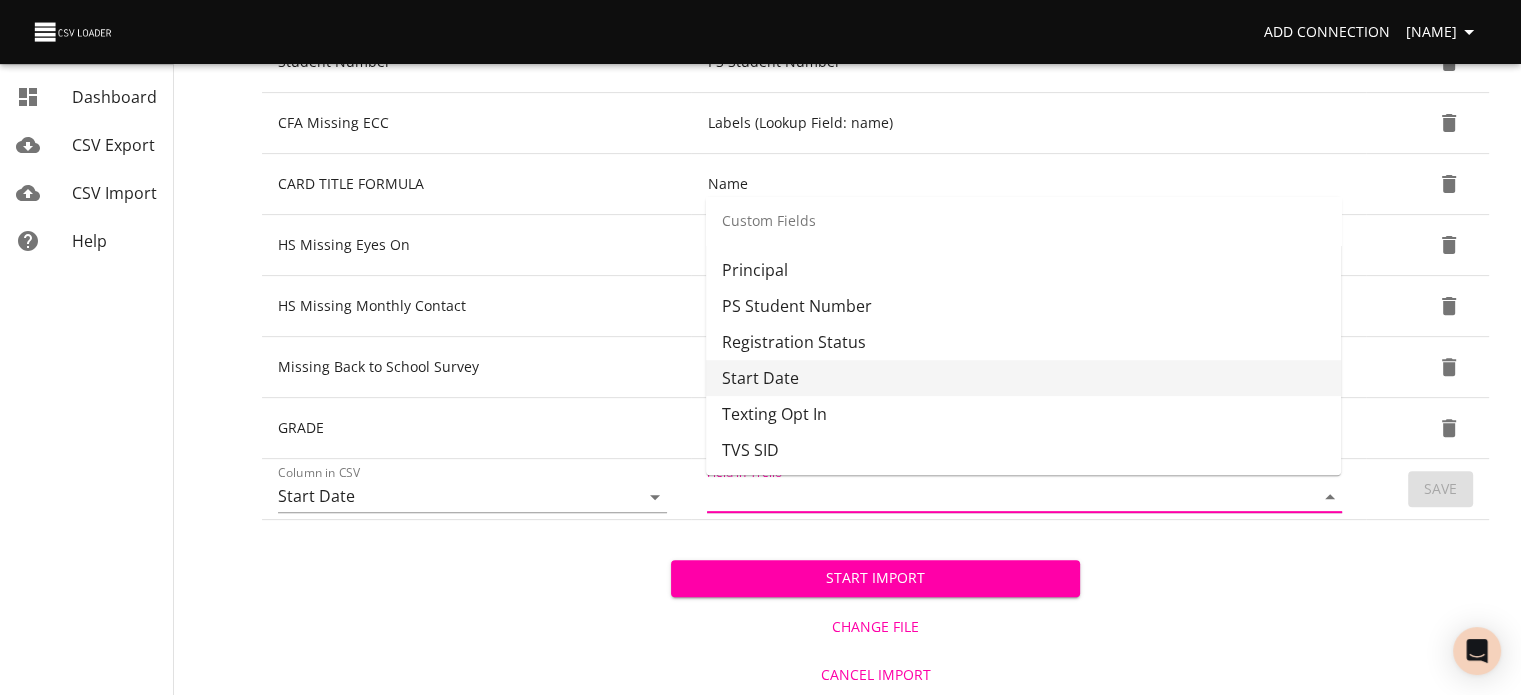 click on "Start Date" at bounding box center [1023, 378] 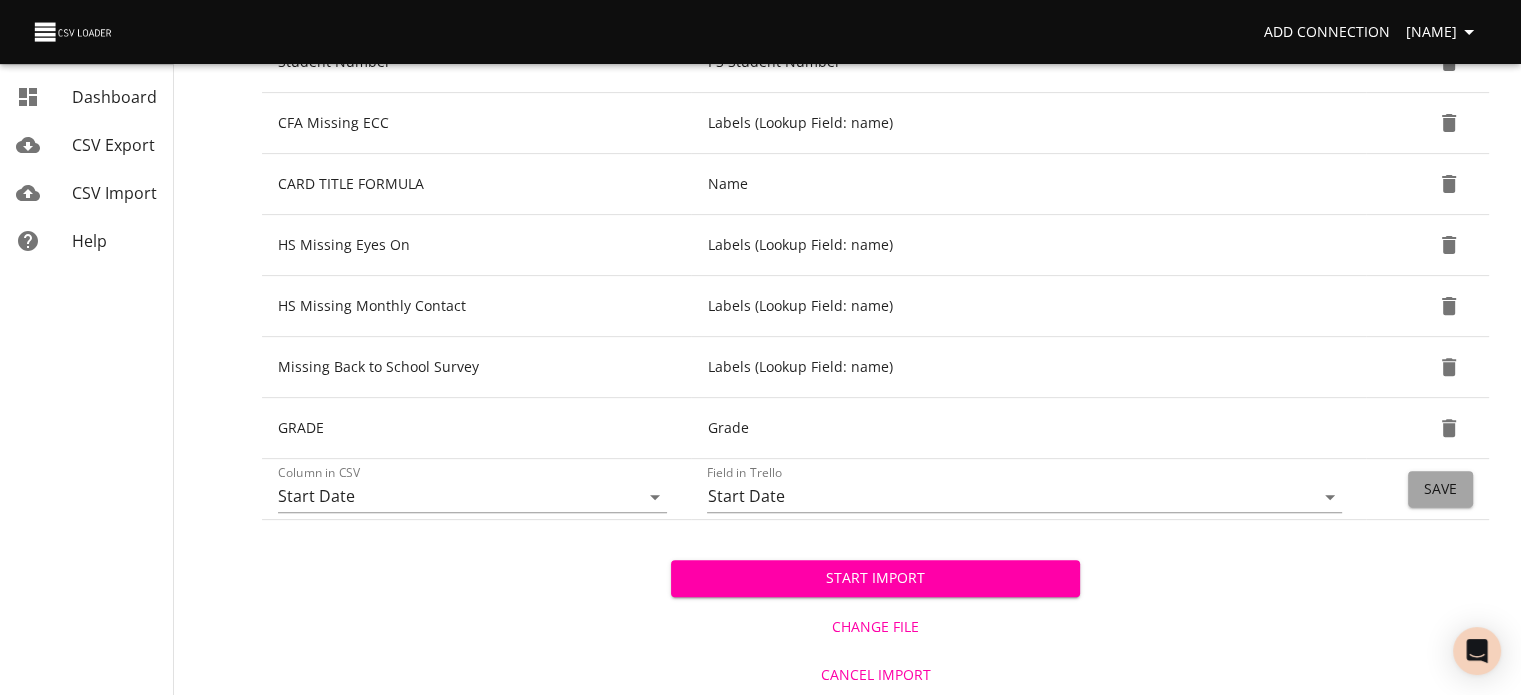 click on "Save" at bounding box center (1440, 489) 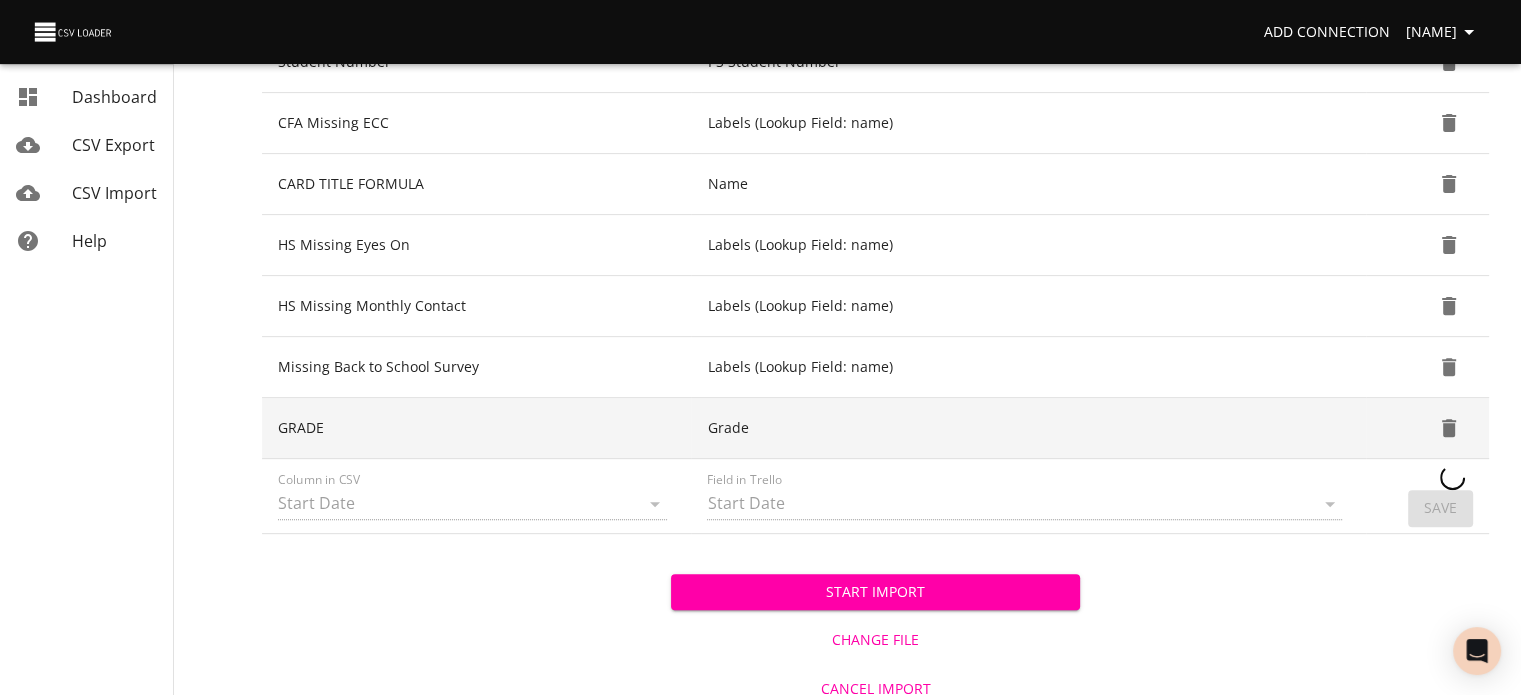 type 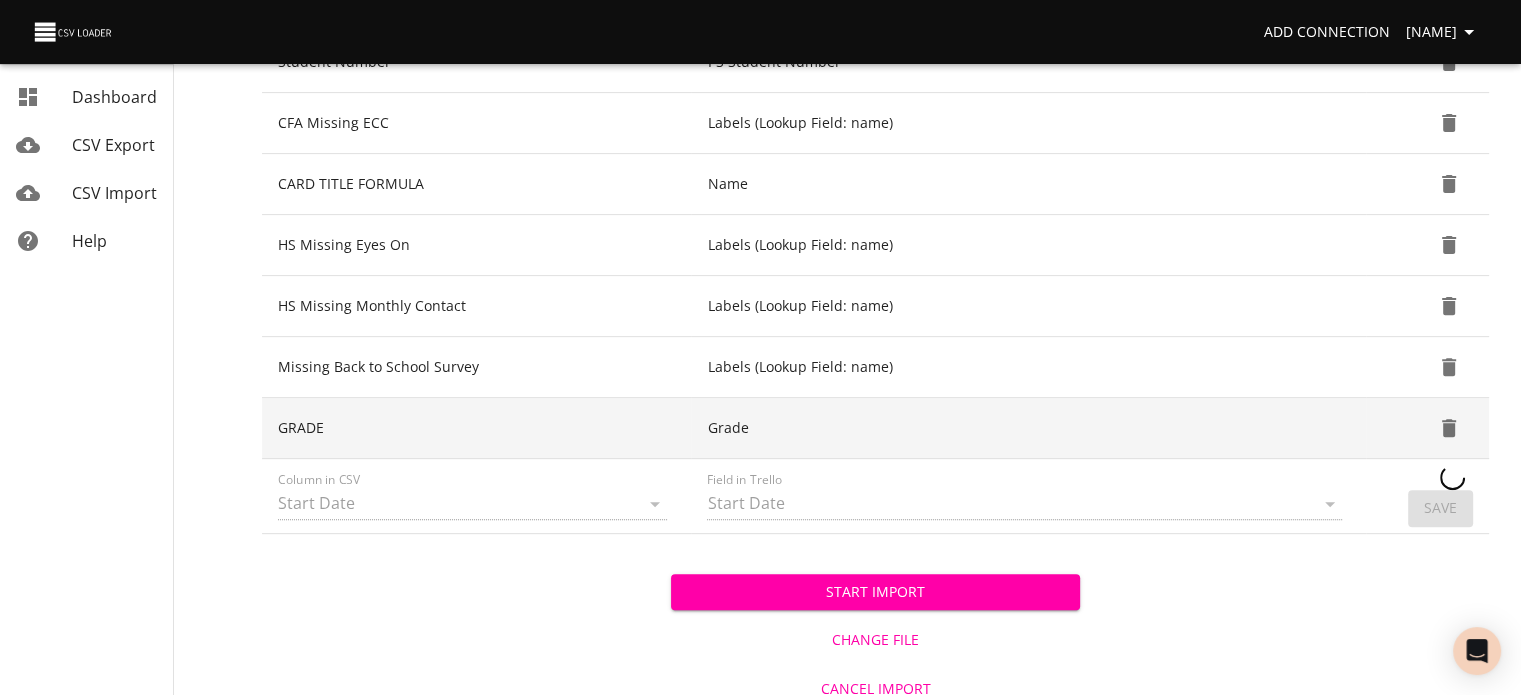 type 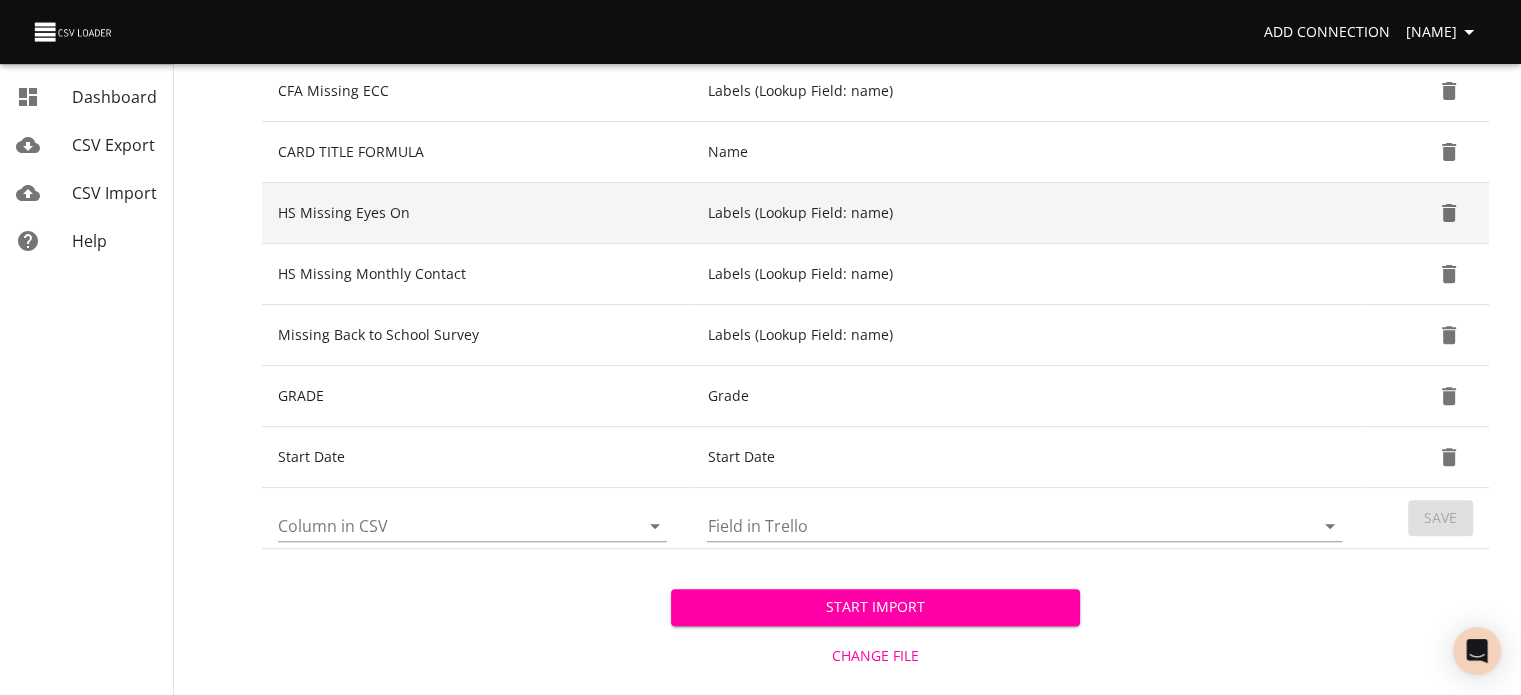scroll, scrollTop: 700, scrollLeft: 0, axis: vertical 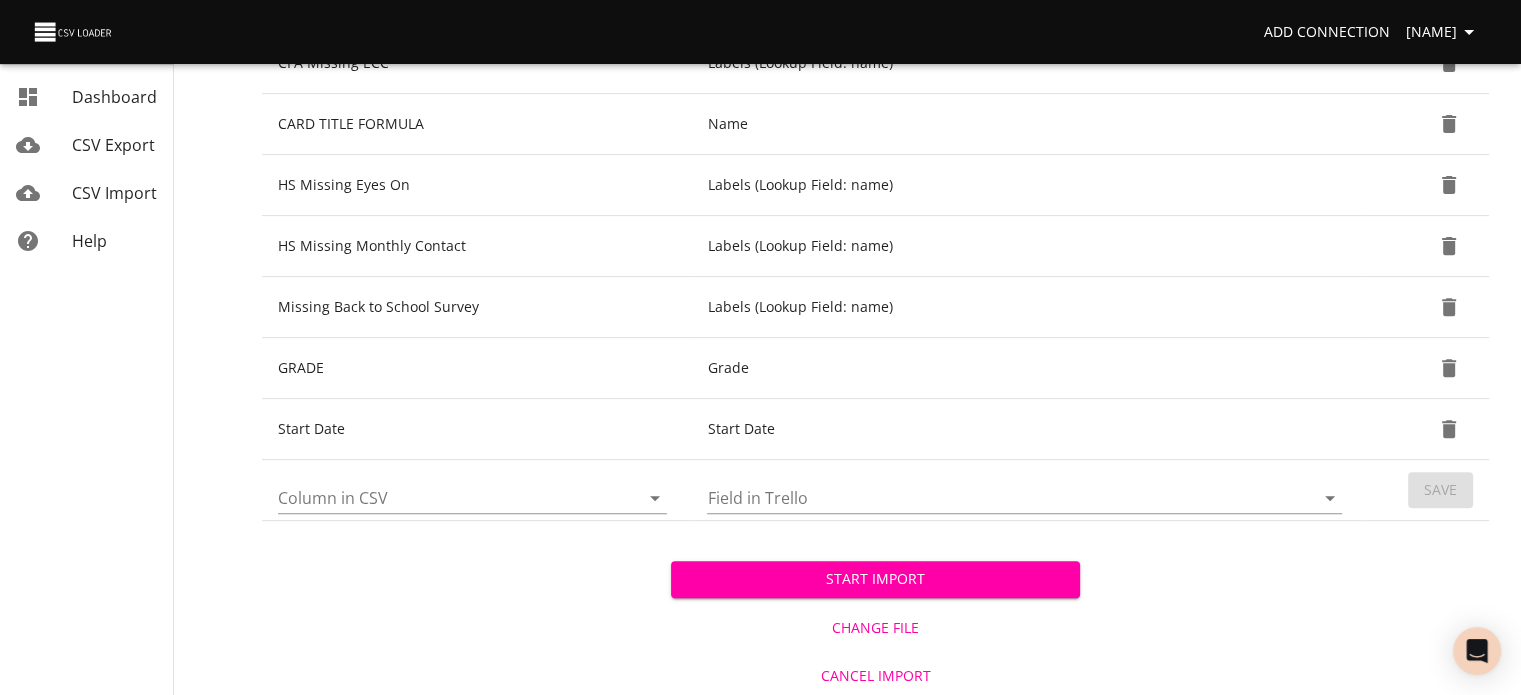 click on "Start Import" at bounding box center (875, 579) 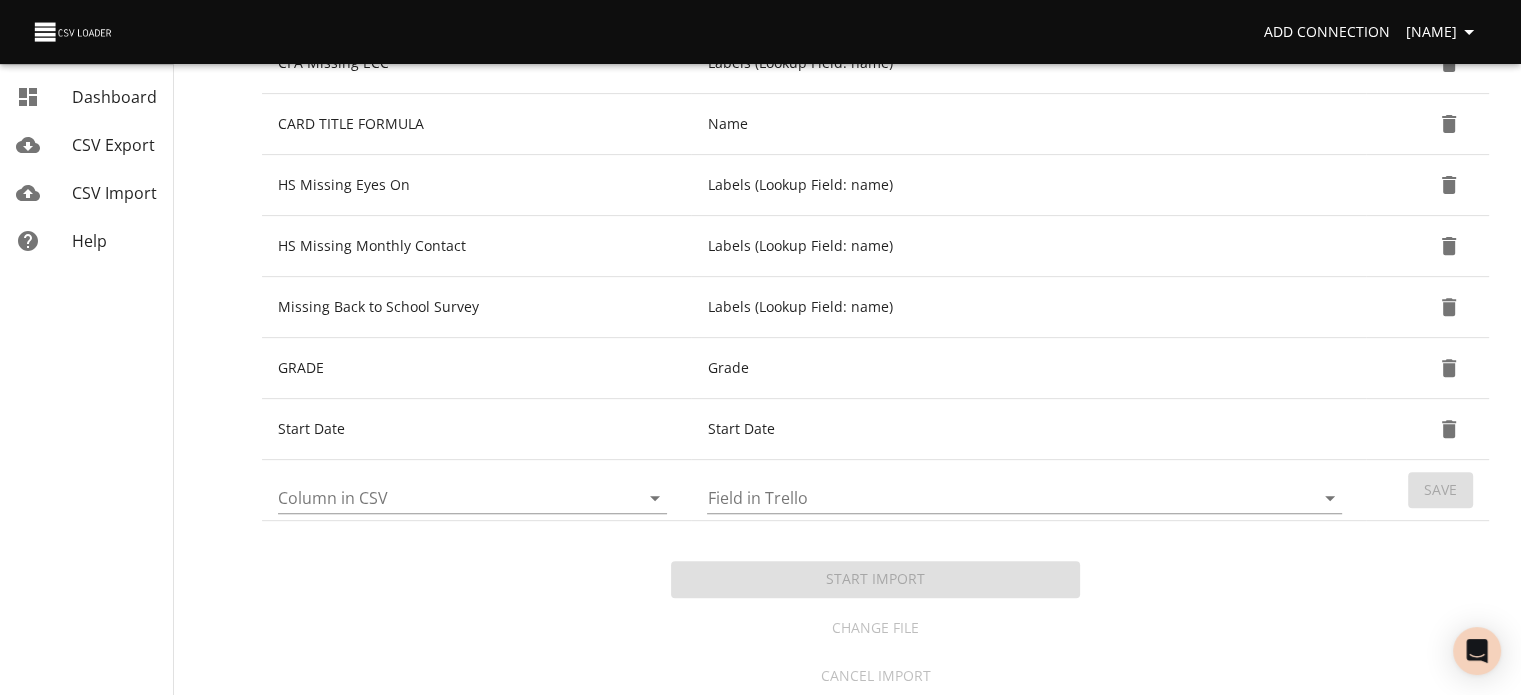 scroll, scrollTop: 0, scrollLeft: 0, axis: both 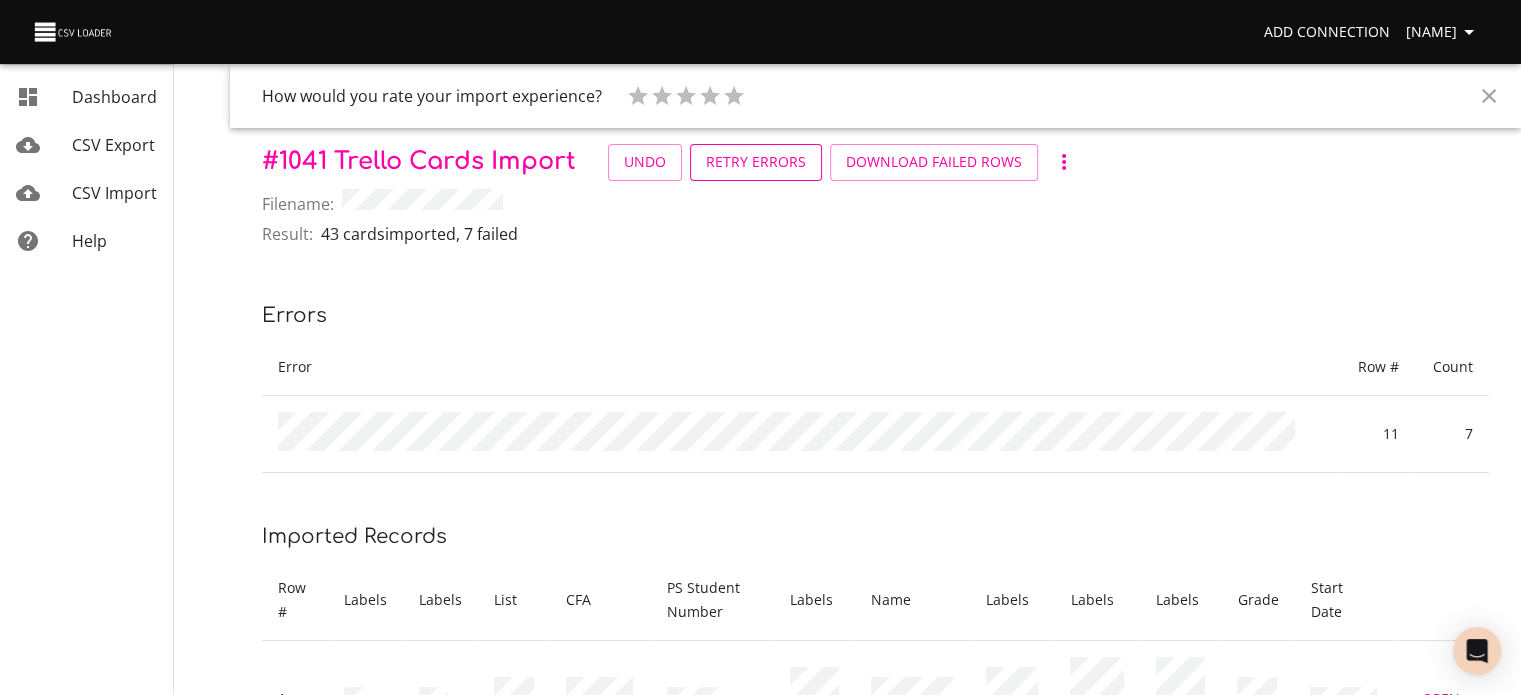 click on "Retry Errors" at bounding box center [756, 162] 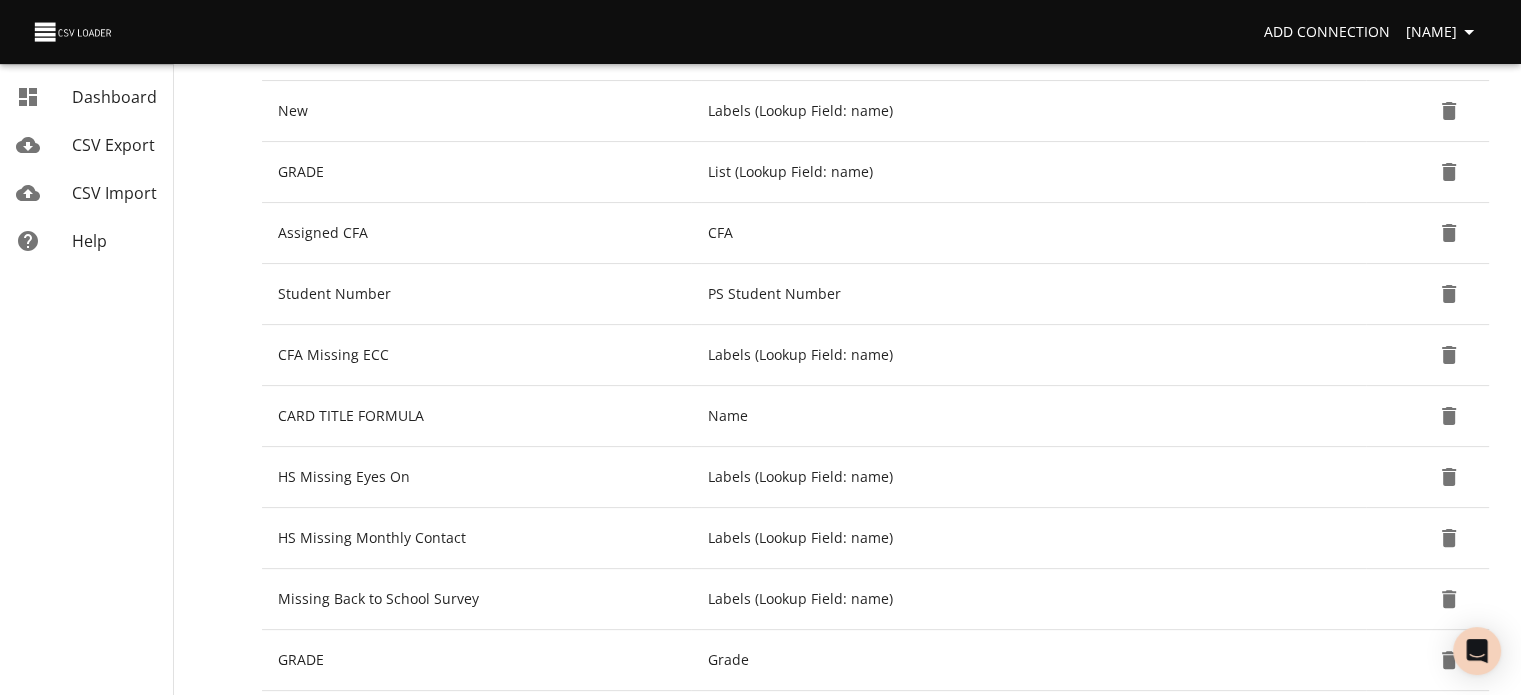 scroll, scrollTop: 603, scrollLeft: 0, axis: vertical 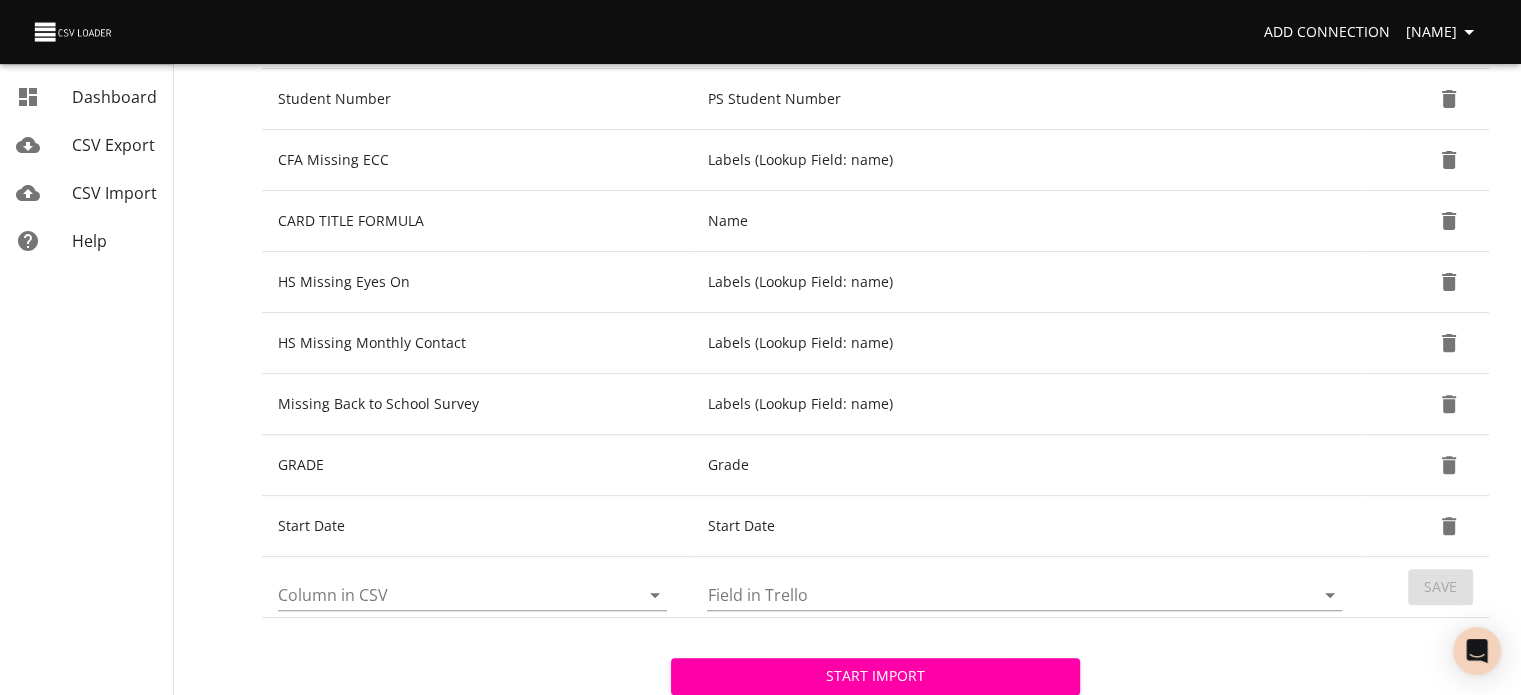 click on "Start Import" at bounding box center [875, 676] 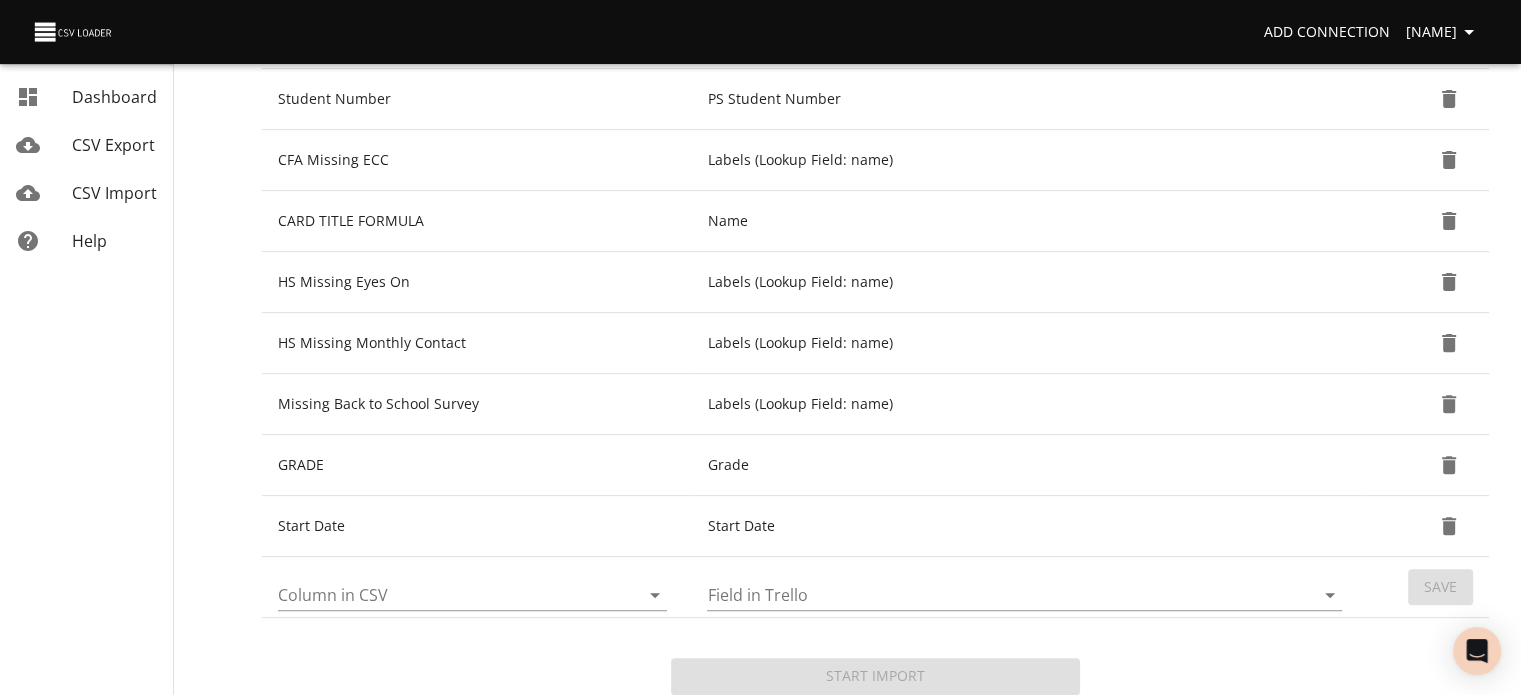 scroll, scrollTop: 0, scrollLeft: 0, axis: both 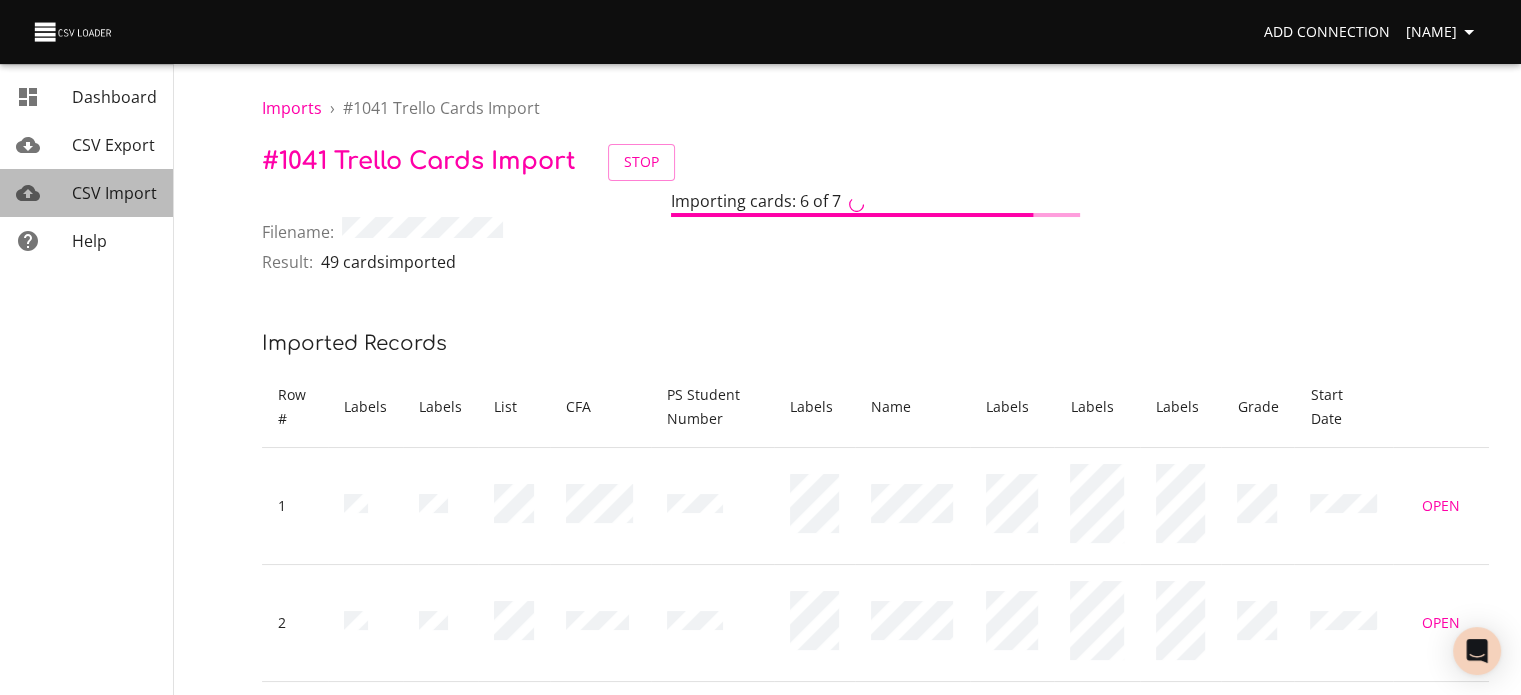 click on "CSV Import" at bounding box center [114, 193] 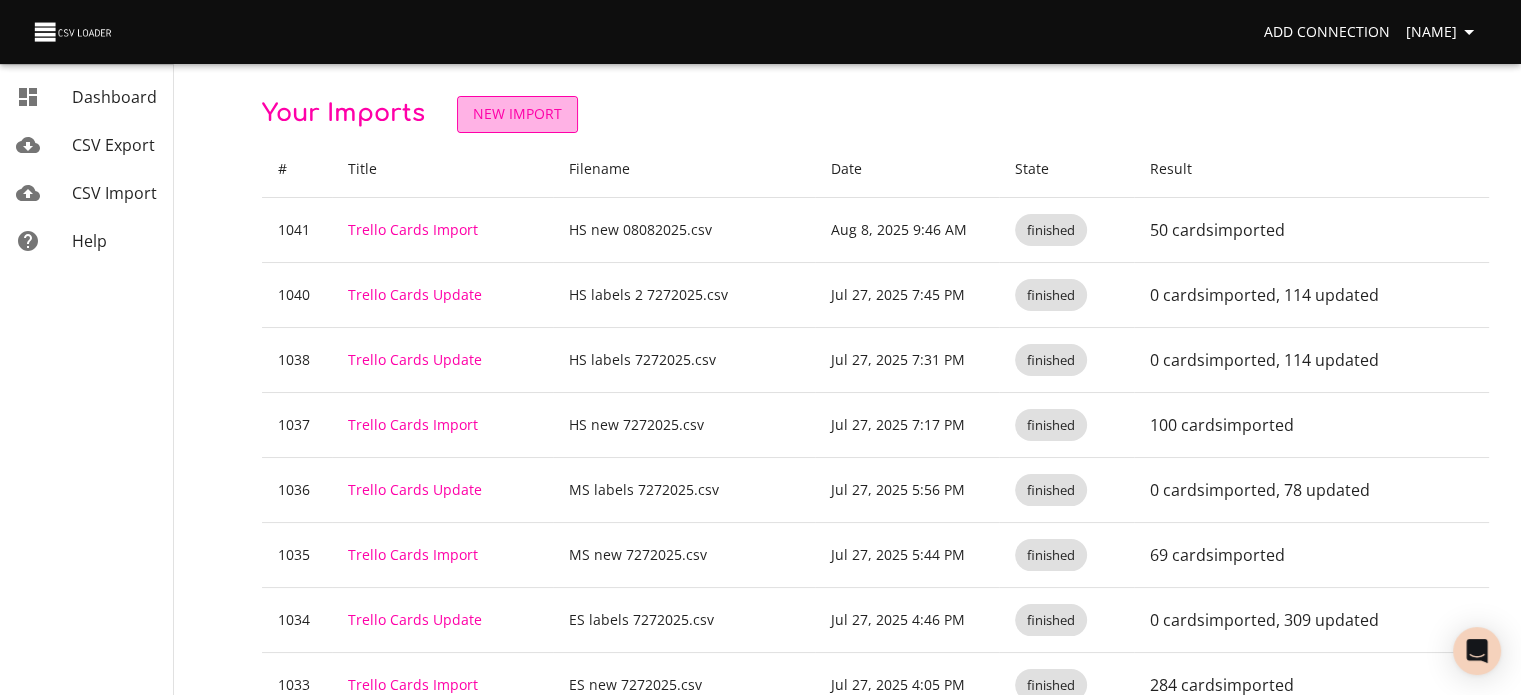 click on "New Import" at bounding box center (517, 114) 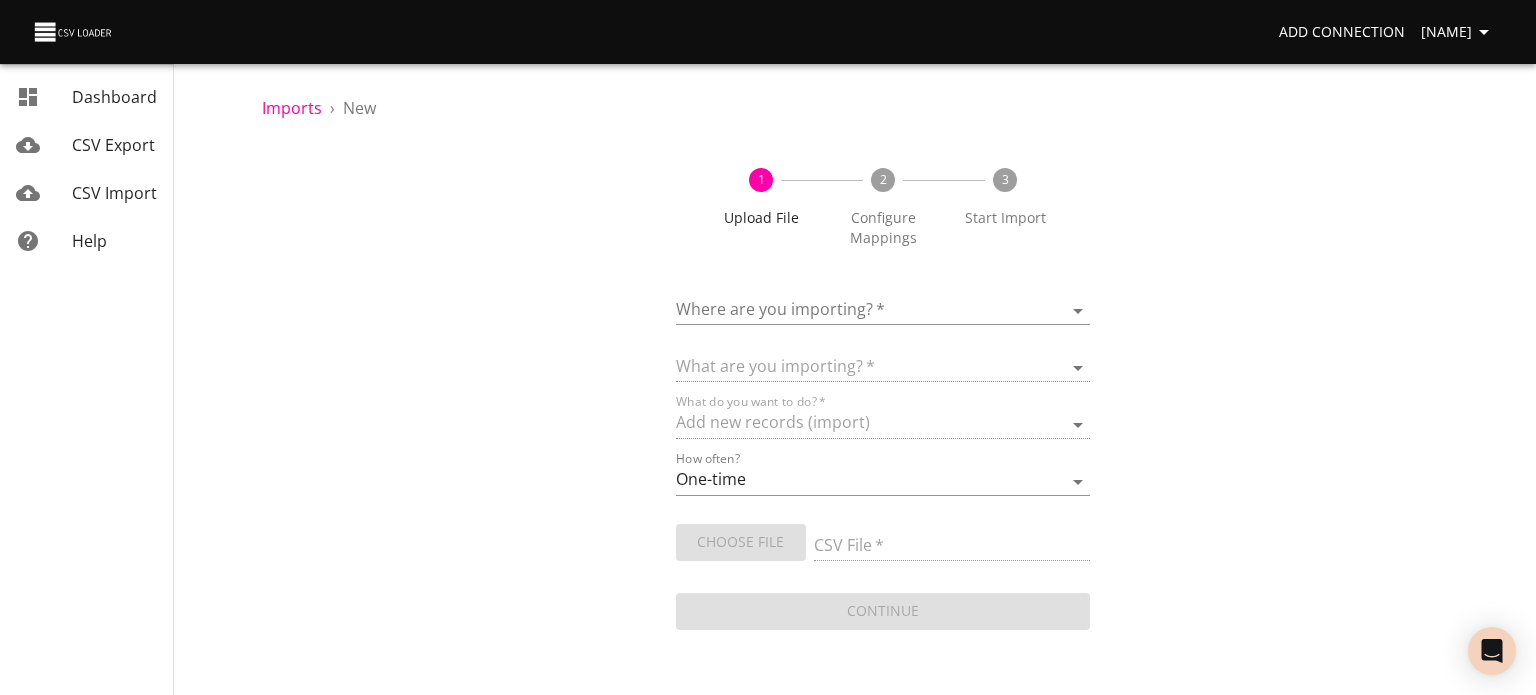 click on "Add Connection [NAME]   Dashboard CSV Export CSV Import Help" at bounding box center [768, 347] 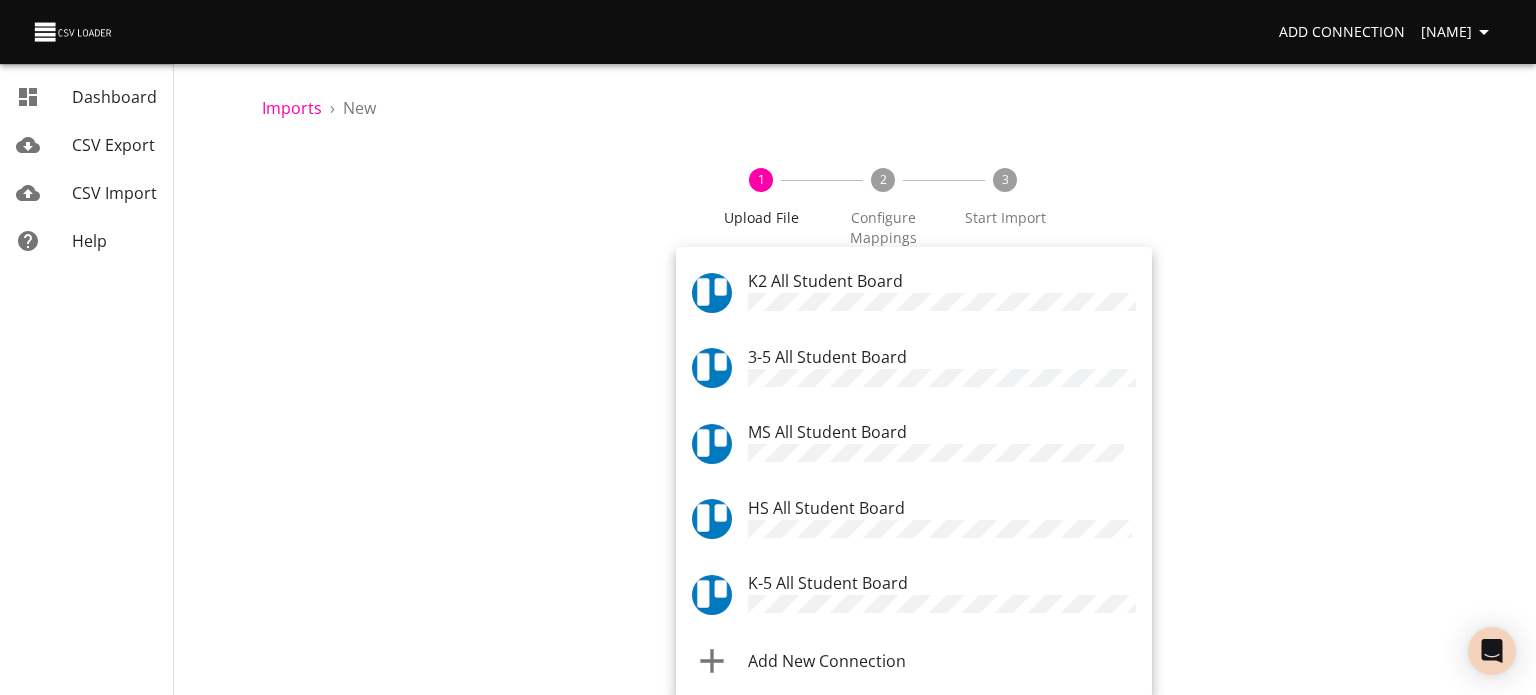 click on "MS All Student Board" at bounding box center (827, 432) 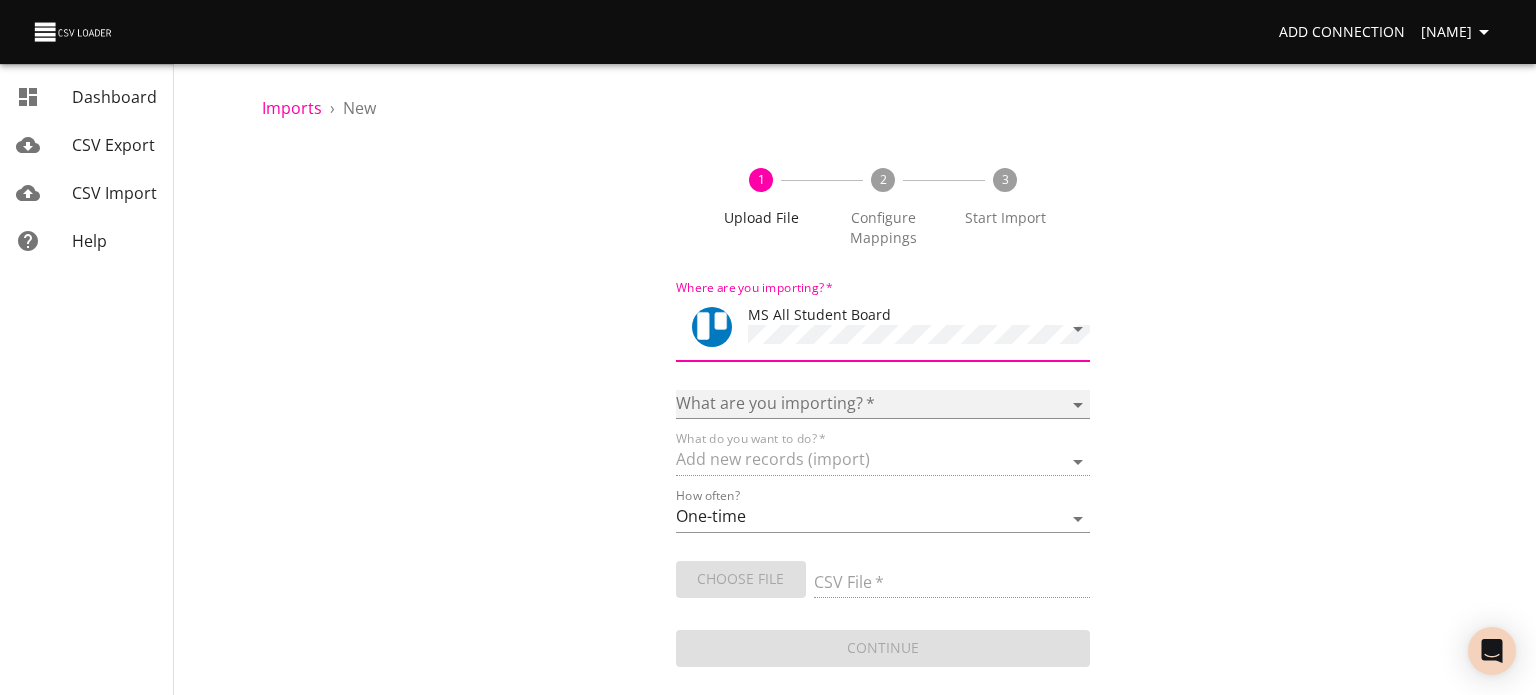 click on "Boards Cards Checkitems Checklists" at bounding box center [883, 404] 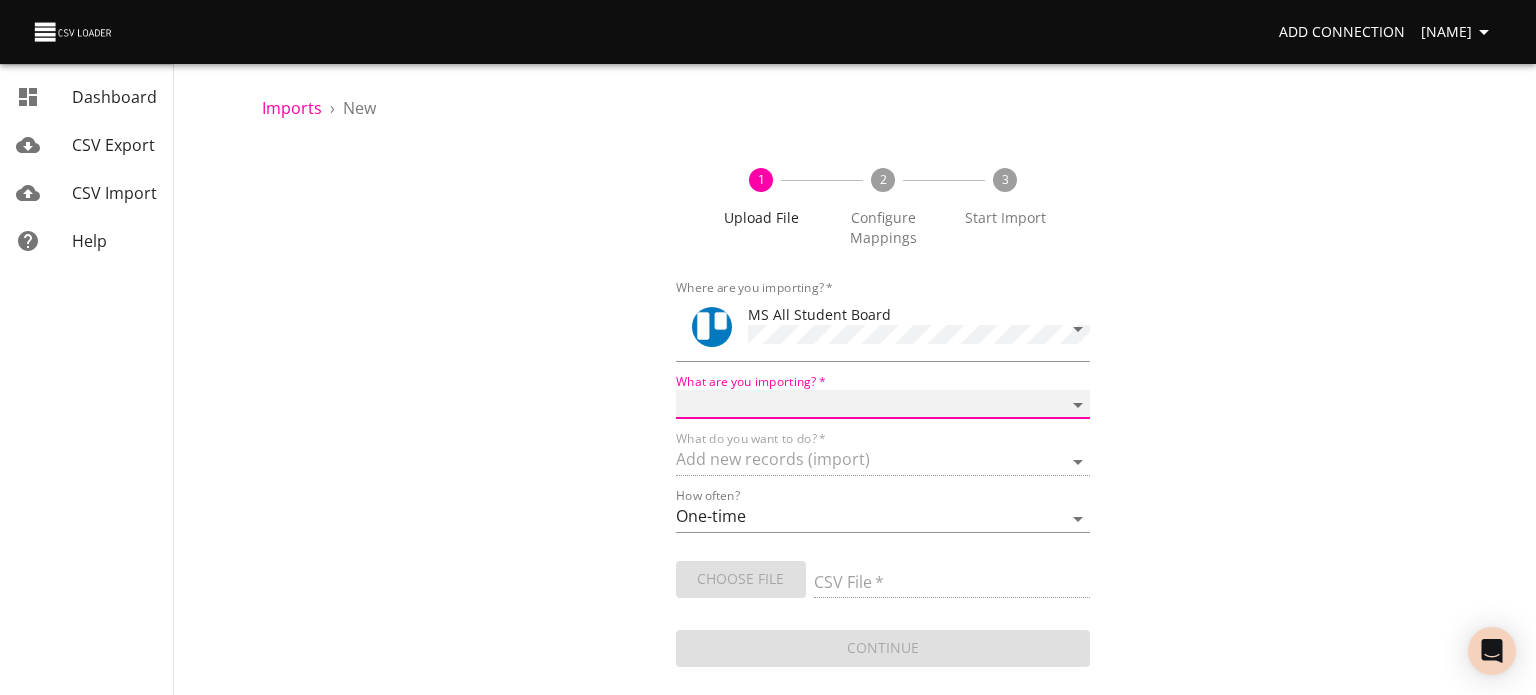 select on "cards" 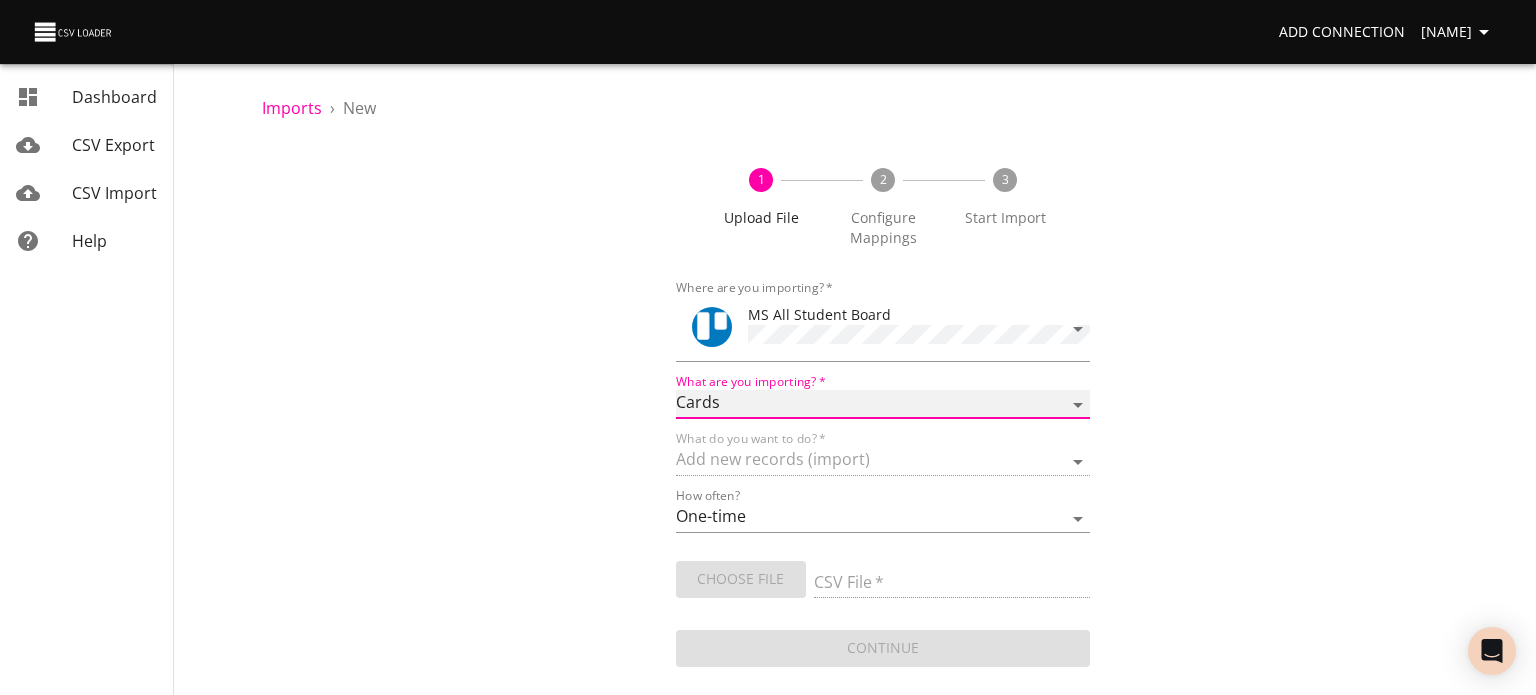 click on "Boards Cards Checkitems Checklists" at bounding box center (883, 404) 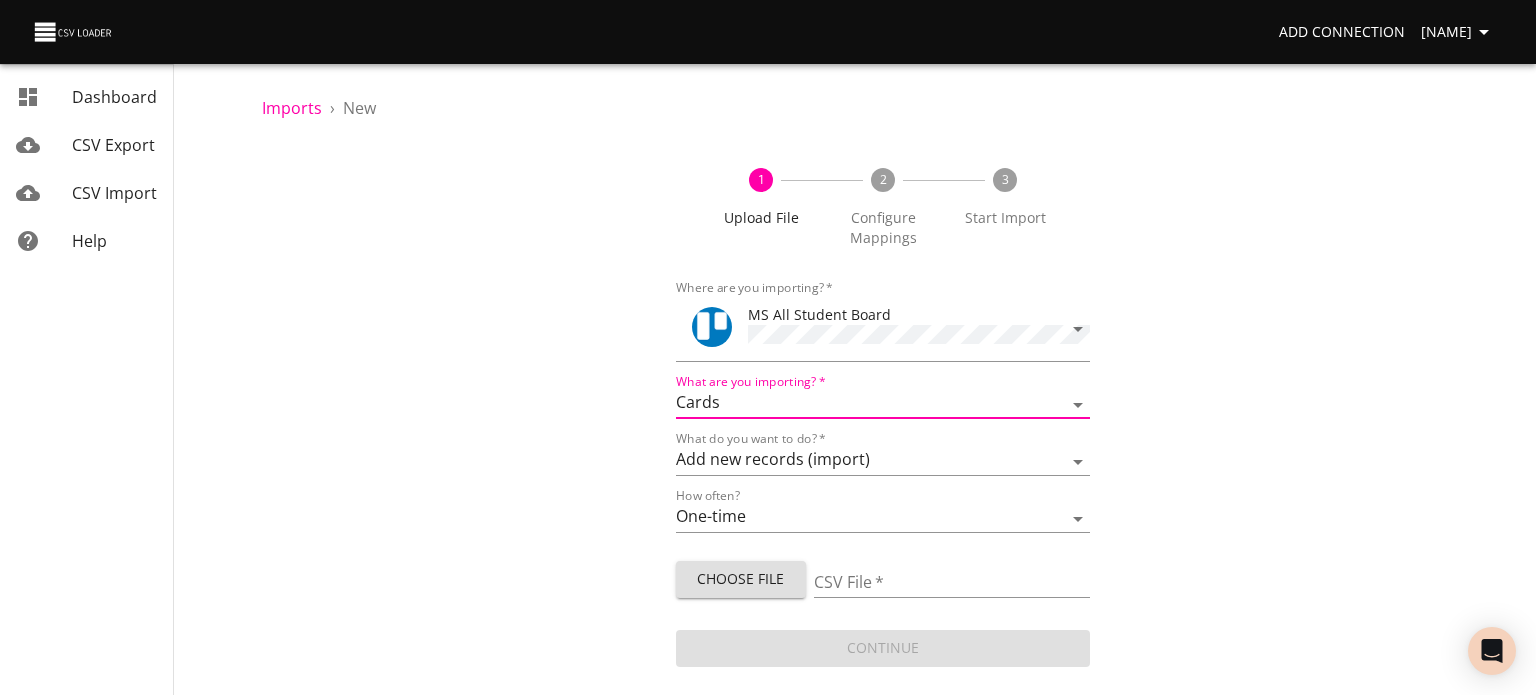 click on "Choose File" at bounding box center [741, 579] 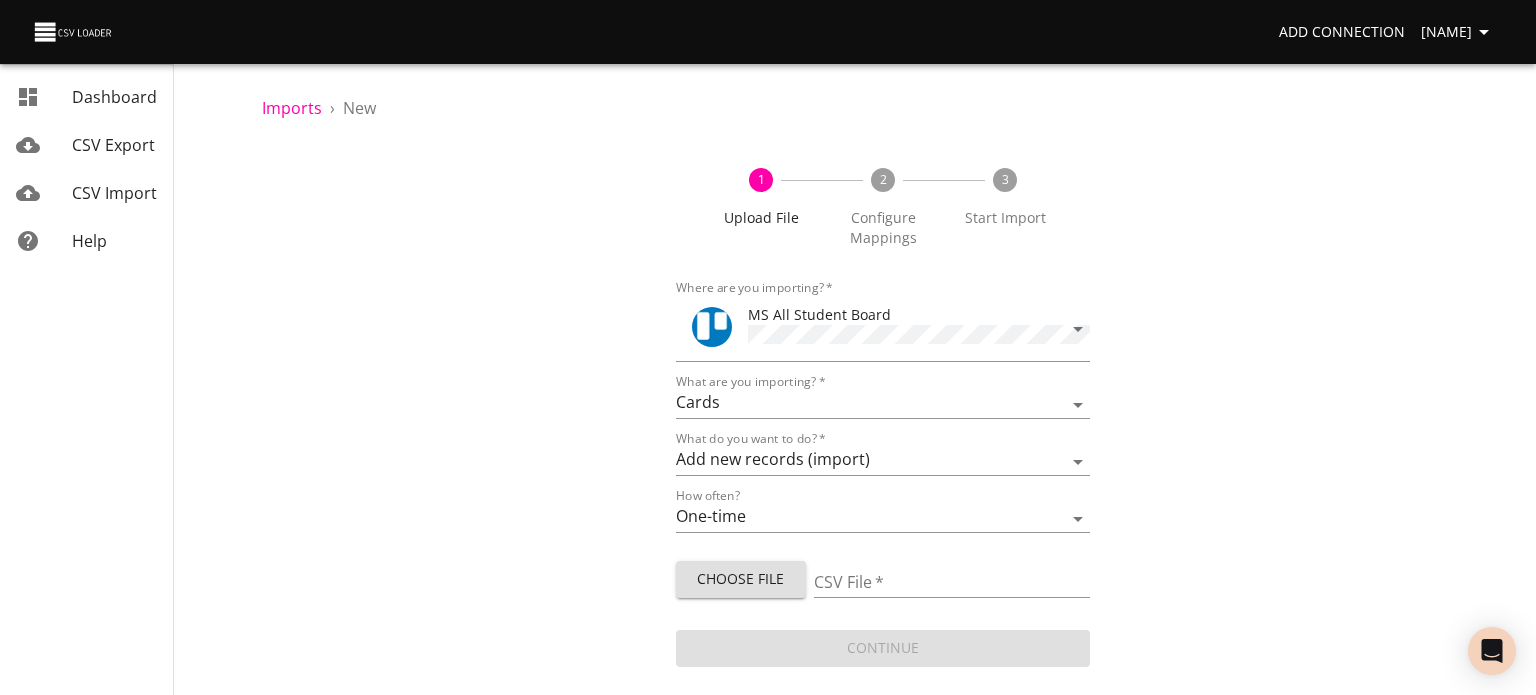 type on "MS new 08082025.csv" 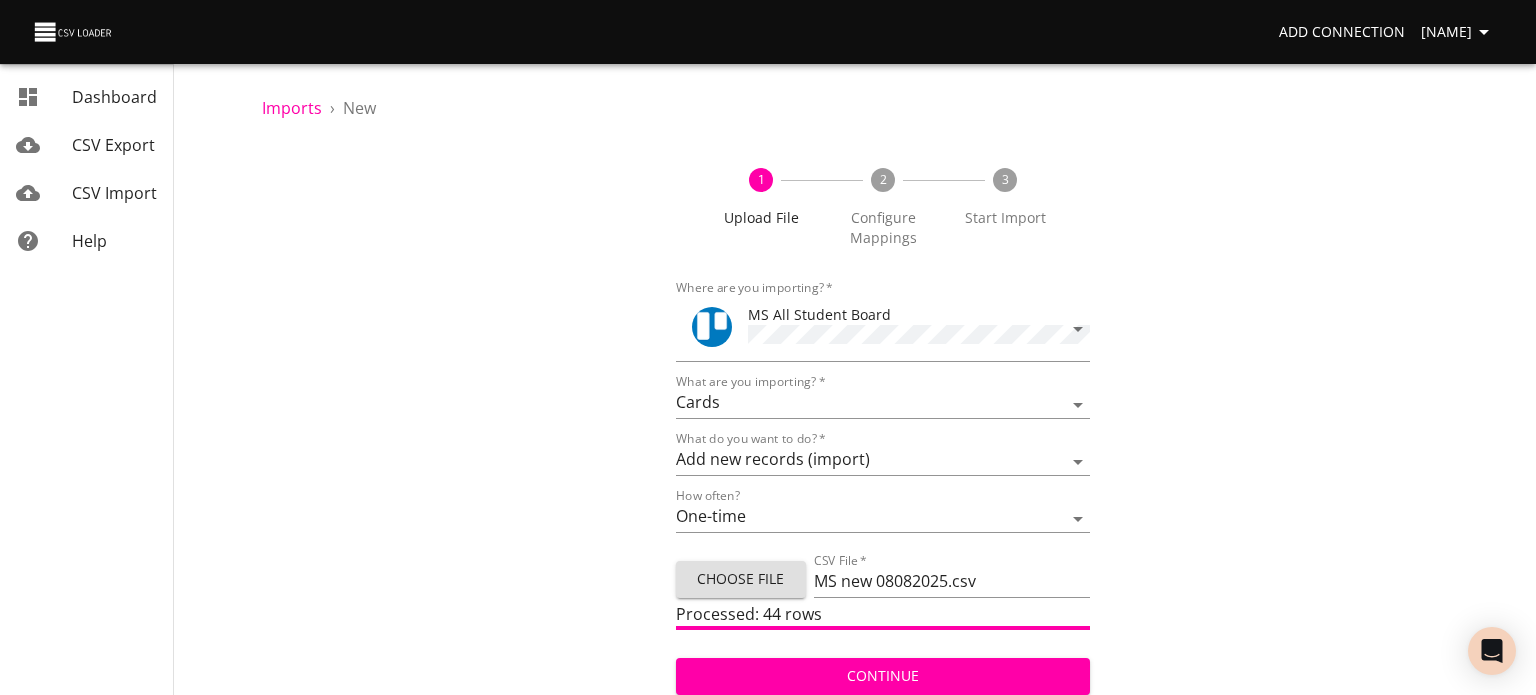click on "Continue" at bounding box center [883, 676] 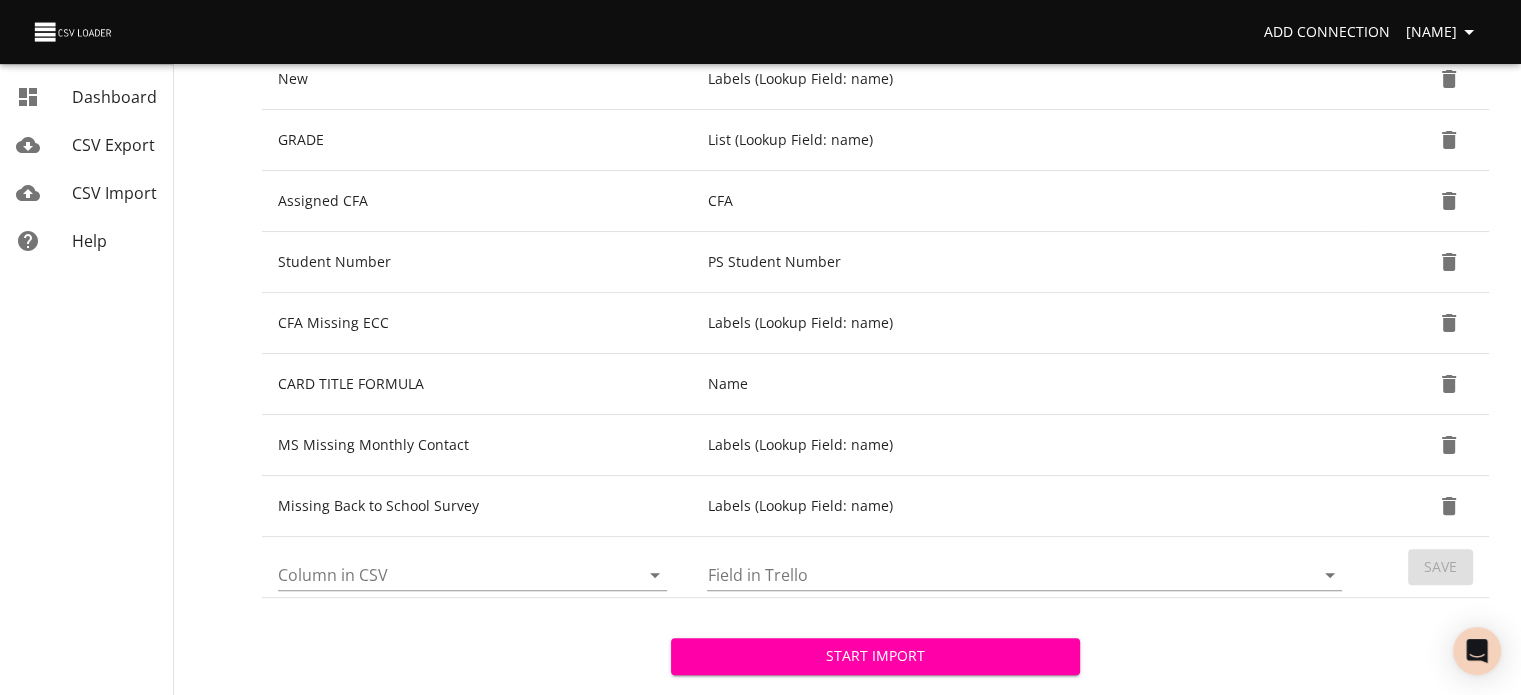 scroll, scrollTop: 443, scrollLeft: 0, axis: vertical 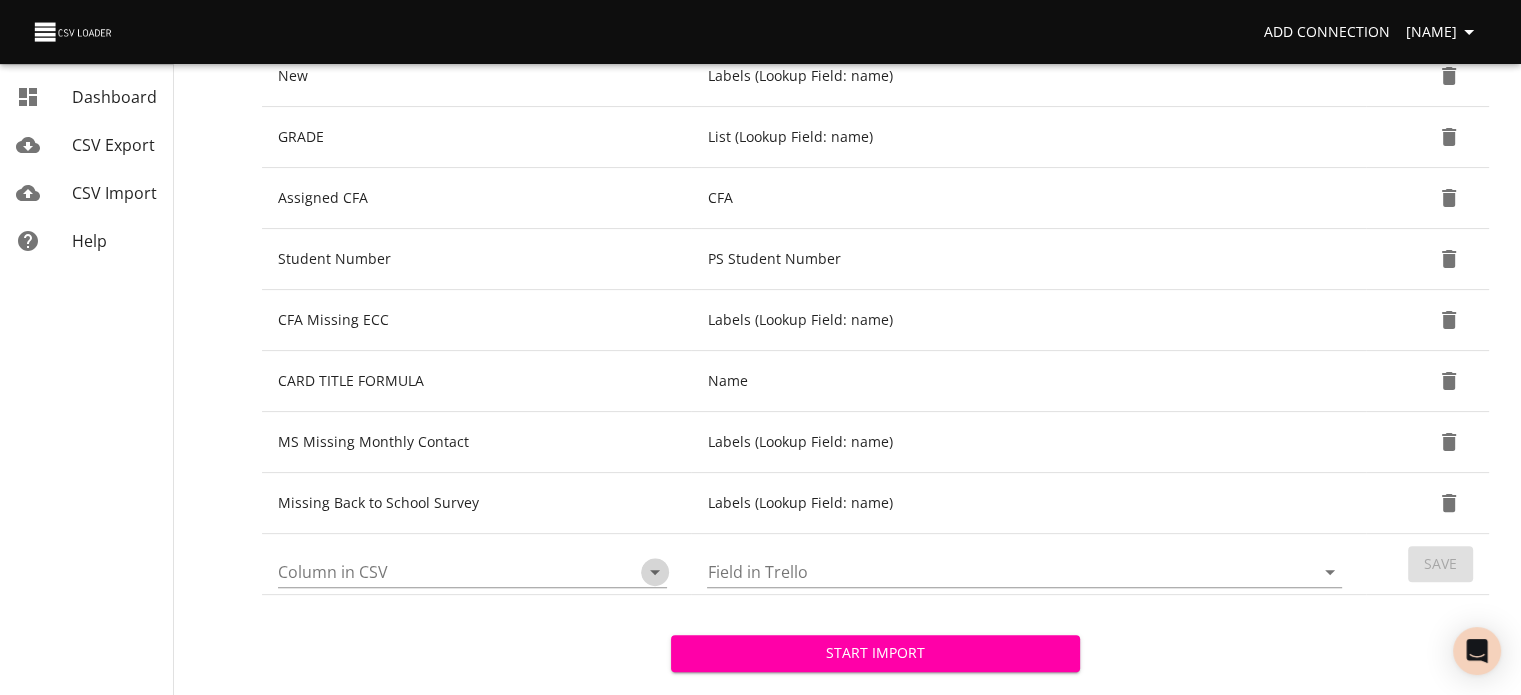 click 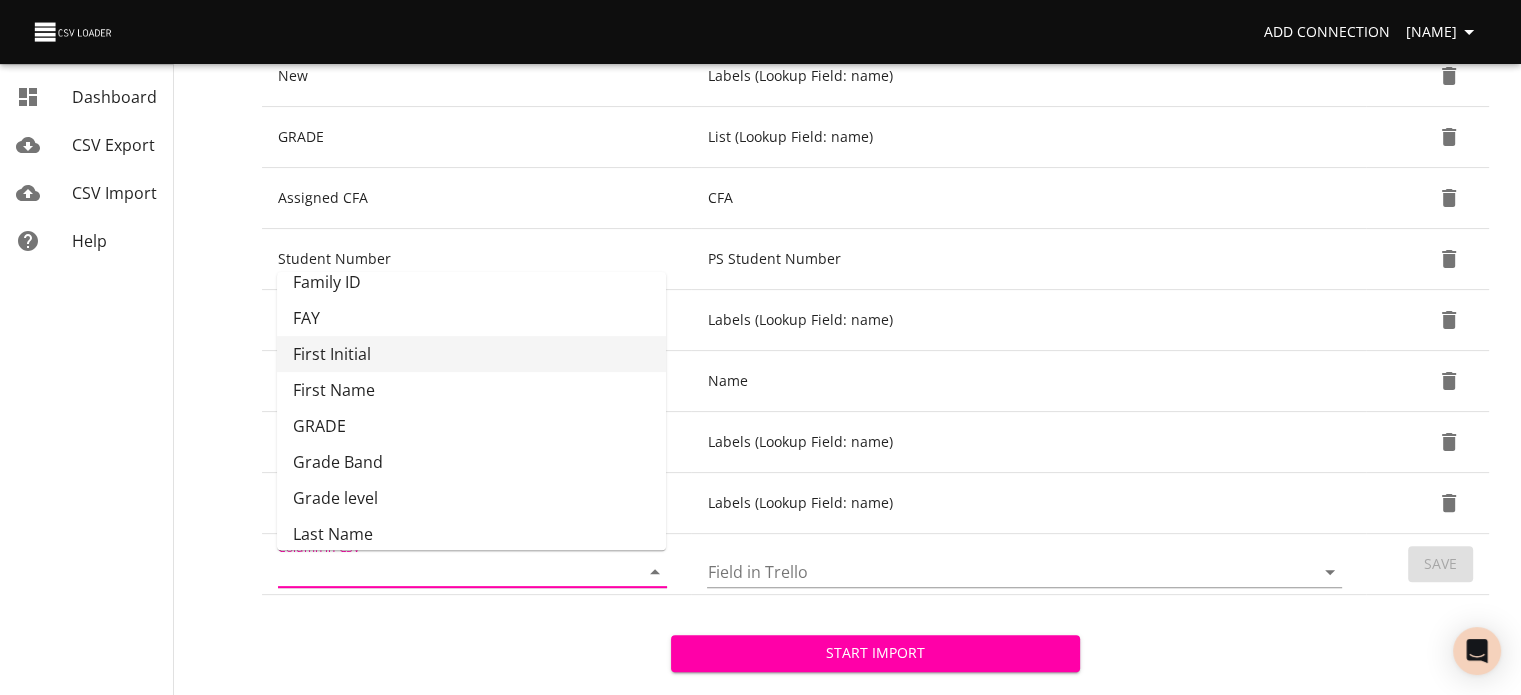 scroll, scrollTop: 202, scrollLeft: 0, axis: vertical 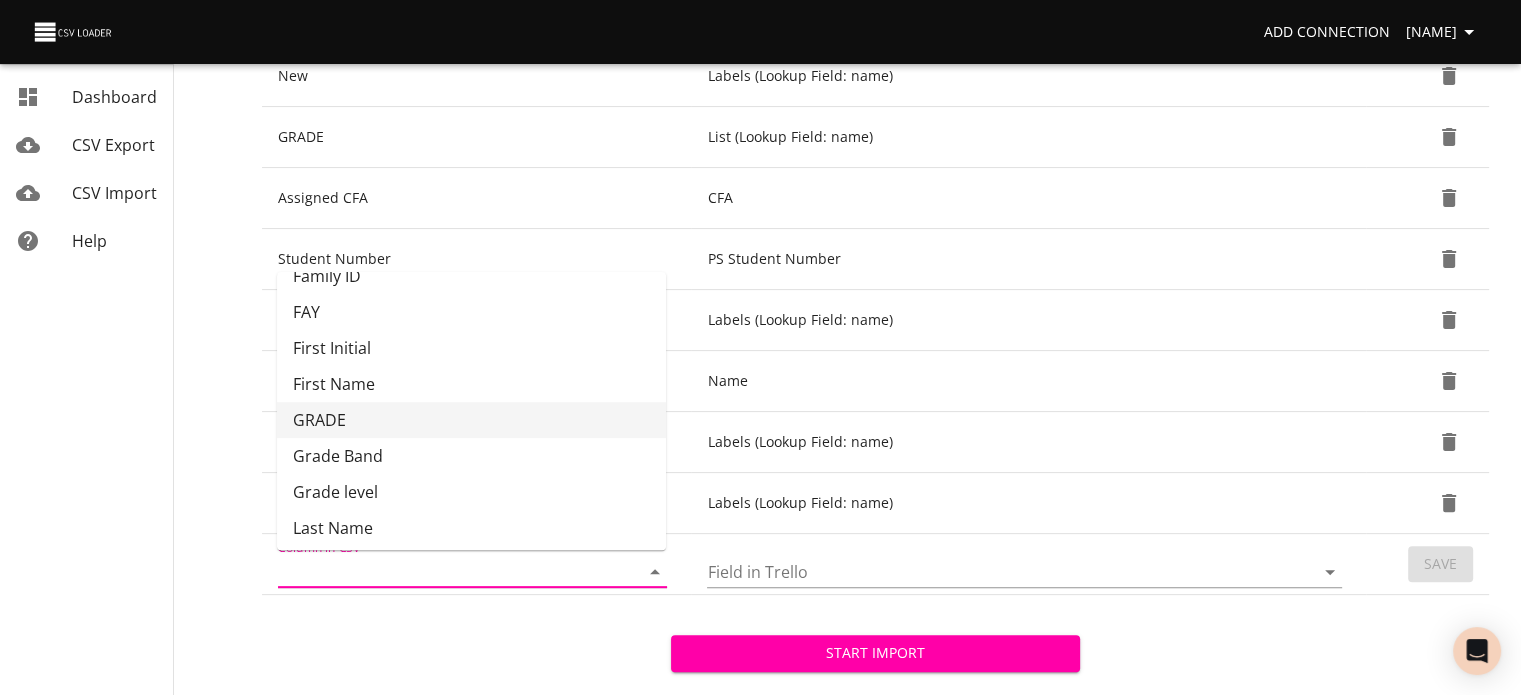 click on "GRADE" at bounding box center (471, 420) 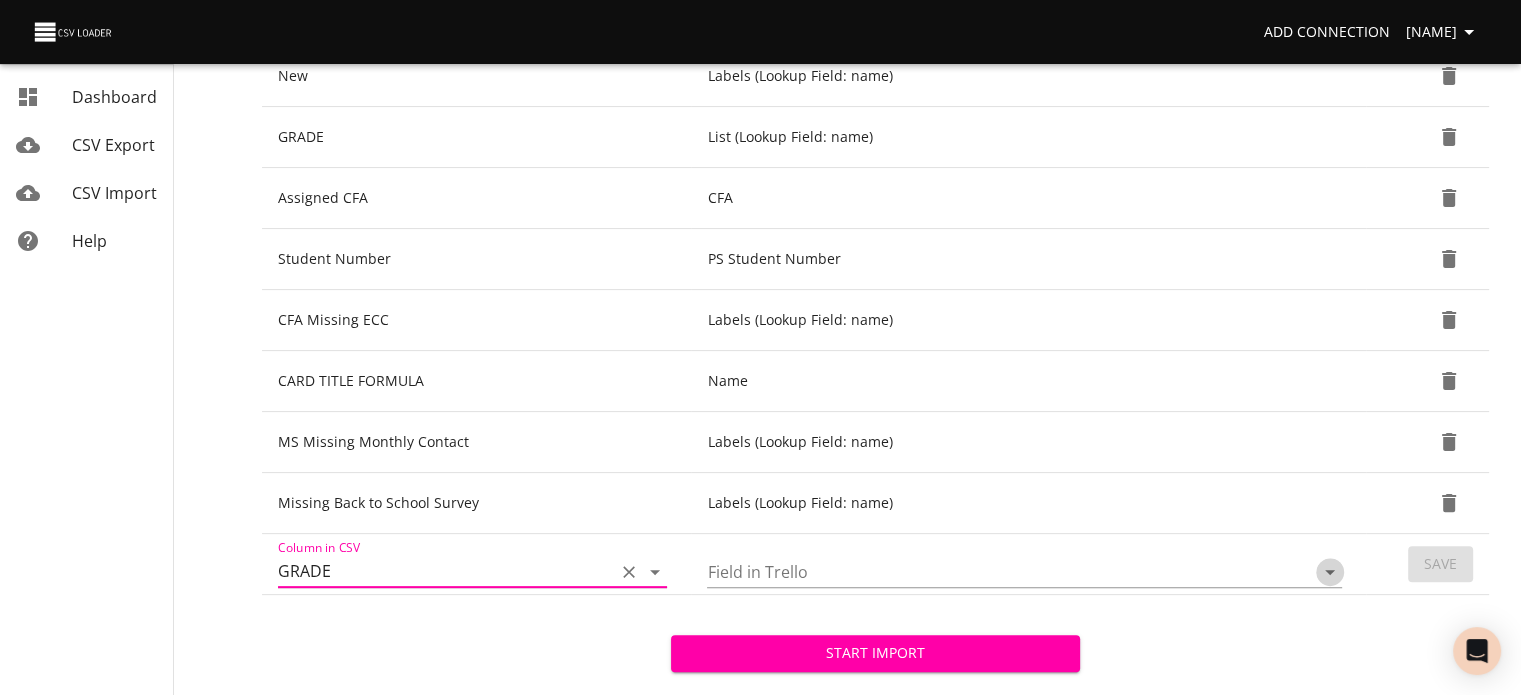 click 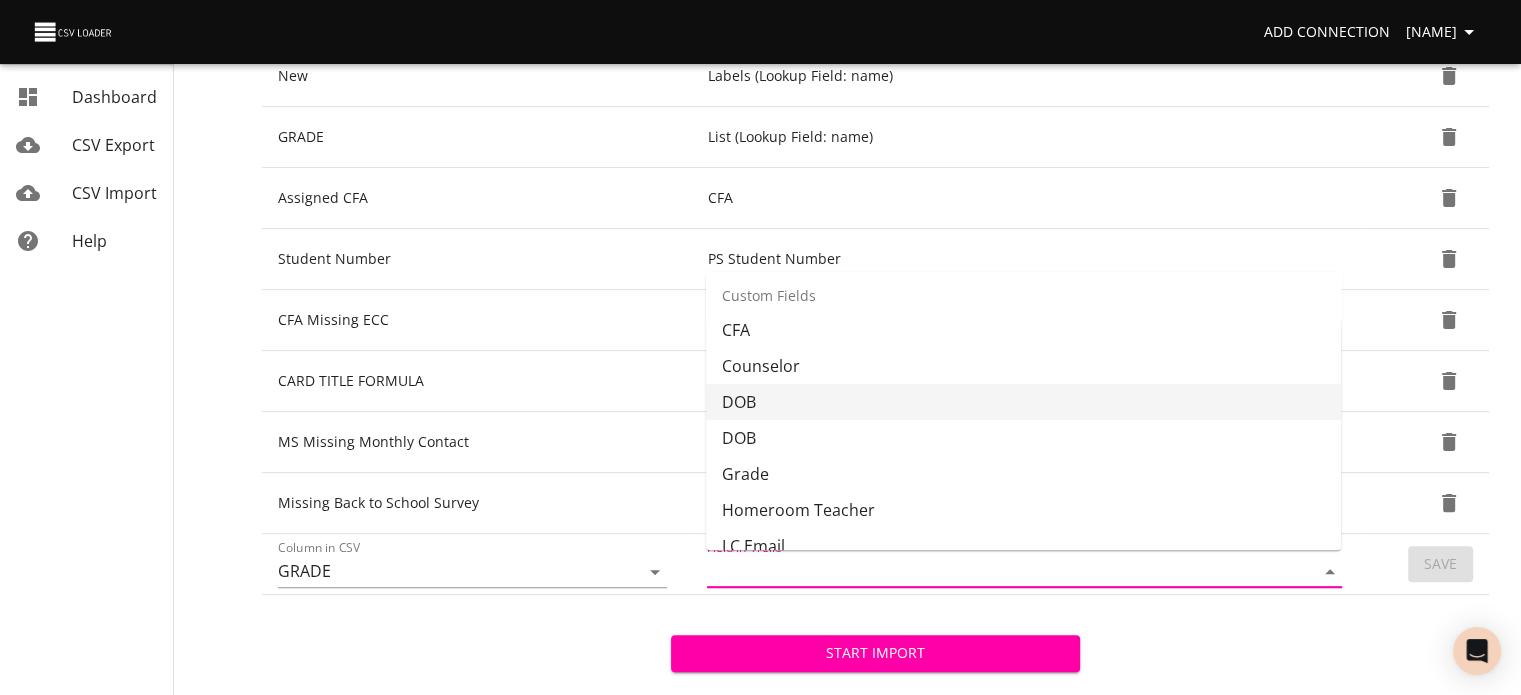 scroll, scrollTop: 515, scrollLeft: 0, axis: vertical 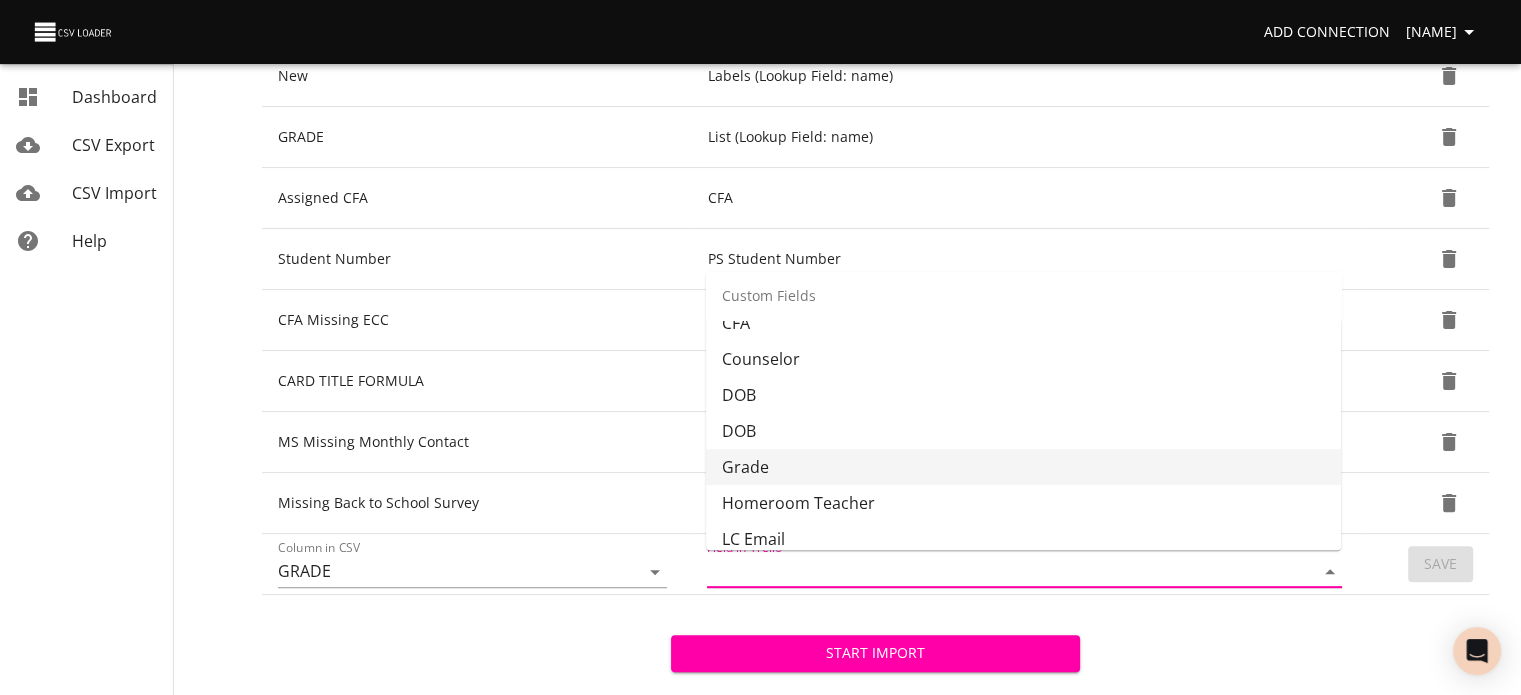click on "Grade" at bounding box center [1023, 467] 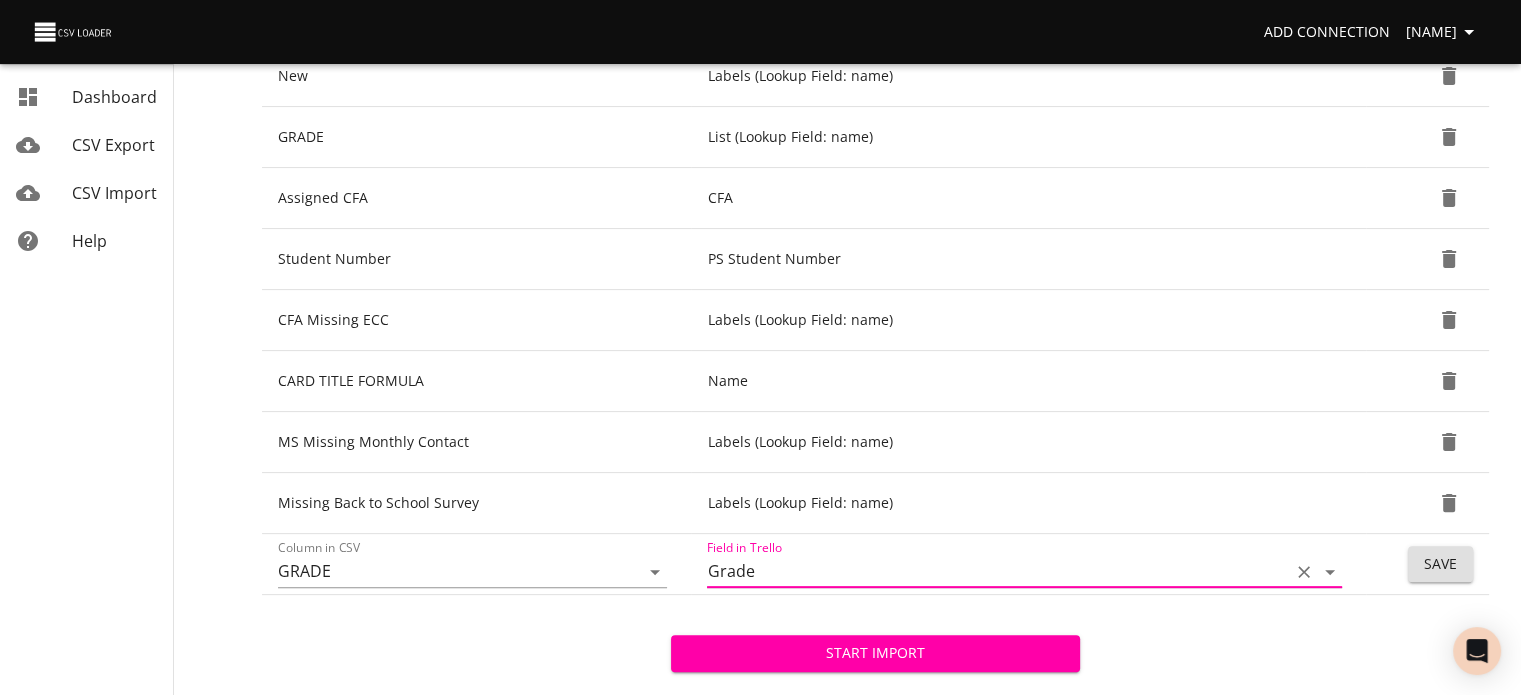 click on "Save" at bounding box center [1440, 564] 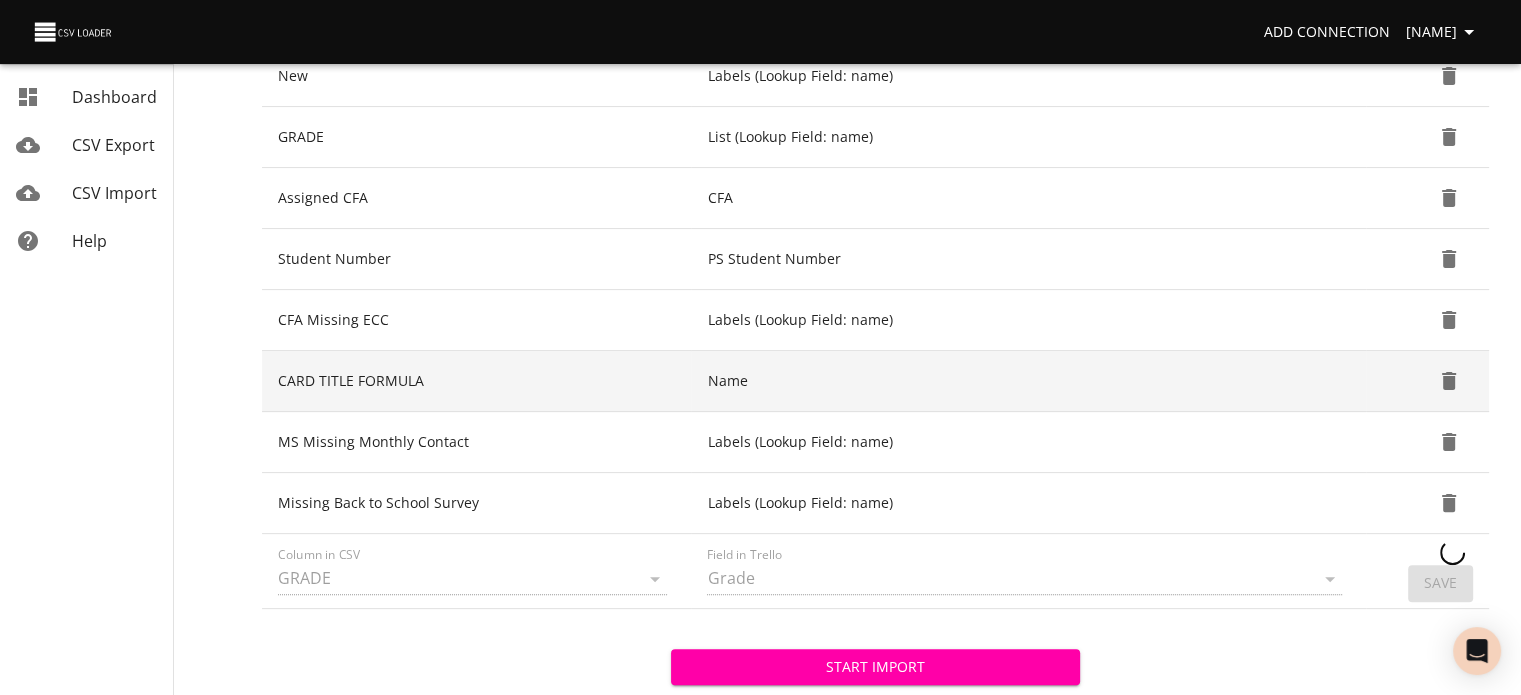 type 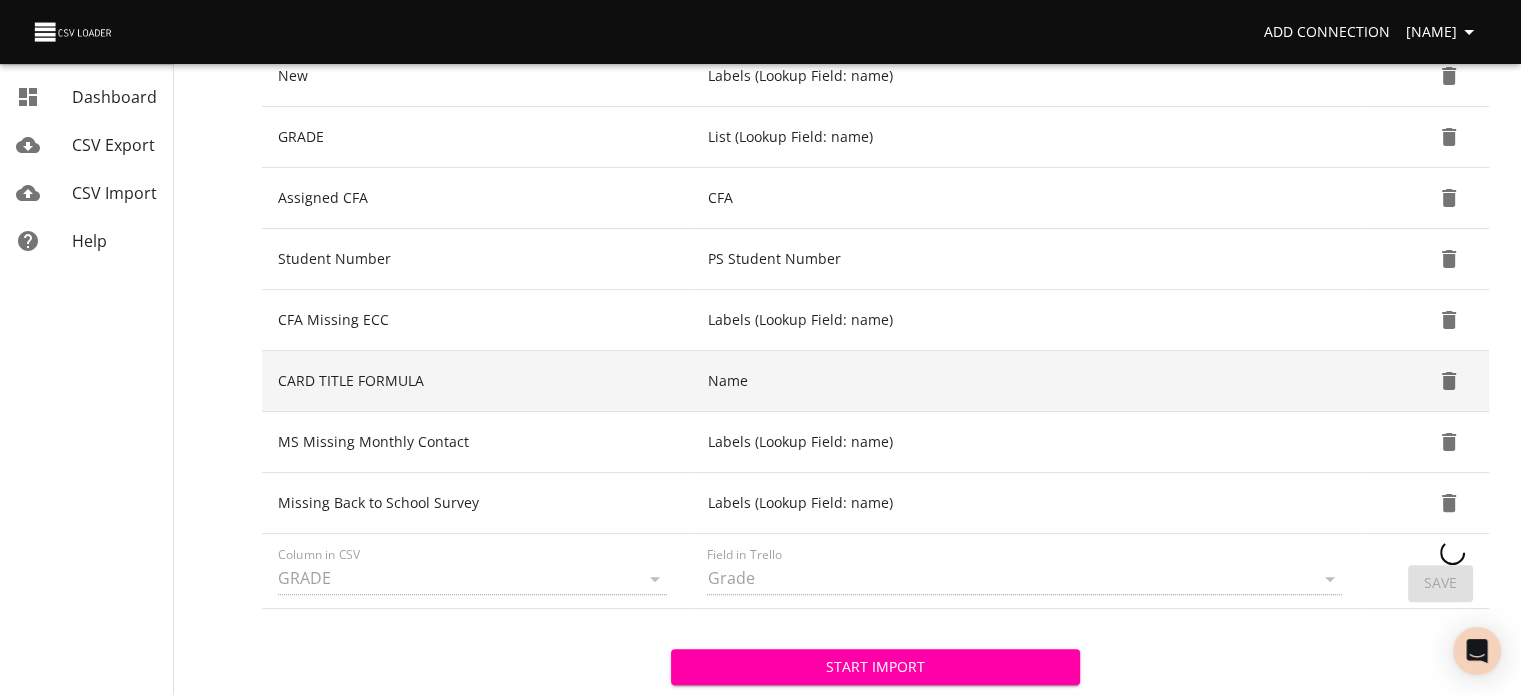 type 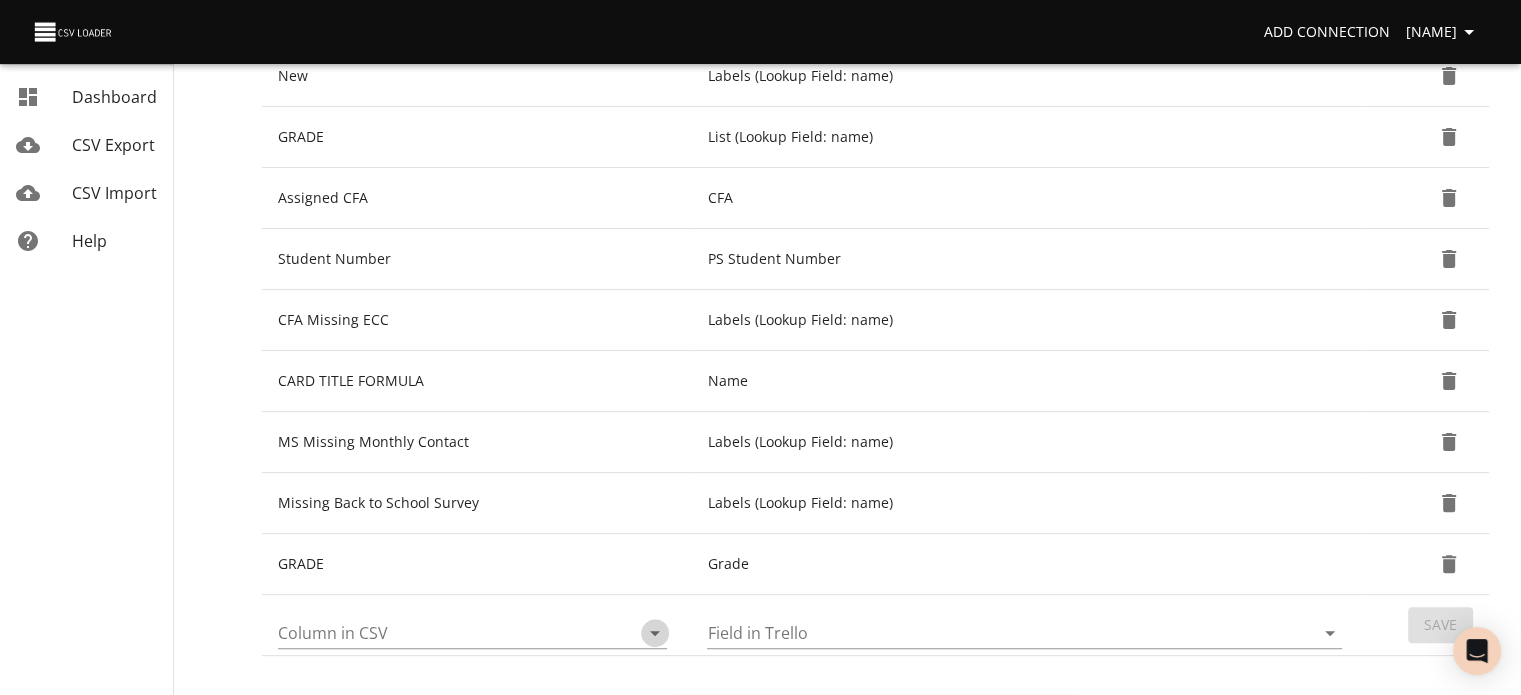 click 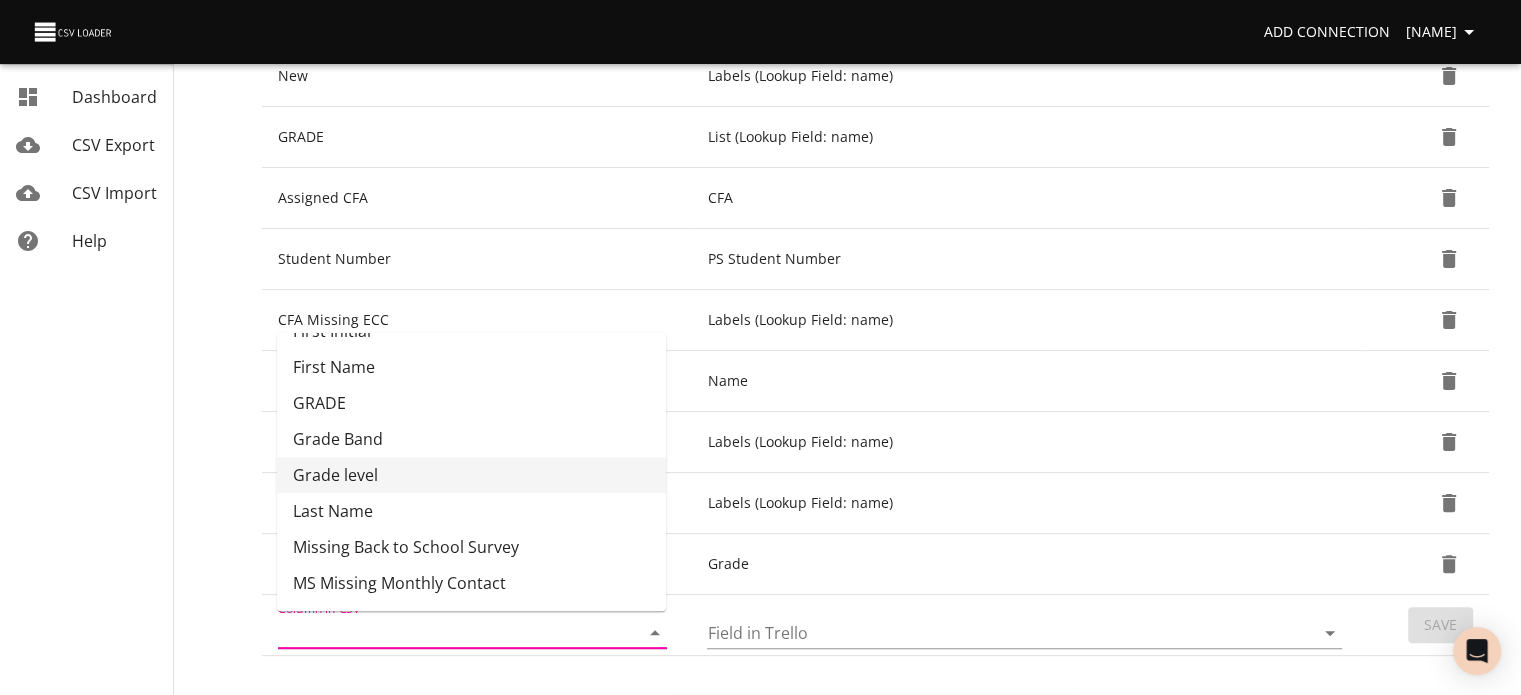 scroll, scrollTop: 281, scrollLeft: 0, axis: vertical 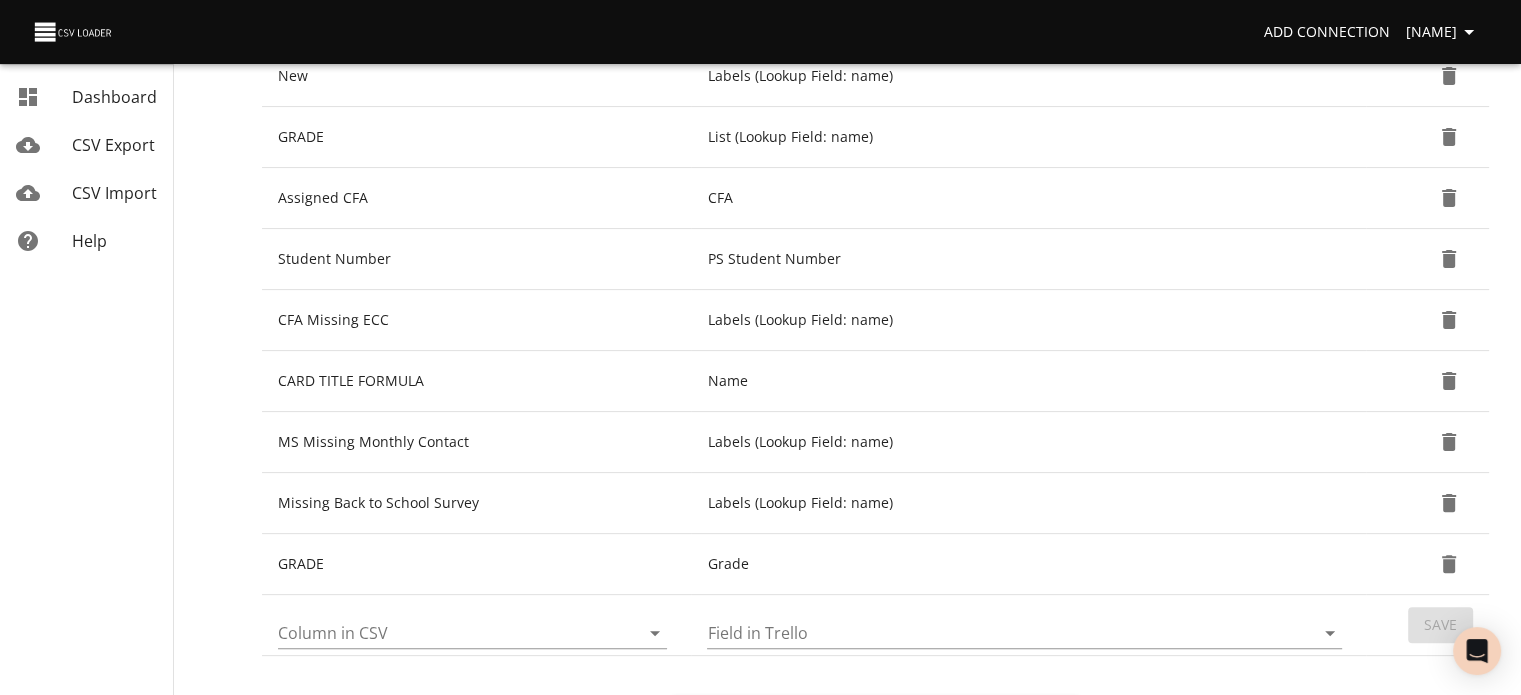 click on "Trello Cards Import Field Mappings Column in CSV Field in Trello FAY Labels (Lookup Field: name) New Labels (Lookup Field: name) GRADE List (Lookup Field: name) Assigned CFA CFA  Student Number PS Student Number  CFA Missing ECC Labels (Lookup Field: name) CARD TITLE FORMULA Name  MS Missing Monthly Contact Labels (Lookup Field: name) Missing Back to School Survey Labels (Lookup Field: name) GRADE Grade  Column in CSV Field in Trello Save Start Import Change File Cancel Import" at bounding box center (875, 195) 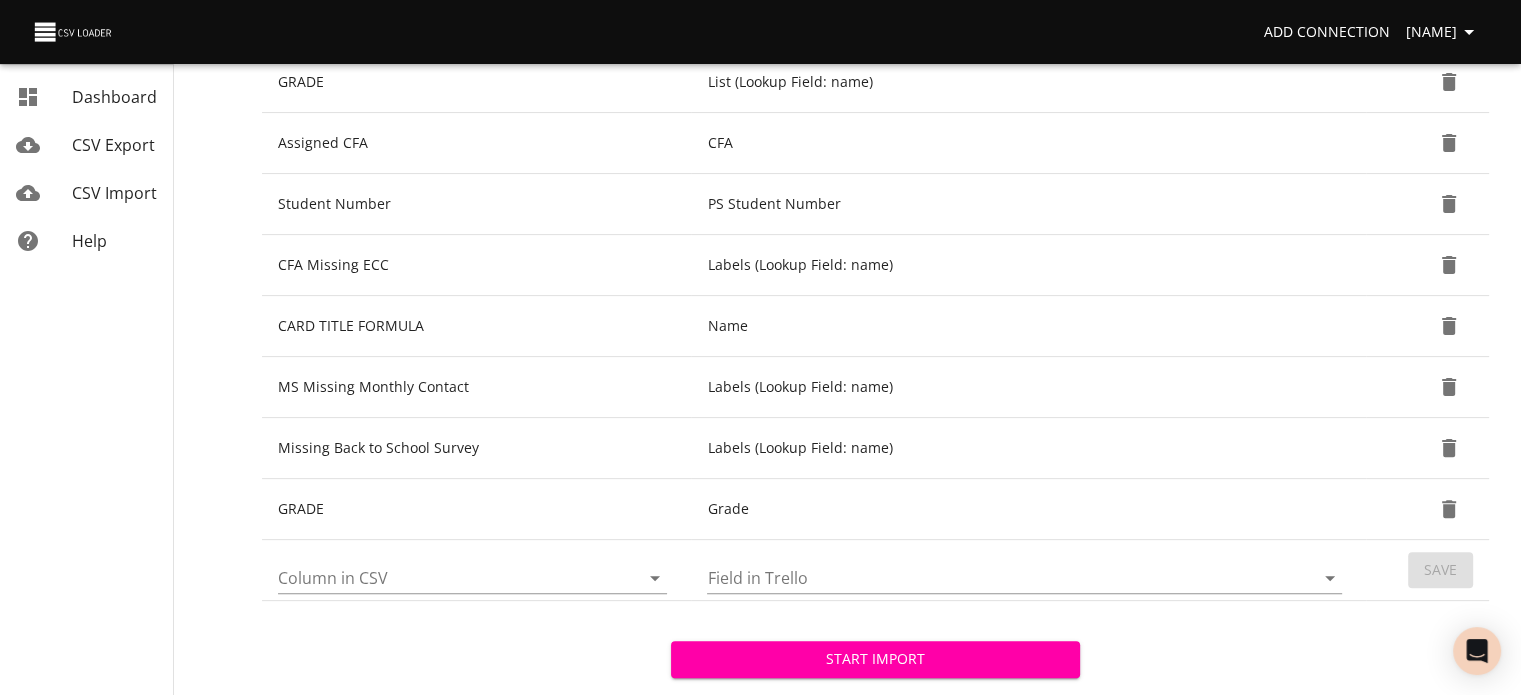 scroll, scrollTop: 503, scrollLeft: 0, axis: vertical 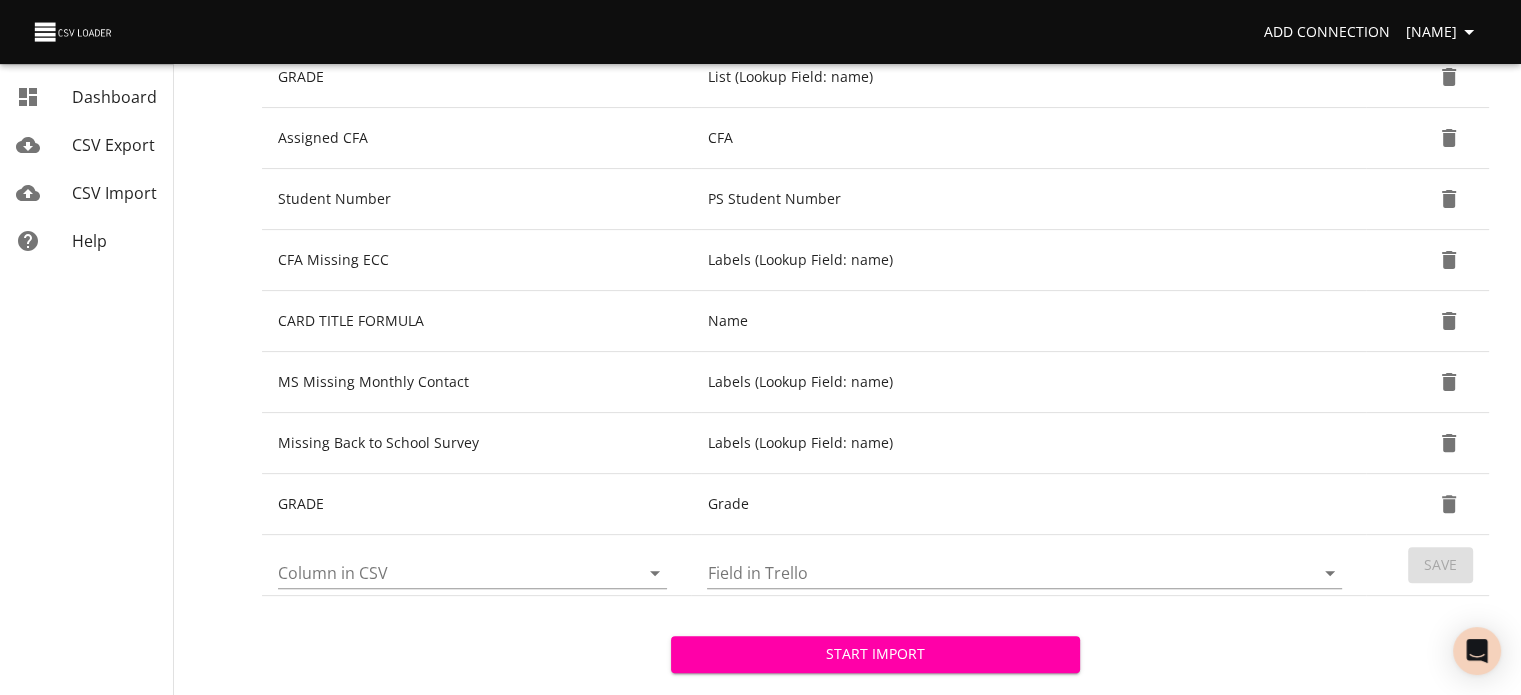 click 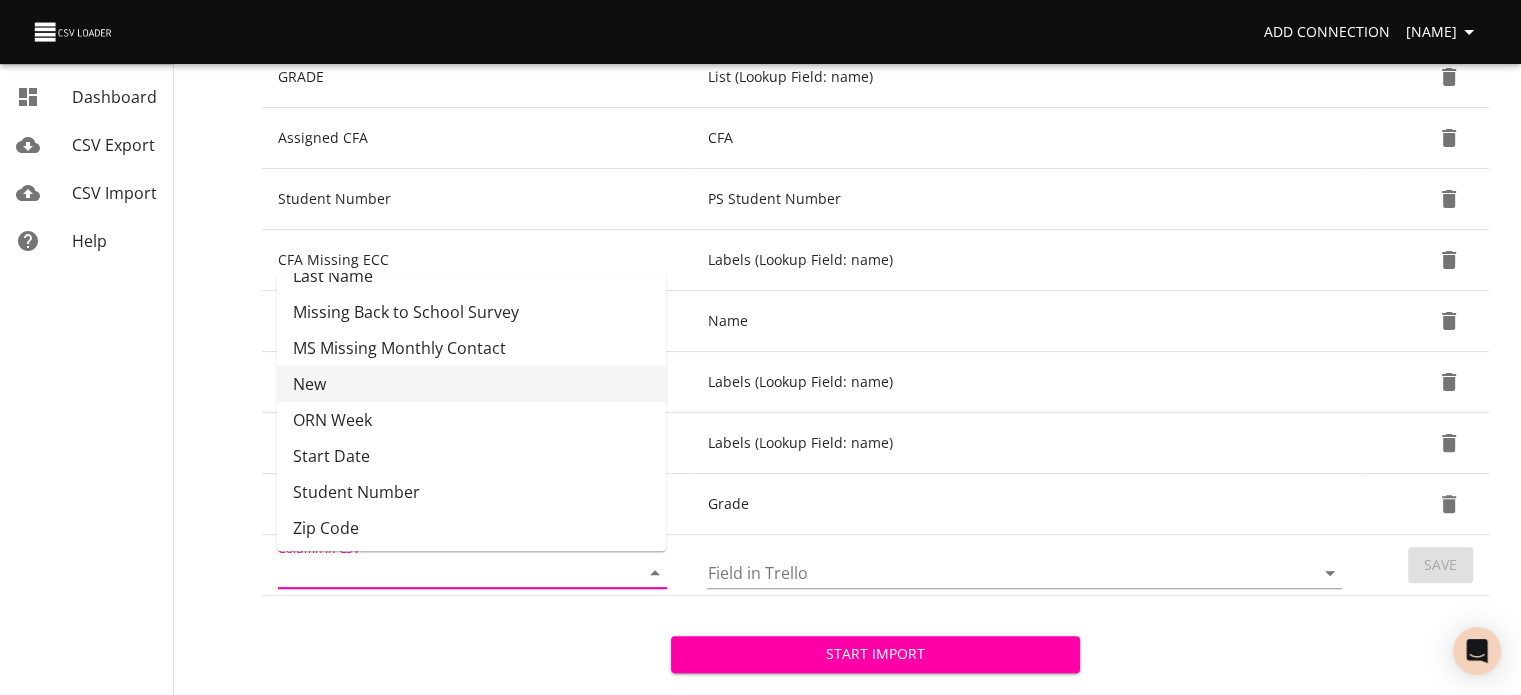 scroll, scrollTop: 455, scrollLeft: 0, axis: vertical 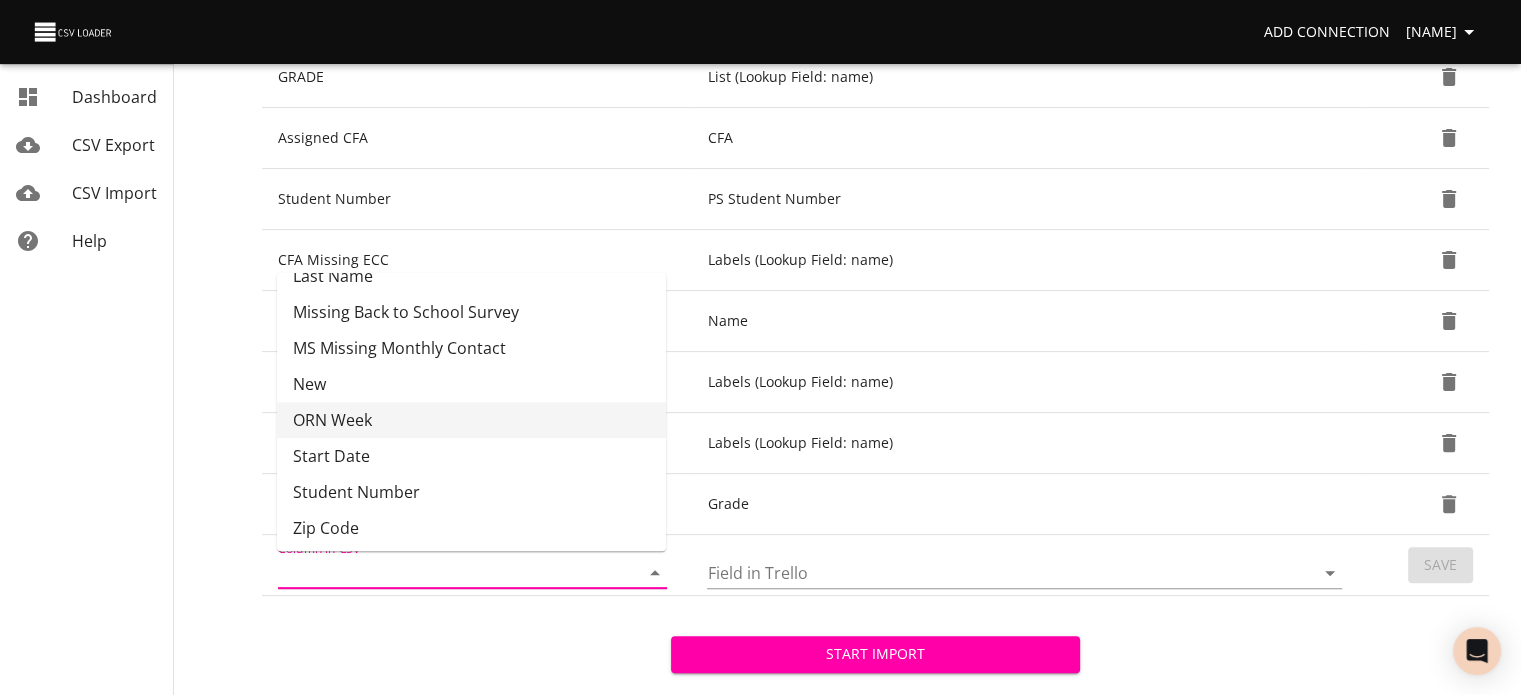 click on "ORN Week" at bounding box center [471, 420] 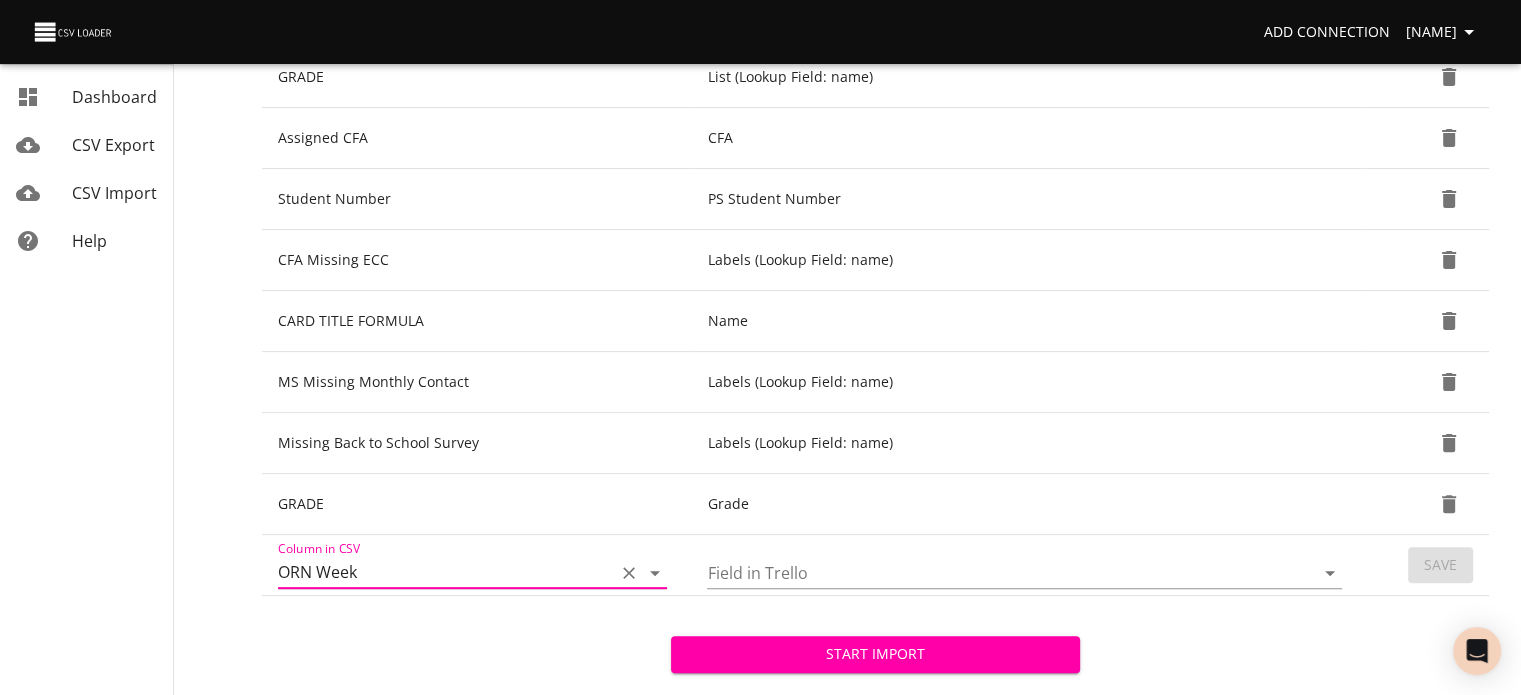click 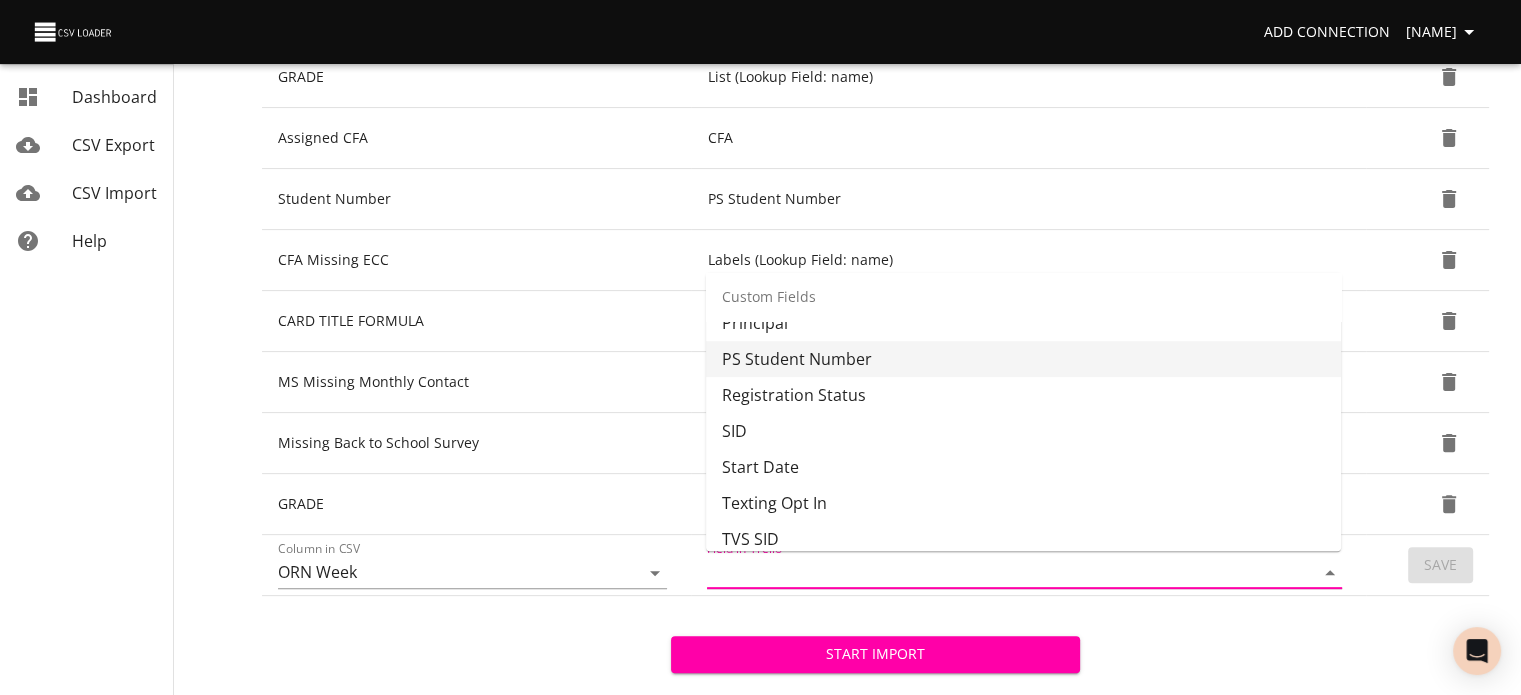 scroll, scrollTop: 1021, scrollLeft: 0, axis: vertical 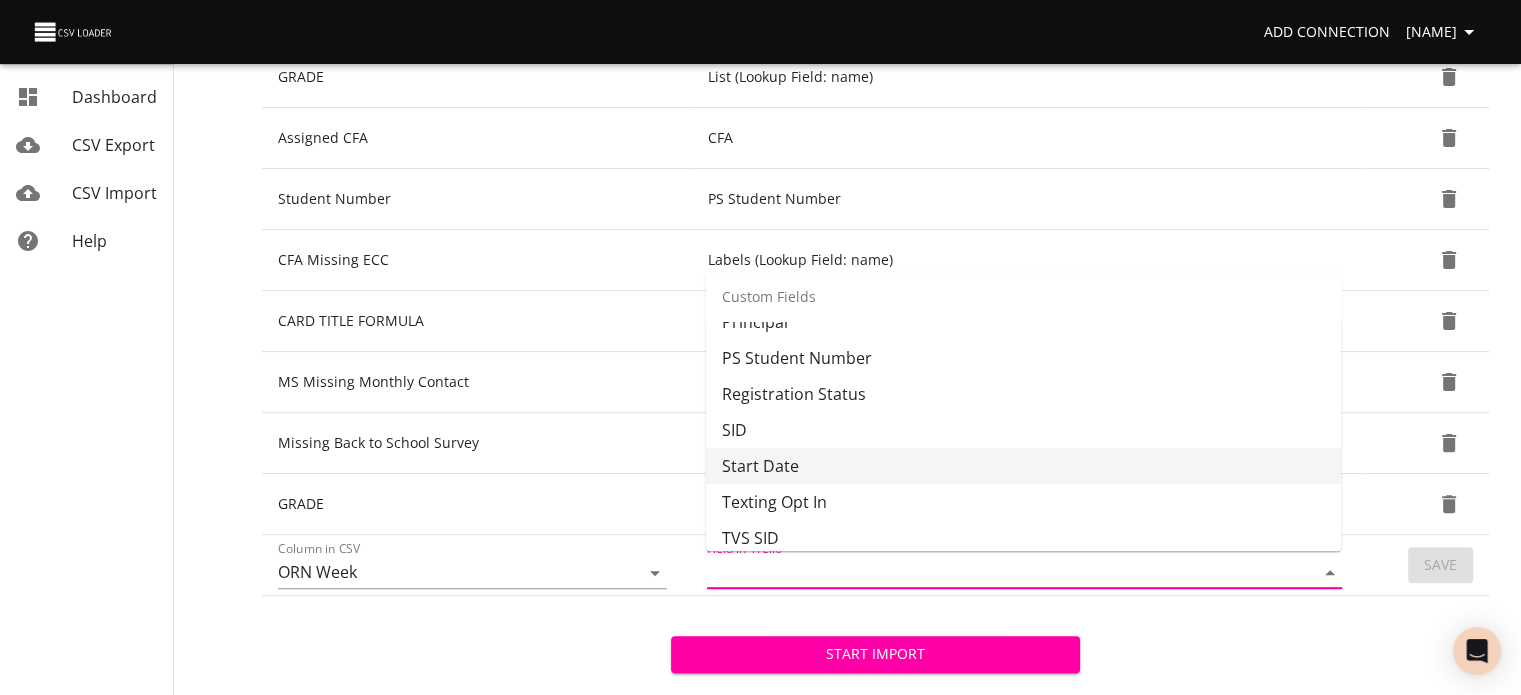 click on "Start Date" at bounding box center (1023, 466) 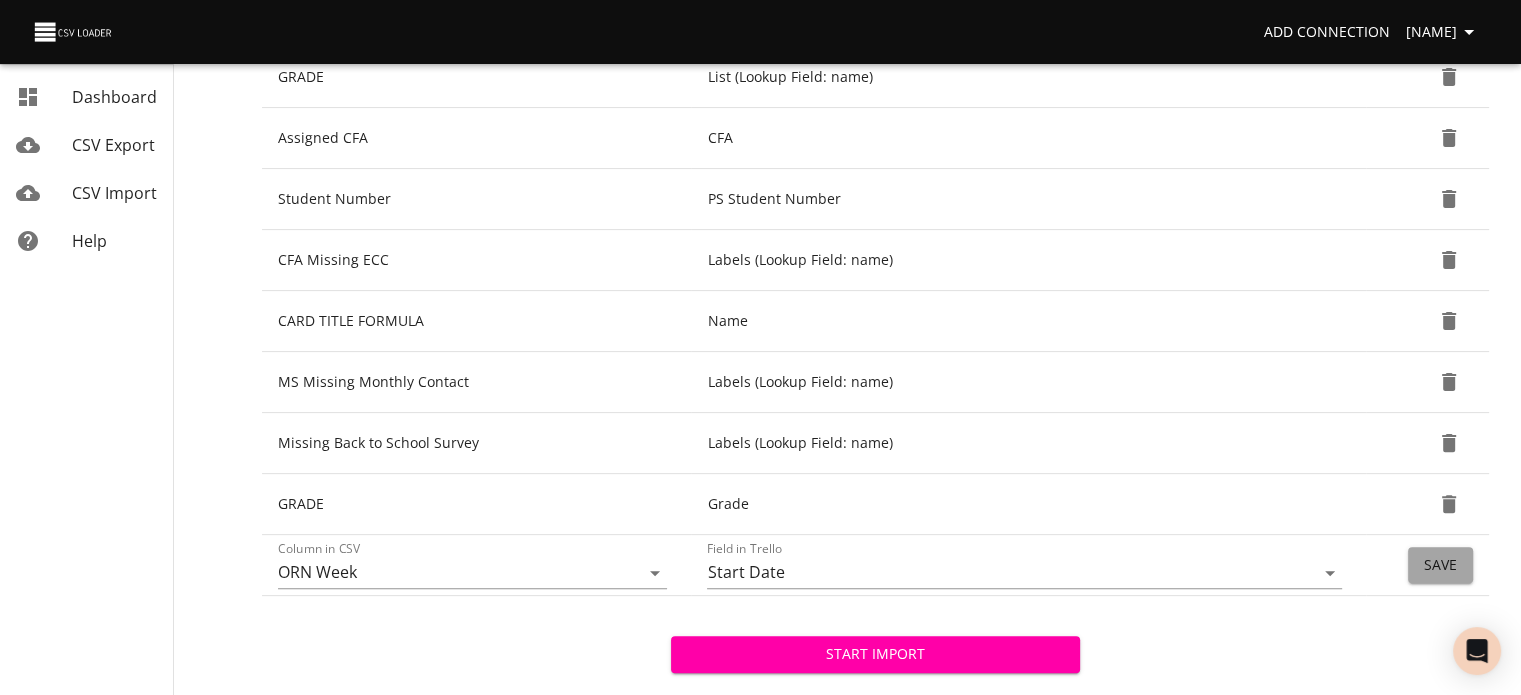 click on "Save" at bounding box center [1440, 565] 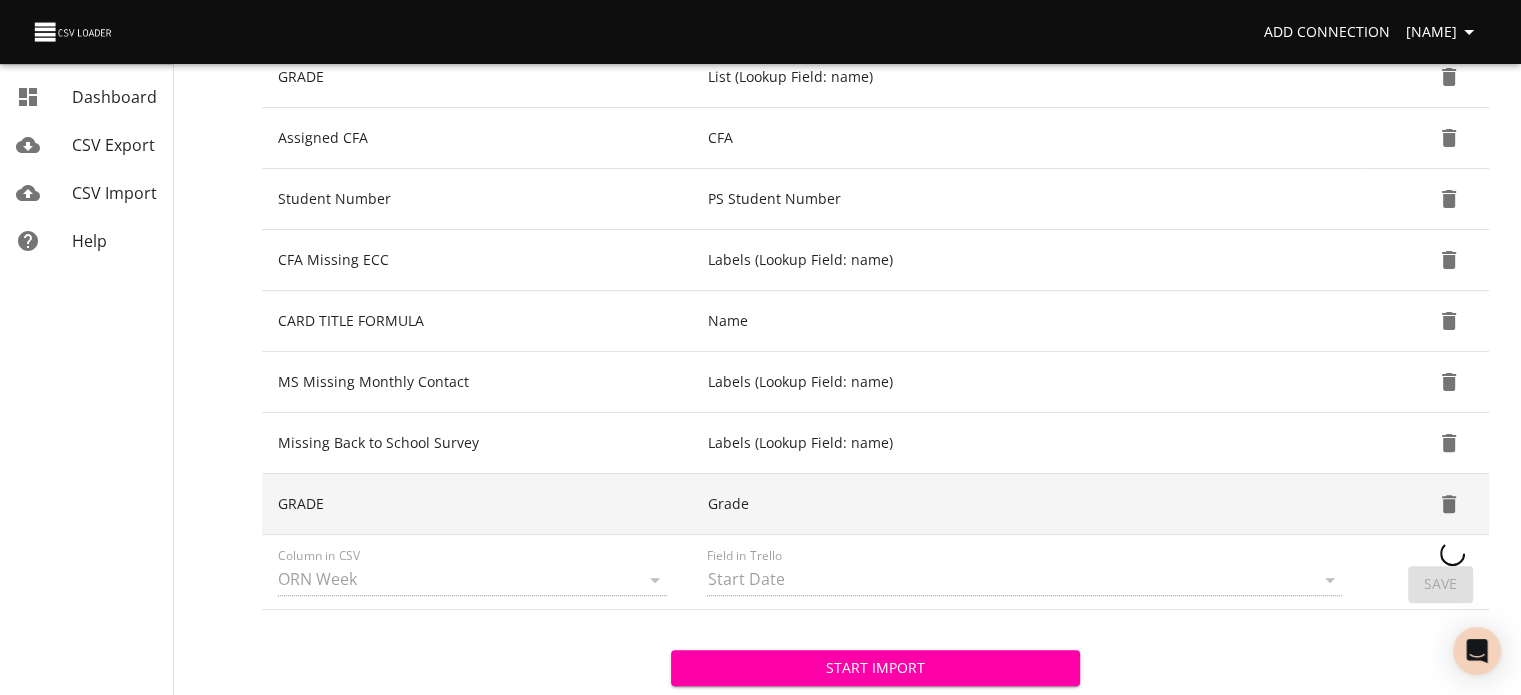 type 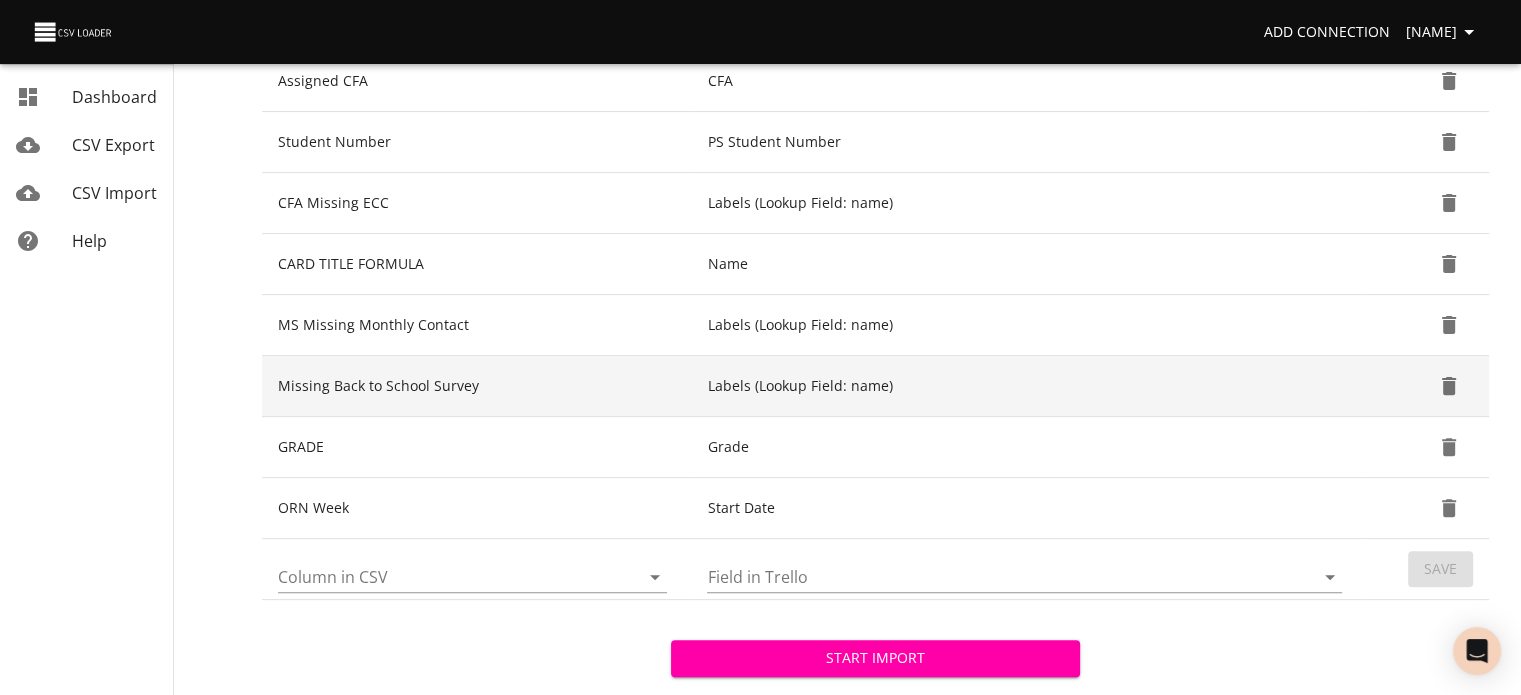 scroll, scrollTop: 562, scrollLeft: 0, axis: vertical 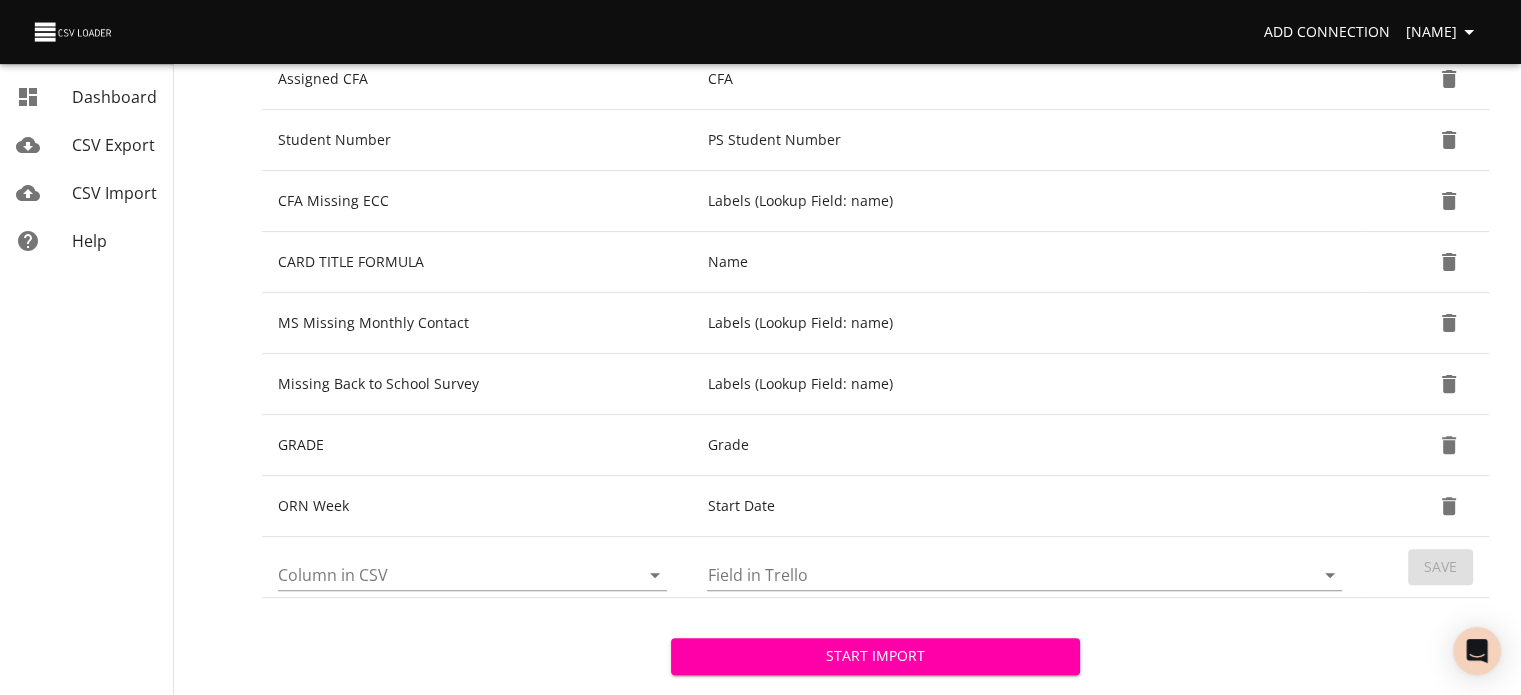 click 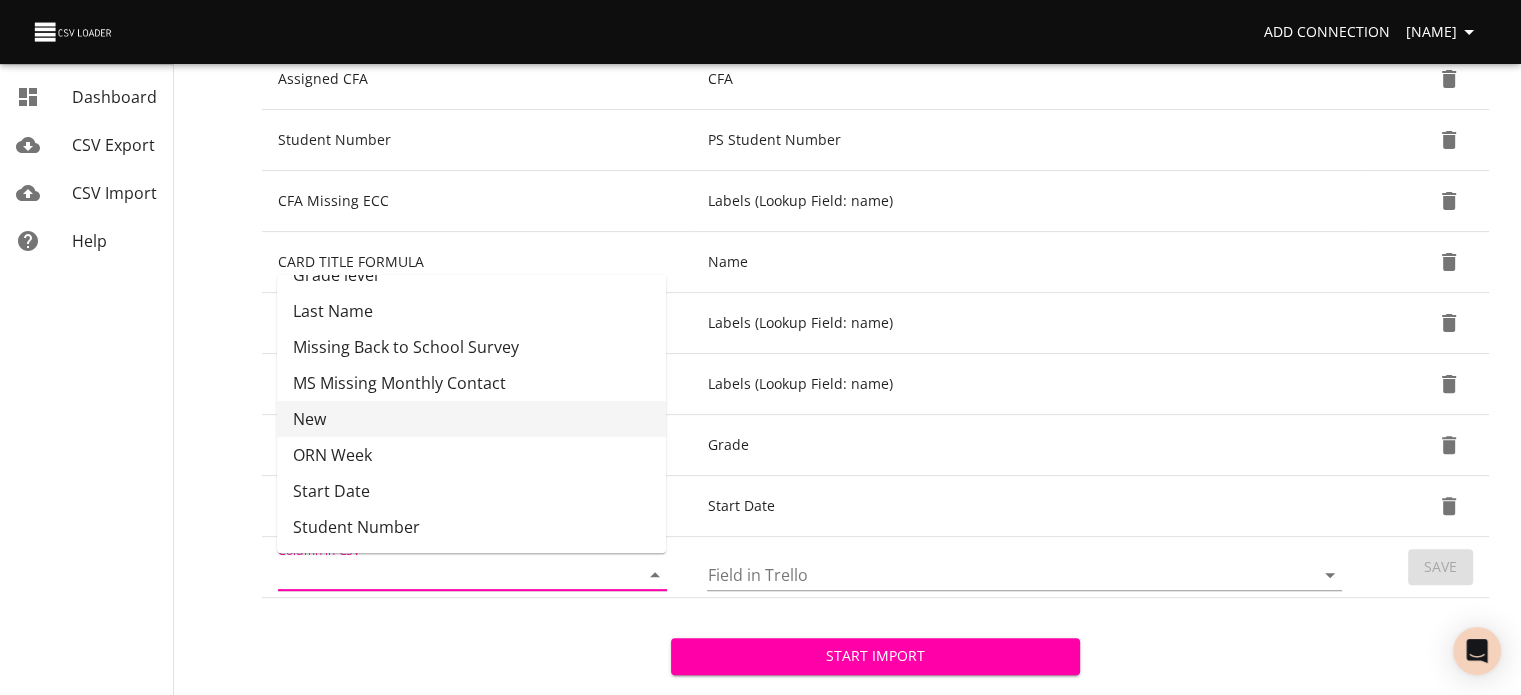 scroll, scrollTop: 457, scrollLeft: 0, axis: vertical 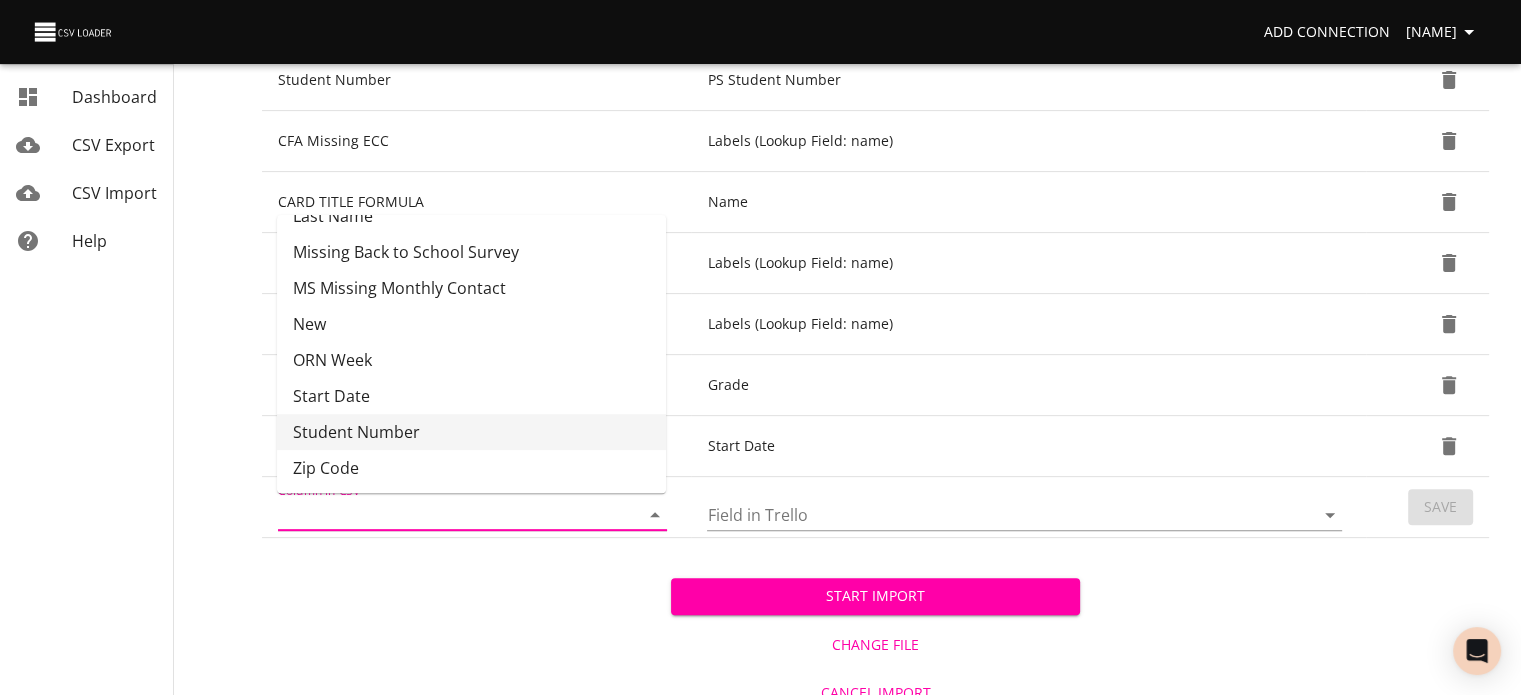 click on "Trello Cards Import Field Mappings Column in CSV Field in Trello FAY Labels (Lookup Field: name) New Labels (Lookup Field: name) GRADE List (Lookup Field: name) Assigned CFA CFA  Student Number PS Student Number  CFA Missing ECC Labels (Lookup Field: name) CARD TITLE FORMULA Name  MS Missing Monthly Contact Labels (Lookup Field: name) Missing Back to School Survey Labels (Lookup Field: name) GRADE Grade  ORN Week Start Date  Column in CSV Field in Trello Save Start Import Change File Cancel Import" at bounding box center (875, 47) 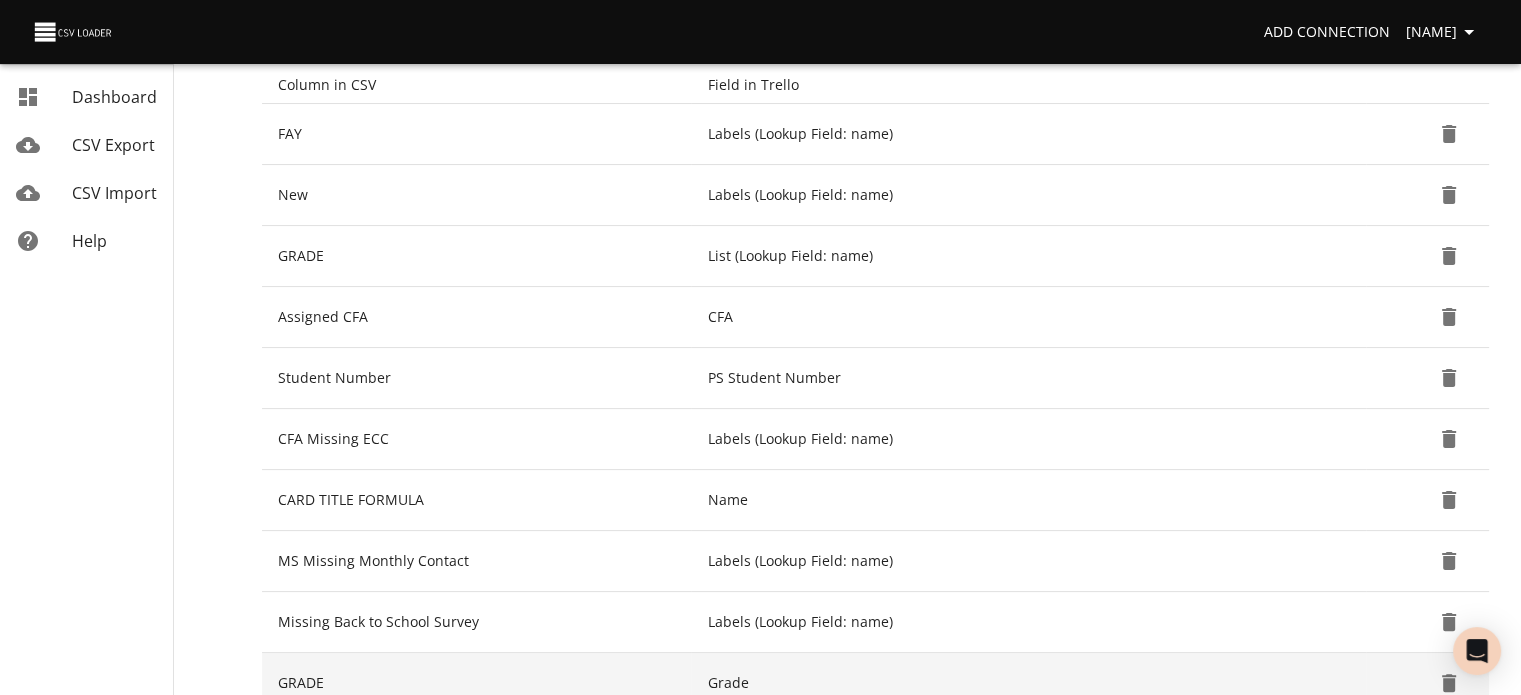 scroll, scrollTop: 640, scrollLeft: 0, axis: vertical 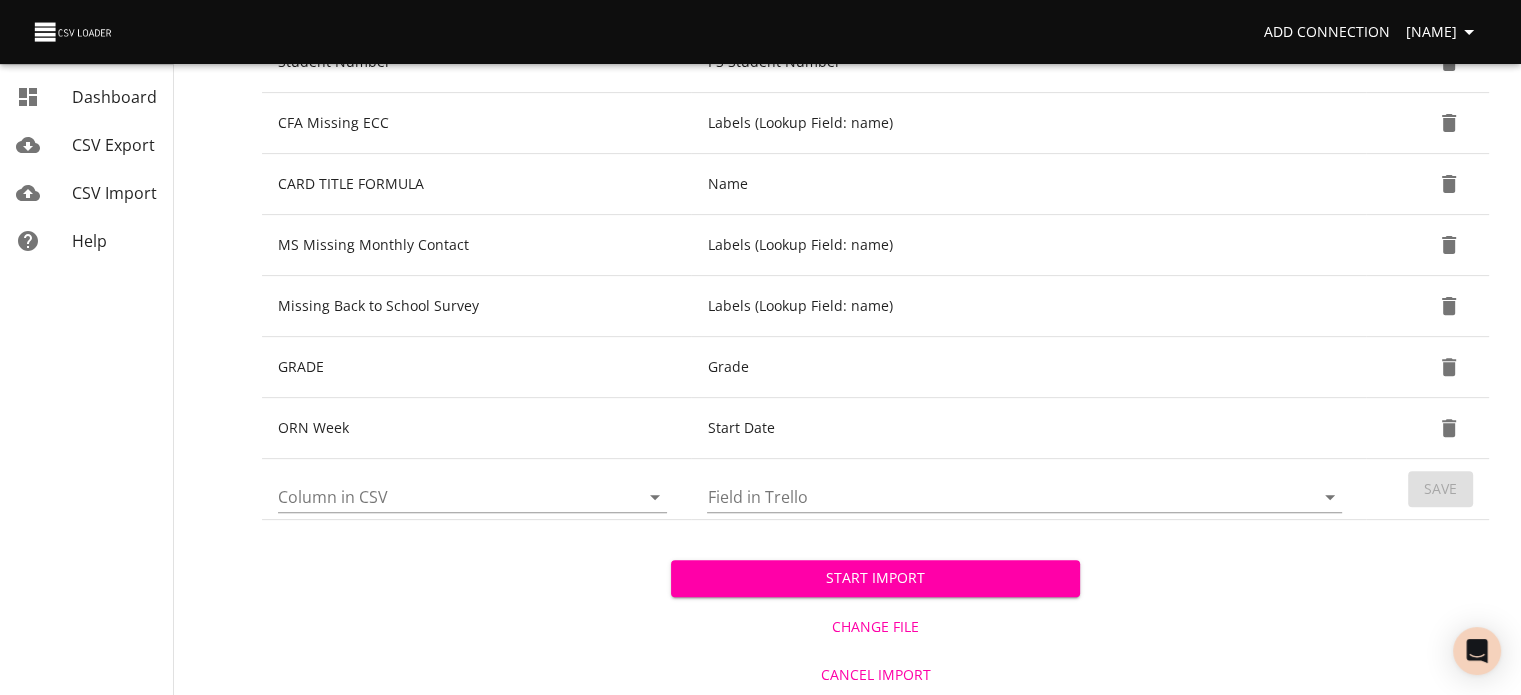 click on "Start Import" at bounding box center (875, 578) 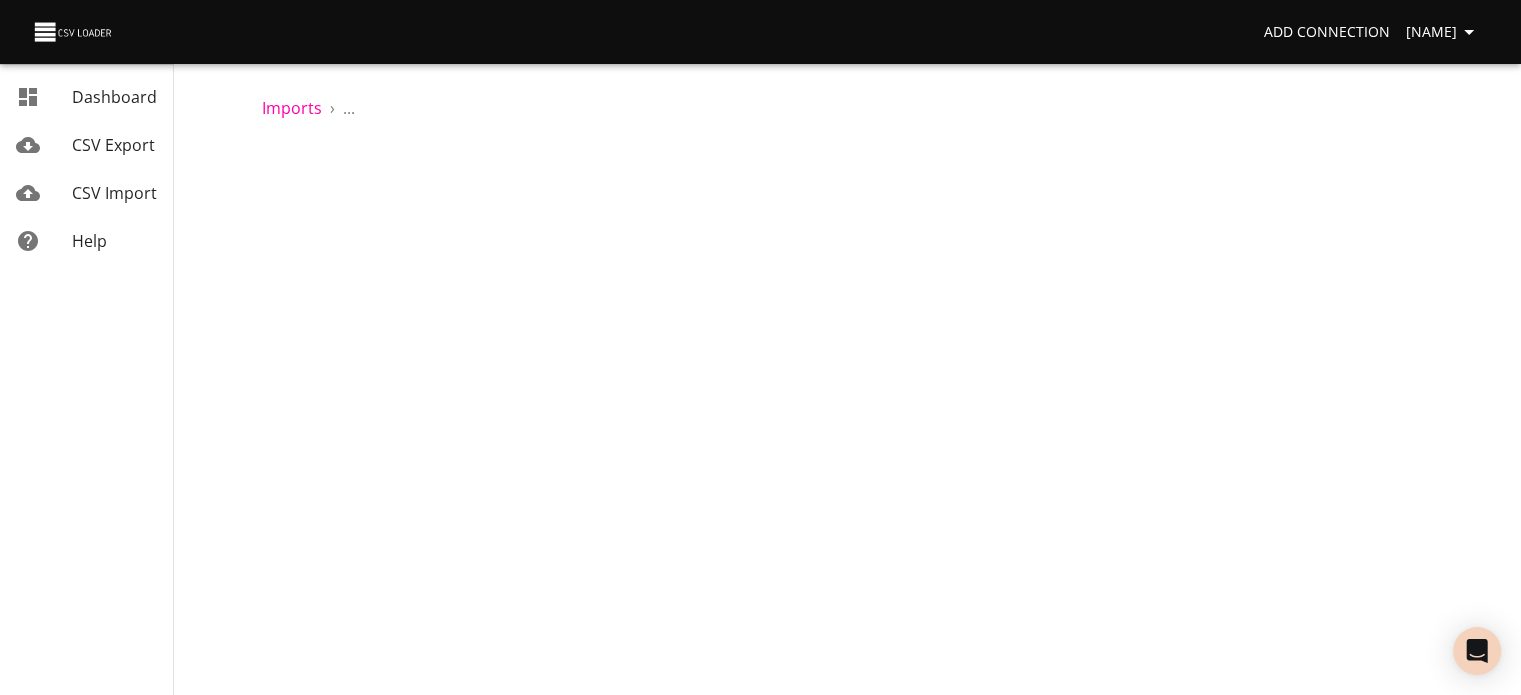 scroll, scrollTop: 0, scrollLeft: 0, axis: both 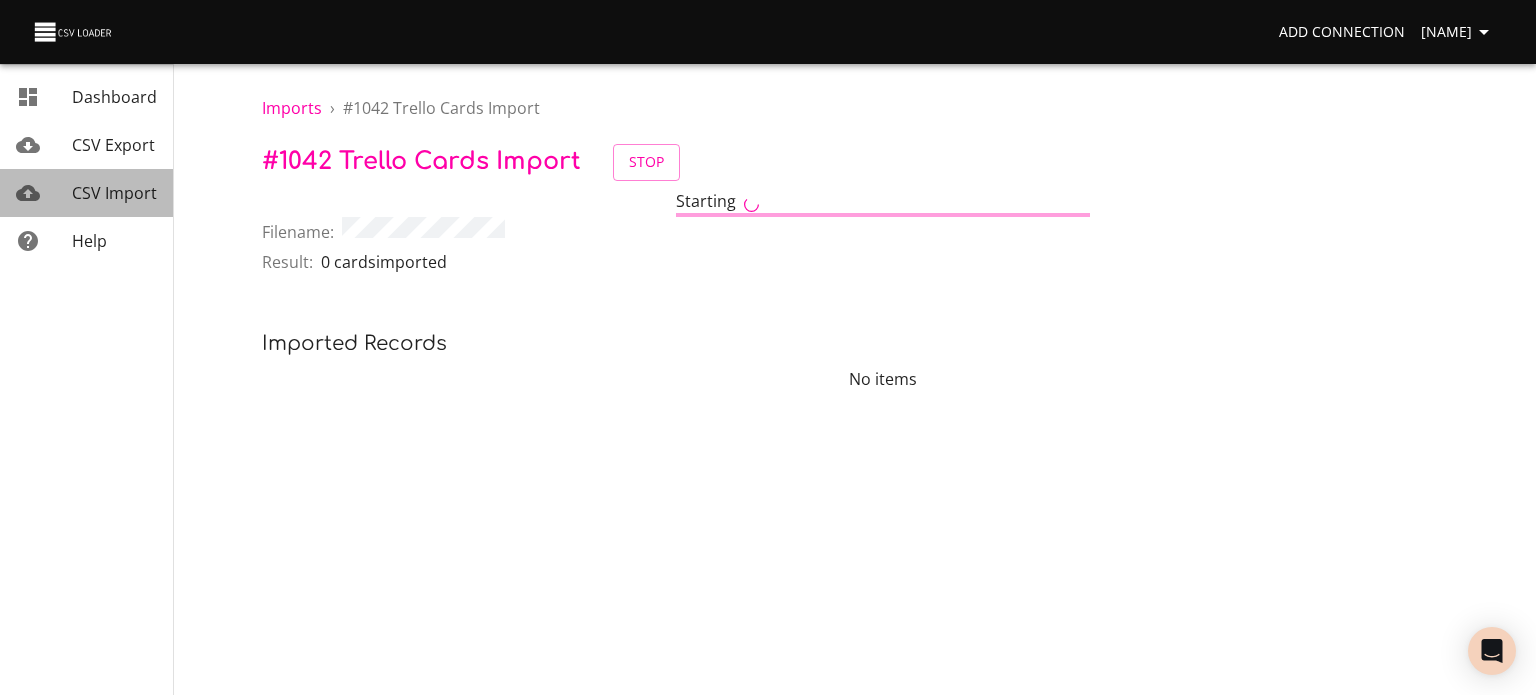 click on "CSV Import" at bounding box center (114, 193) 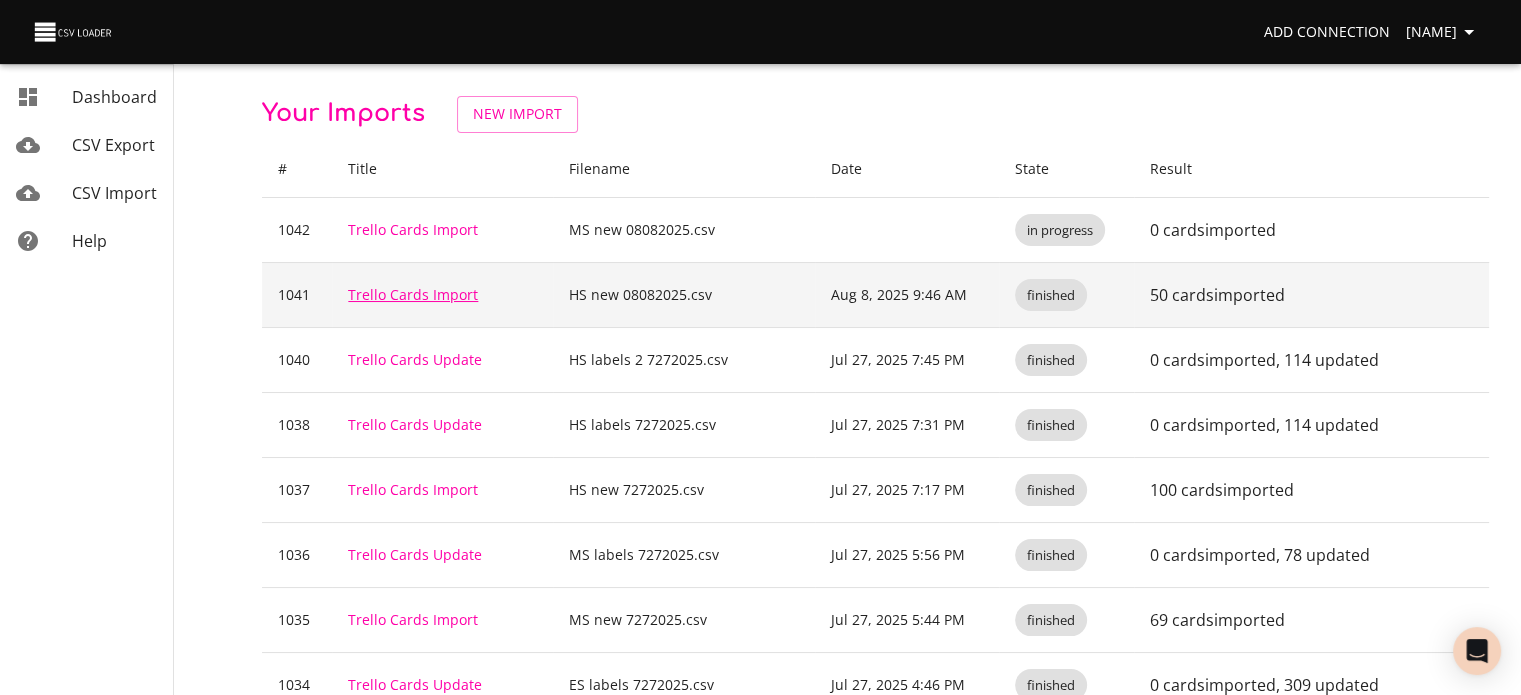 click on "Trello Cards Import" at bounding box center (413, 294) 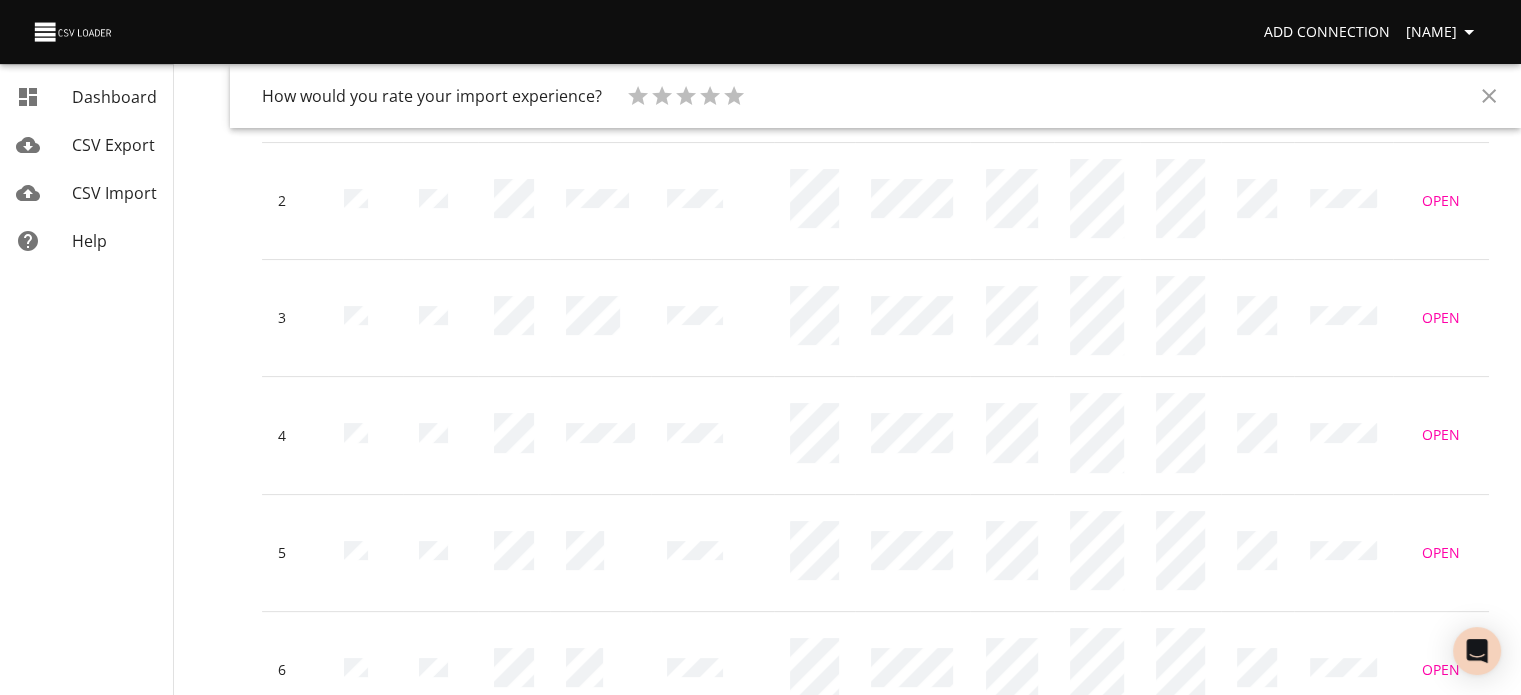 scroll, scrollTop: 0, scrollLeft: 0, axis: both 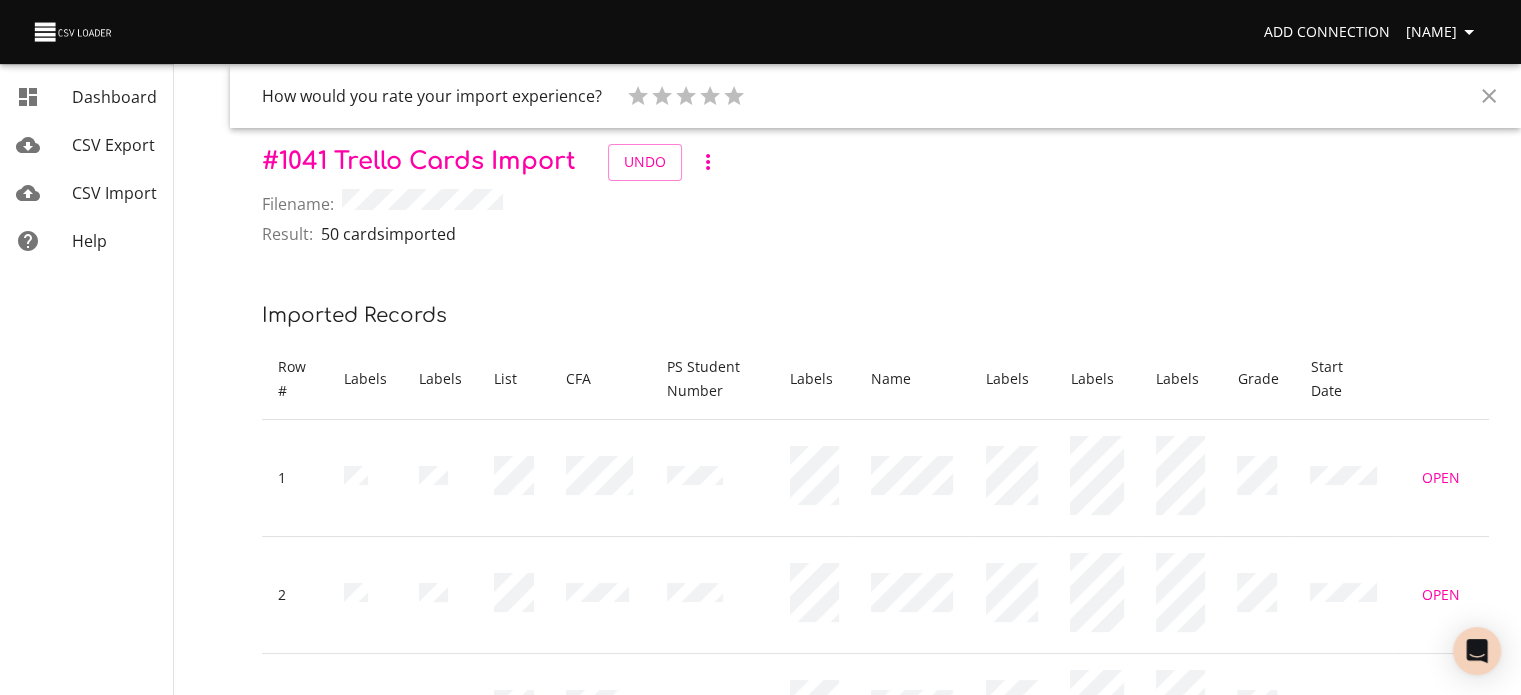 click on "CSV Import" at bounding box center (114, 193) 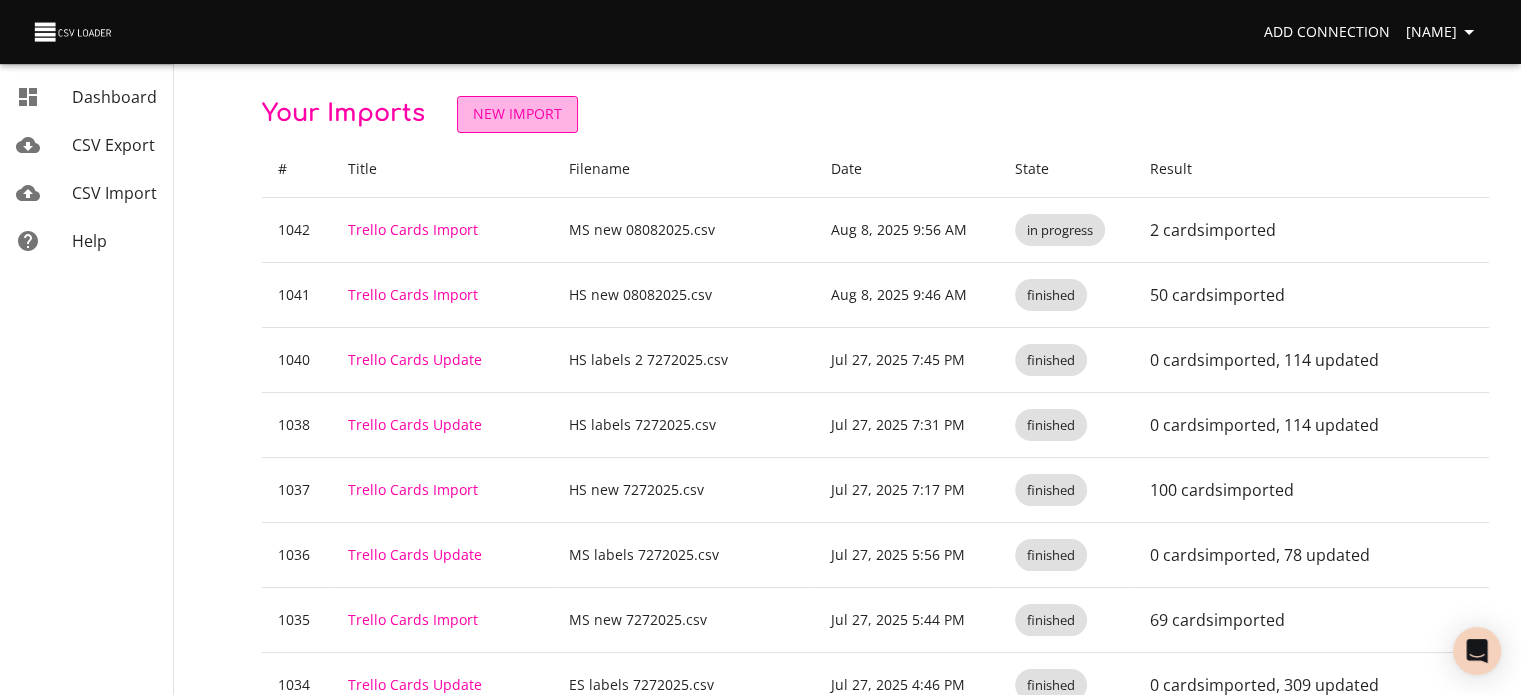 click on "New Import" at bounding box center (517, 114) 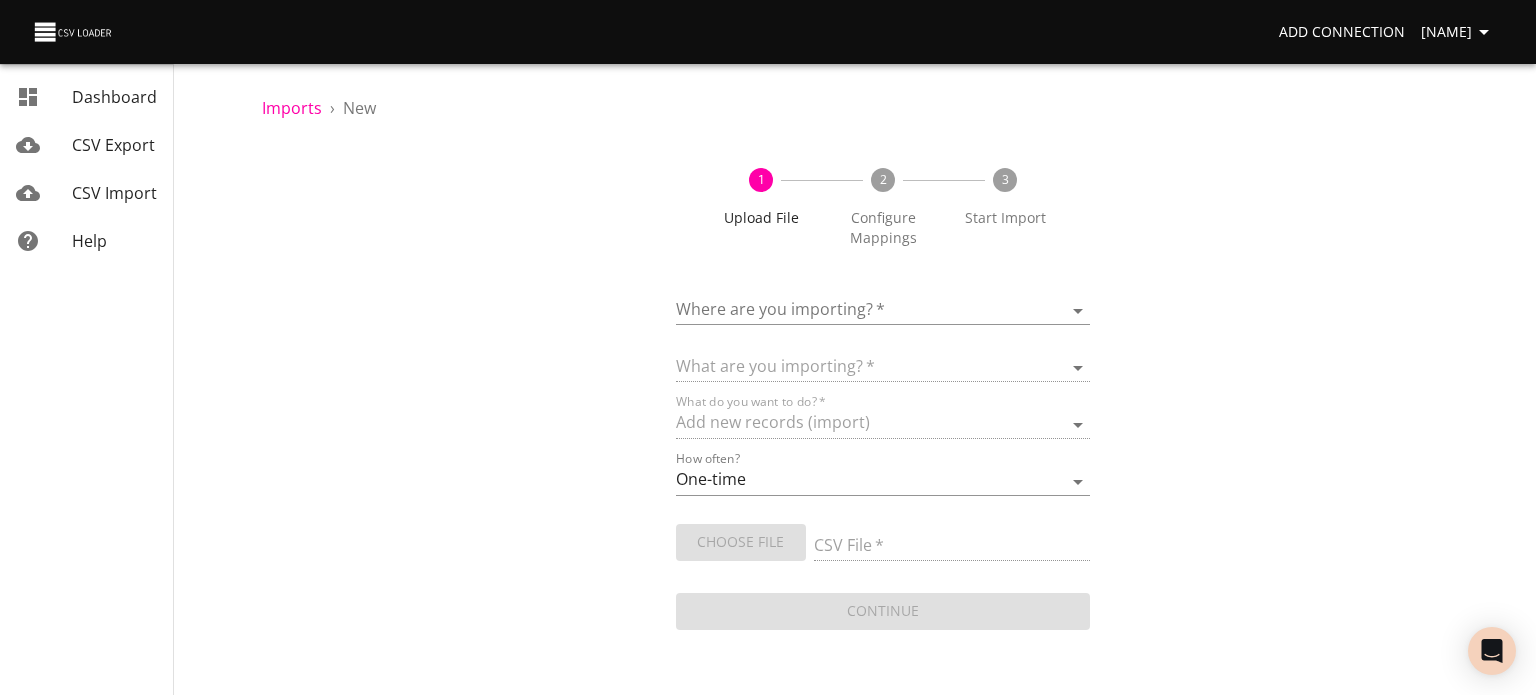 click on "Add Connection [NAME]   Dashboard CSV Export CSV Import Help" at bounding box center [768, 347] 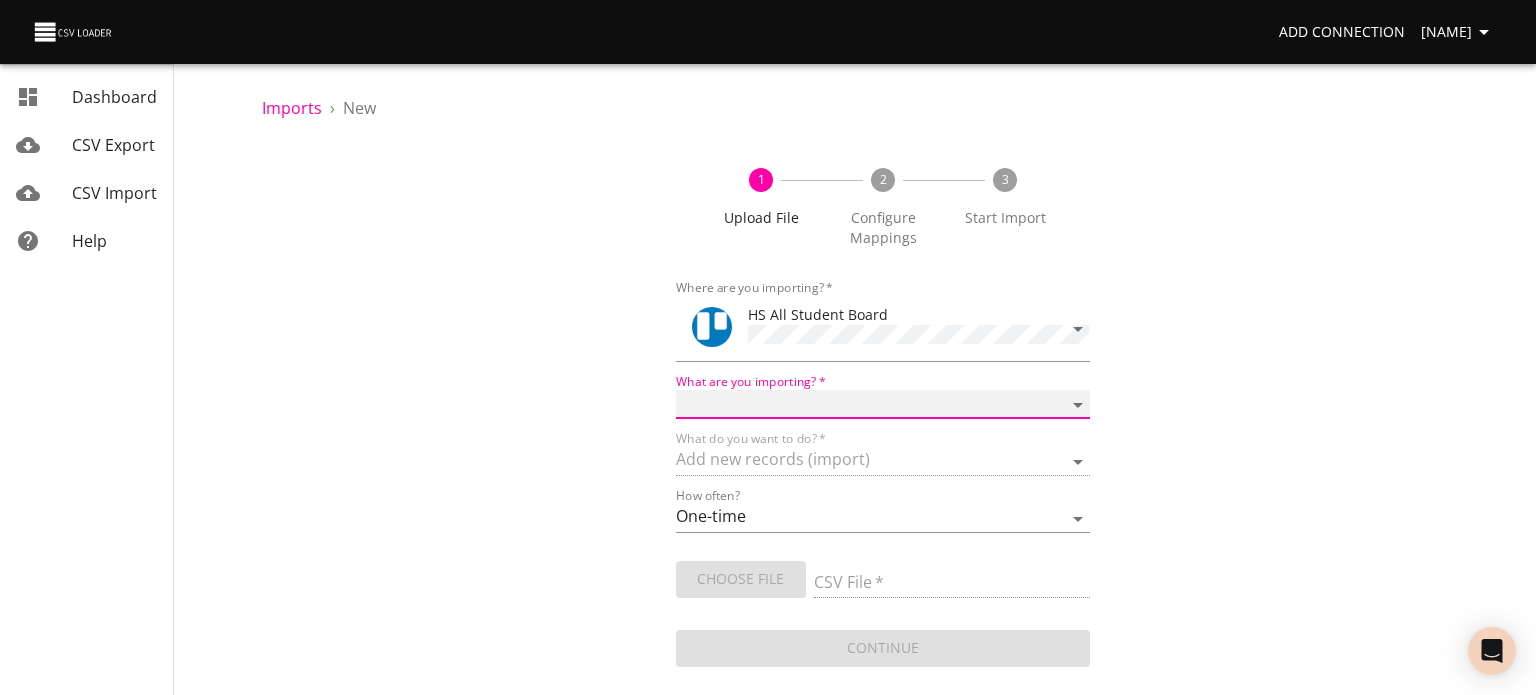 click on "Boards Cards Checkitems Checklists" at bounding box center [883, 404] 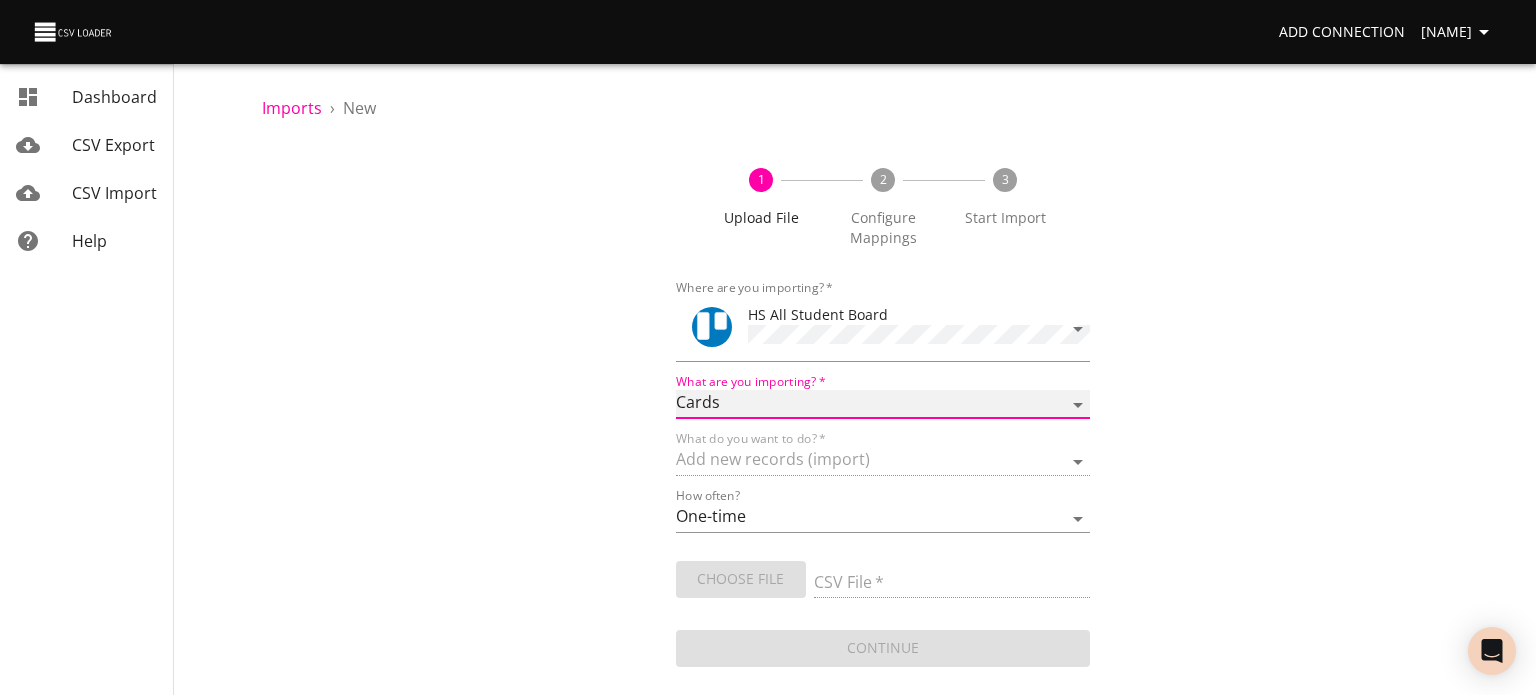 click on "Boards Cards Checkitems Checklists" at bounding box center [883, 404] 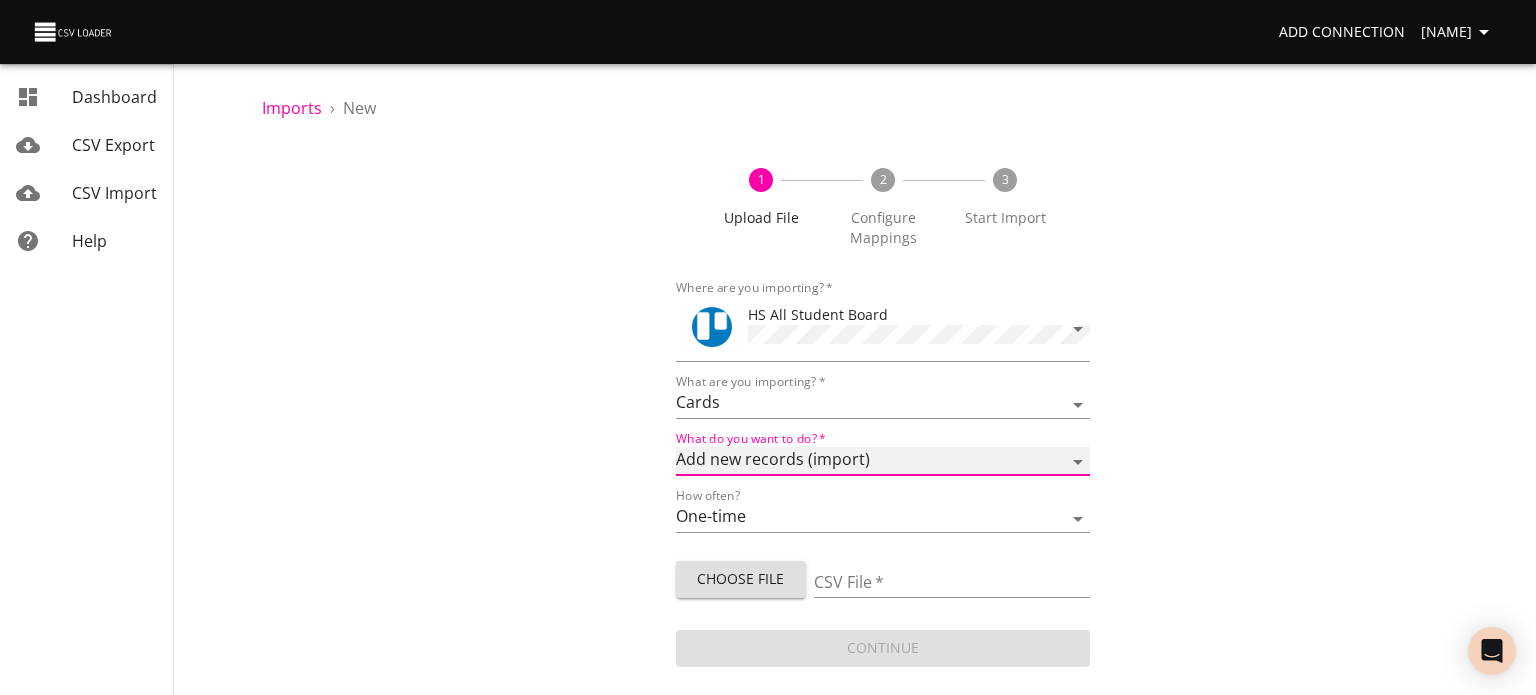 click on "Add new records (import) Update existing records (update) Add new and update existing records (upsert)" at bounding box center (883, 461) 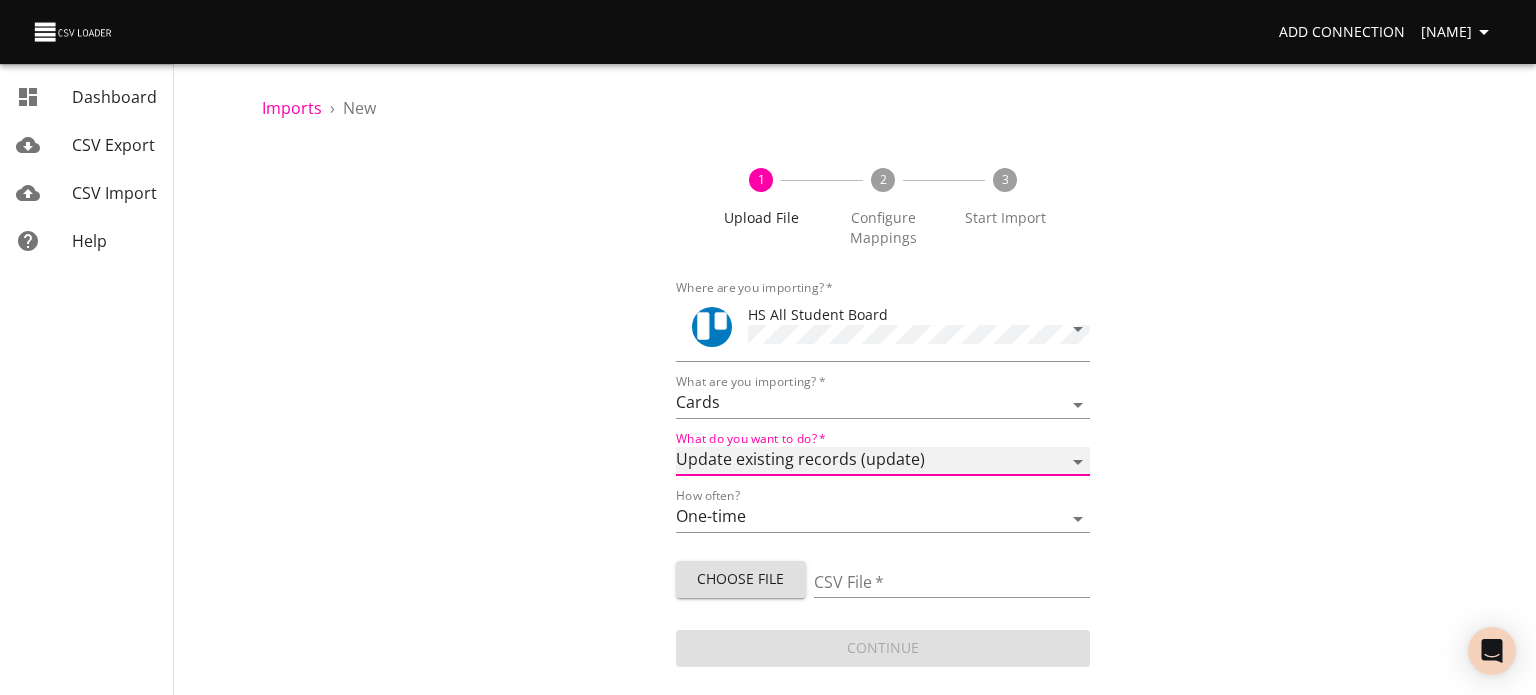 click on "Add new records (import) Update existing records (update) Add new and update existing records (upsert)" at bounding box center (883, 461) 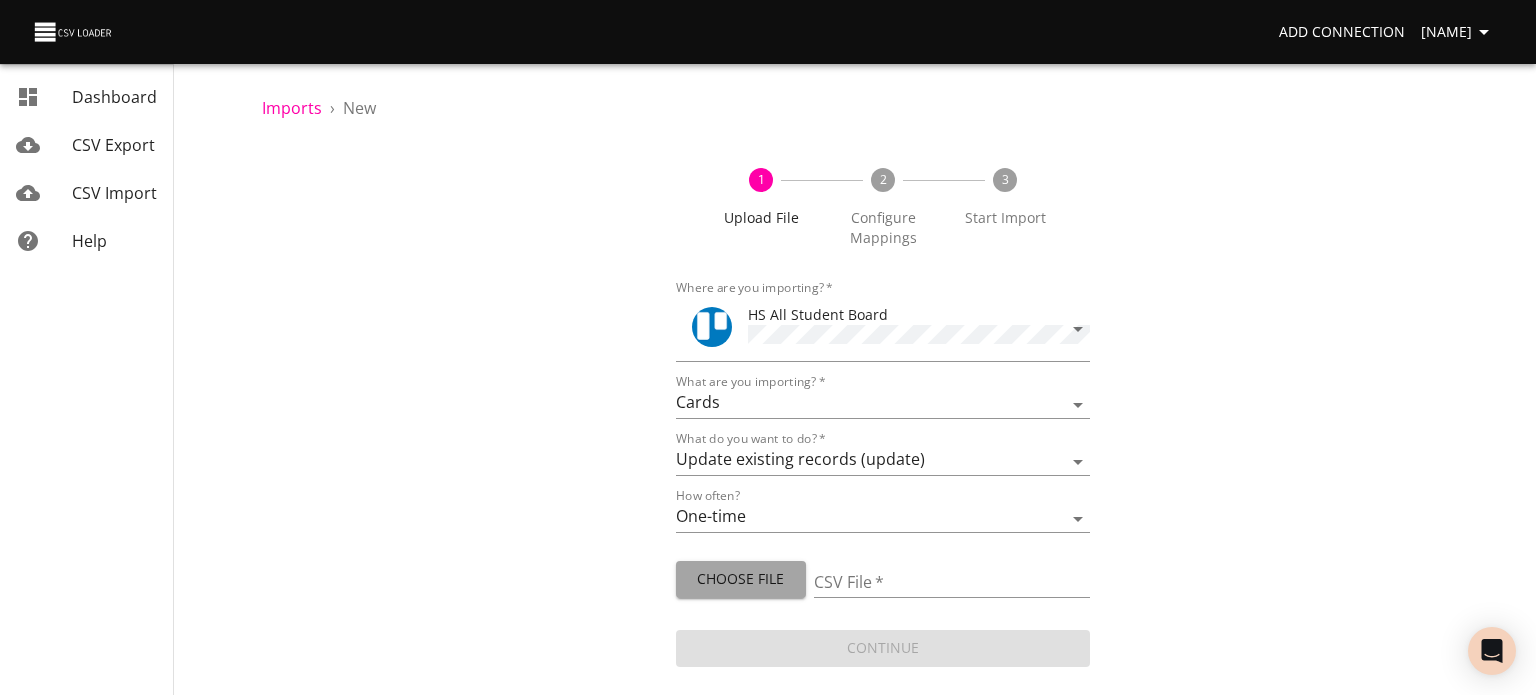 click on "Choose File" at bounding box center [741, 579] 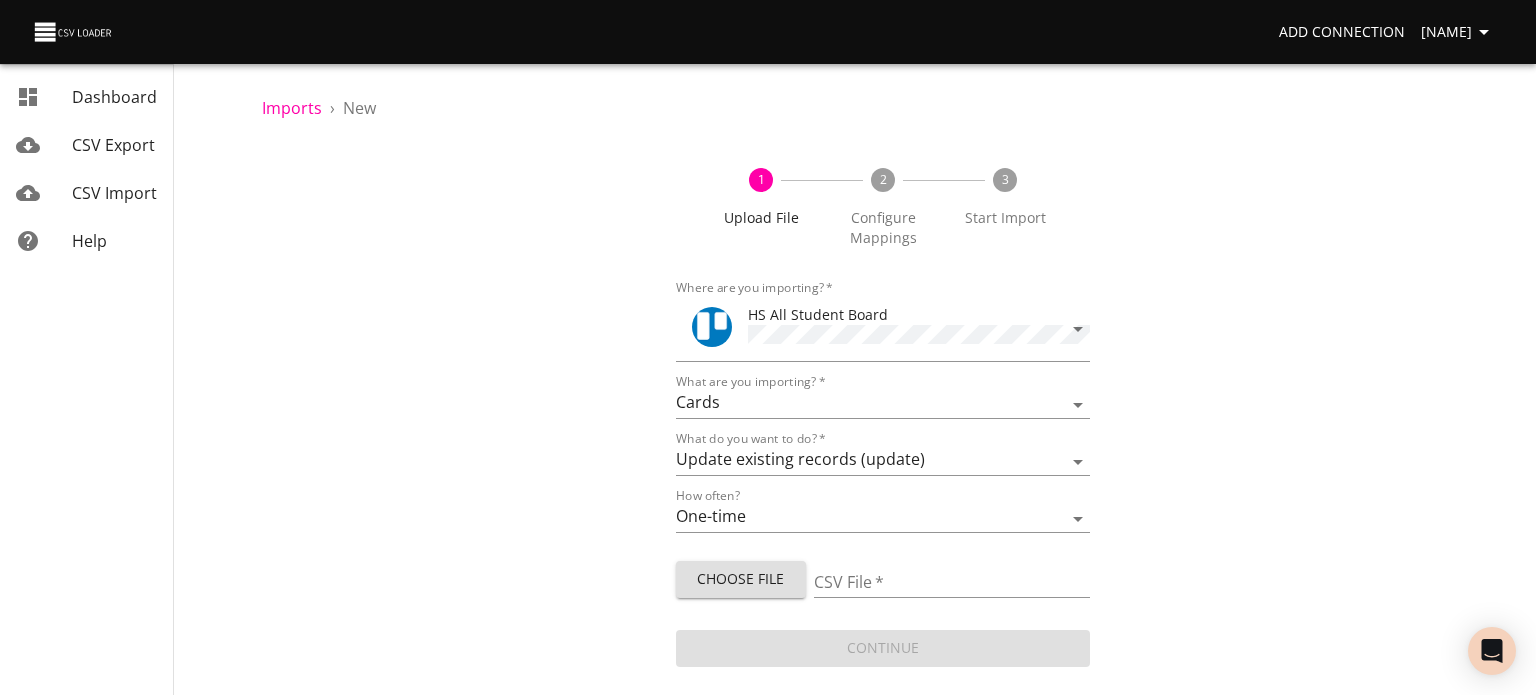 type on "HS new 08082025.csv" 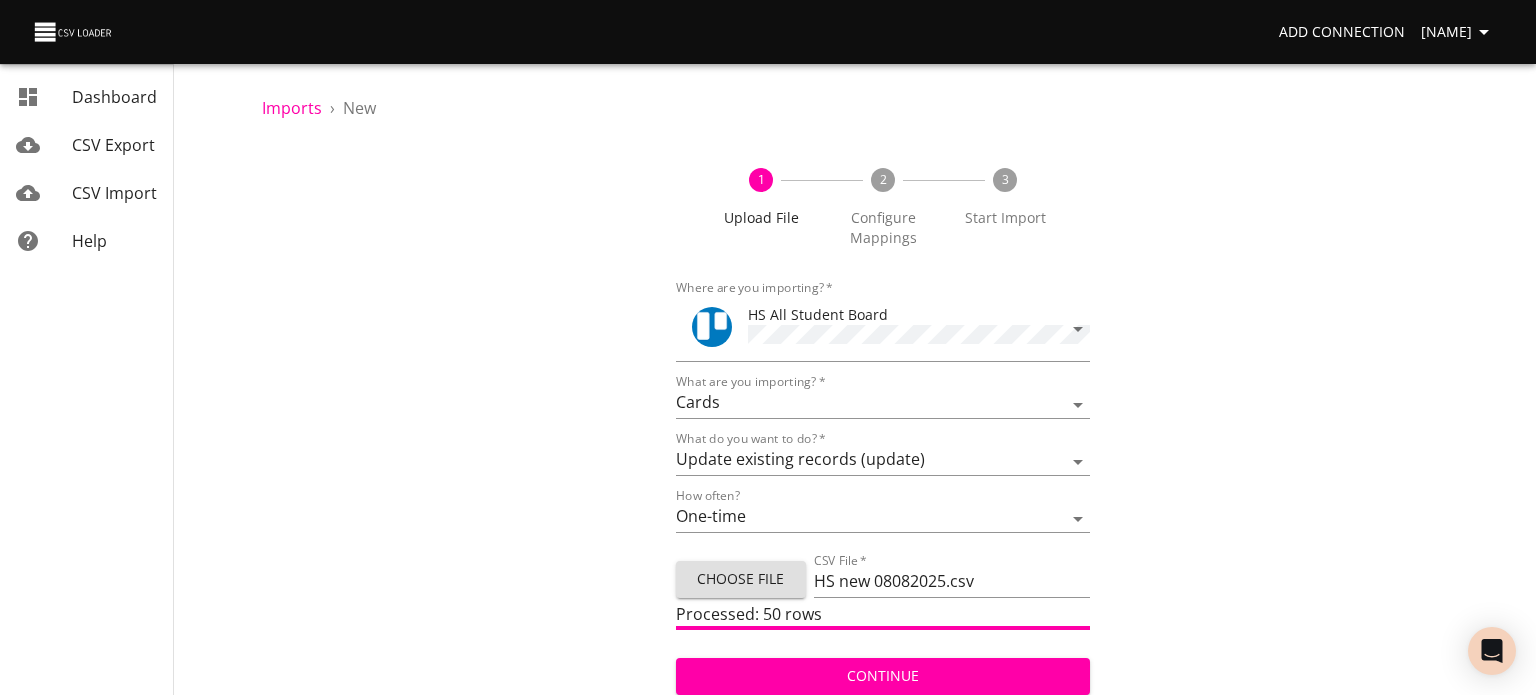 click on "1 Upload File 2 Configure Mappings 3 Start Import Where are you importing?   * HS All Student Board What are you importing?   * Boards Cards Checkitems Checklists What do you want to do?   * Add new records (import) Update existing records (update) Add new and update existing records (upsert) How often? One-time Auto import Choose File CSV File   * HS new 08082025.csv Processed: 50 rows Continue" at bounding box center [883, 421] 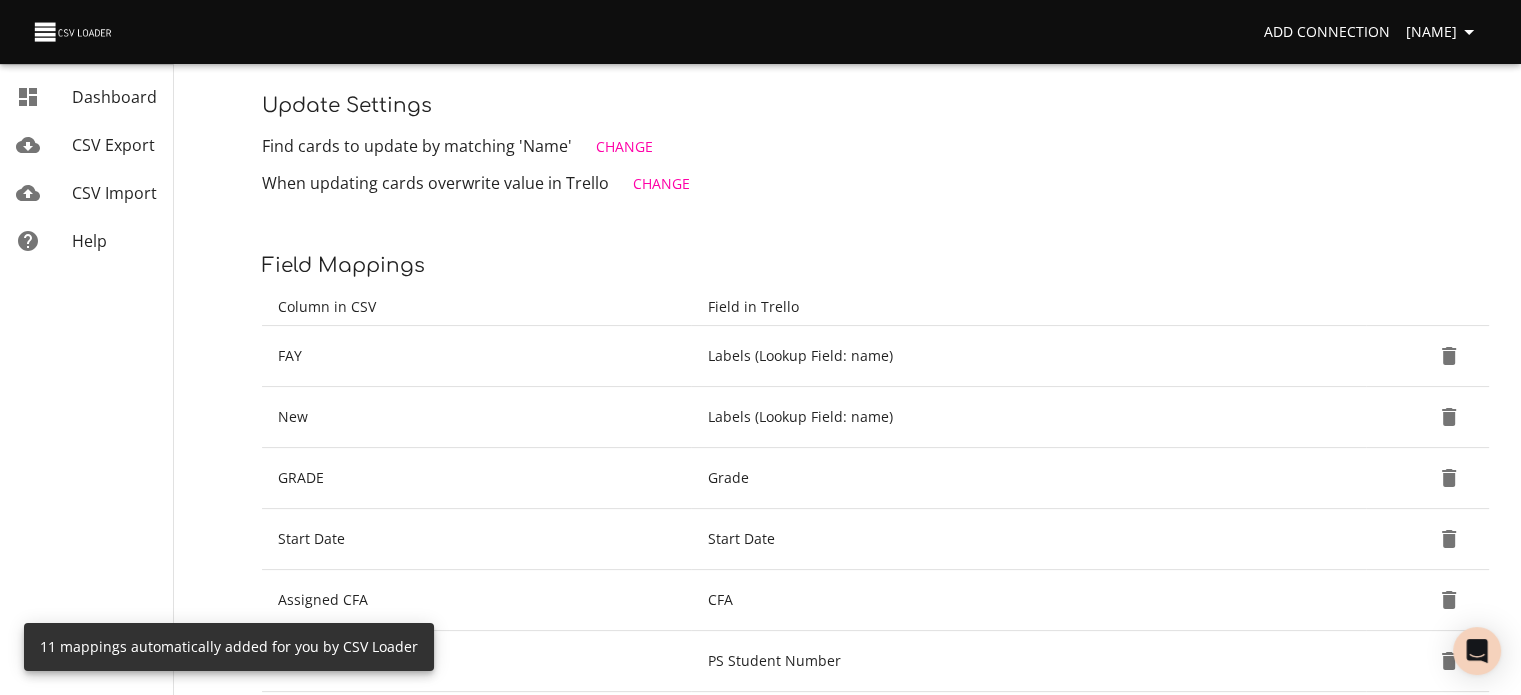 scroll, scrollTop: 263, scrollLeft: 0, axis: vertical 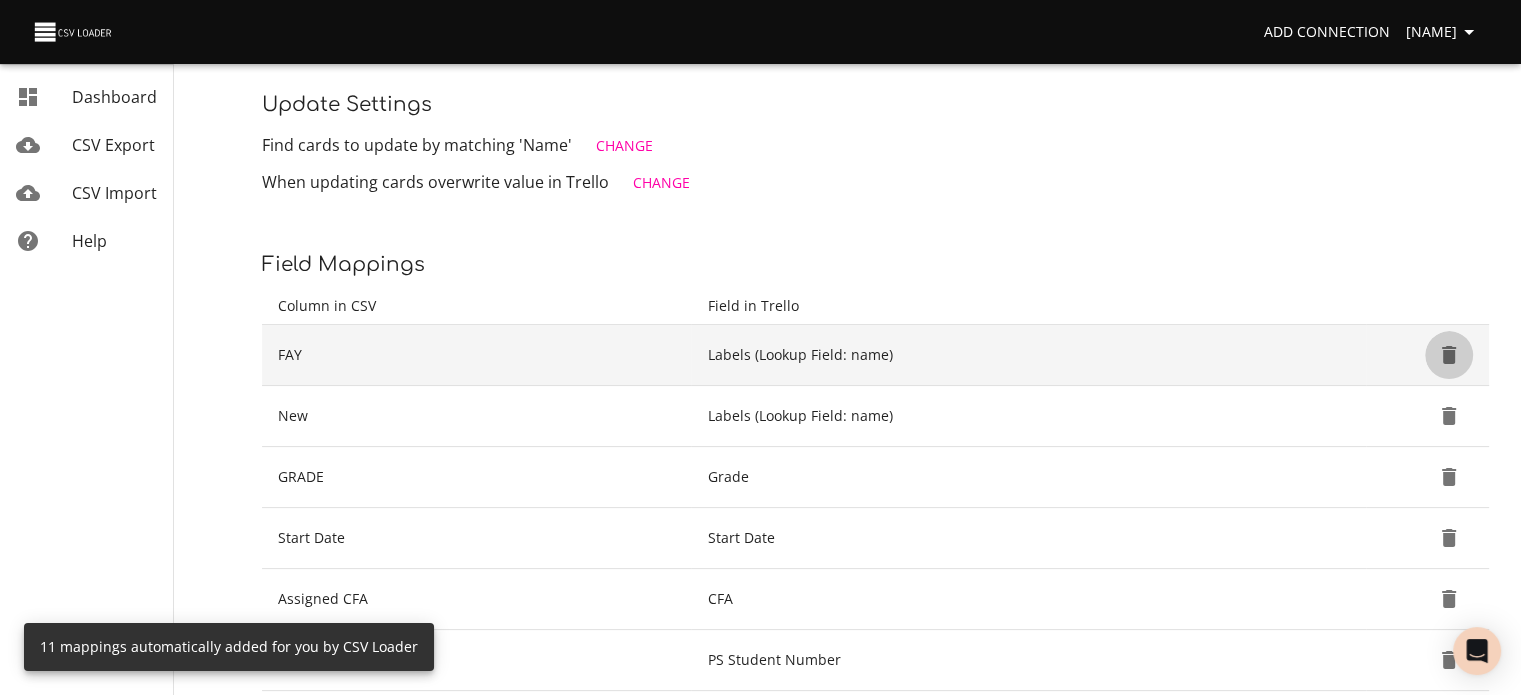 click 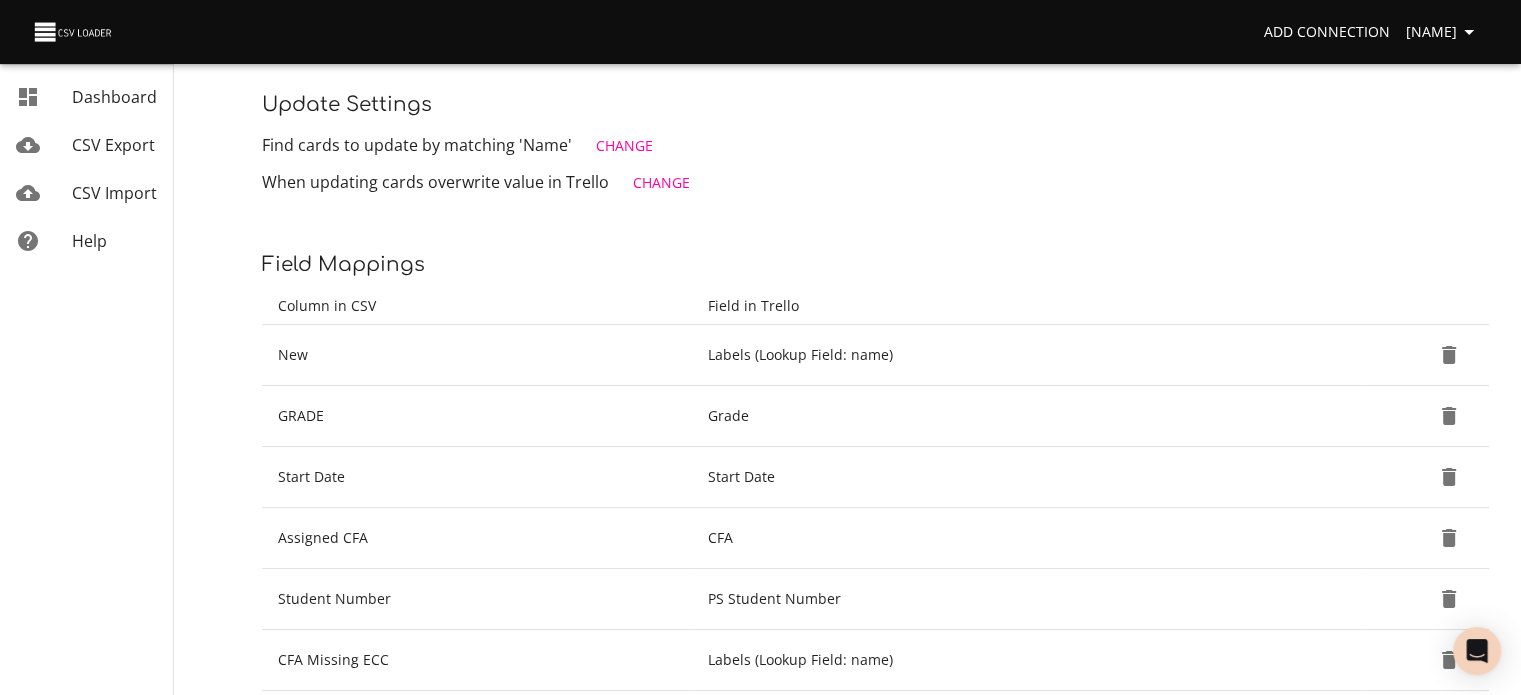 click 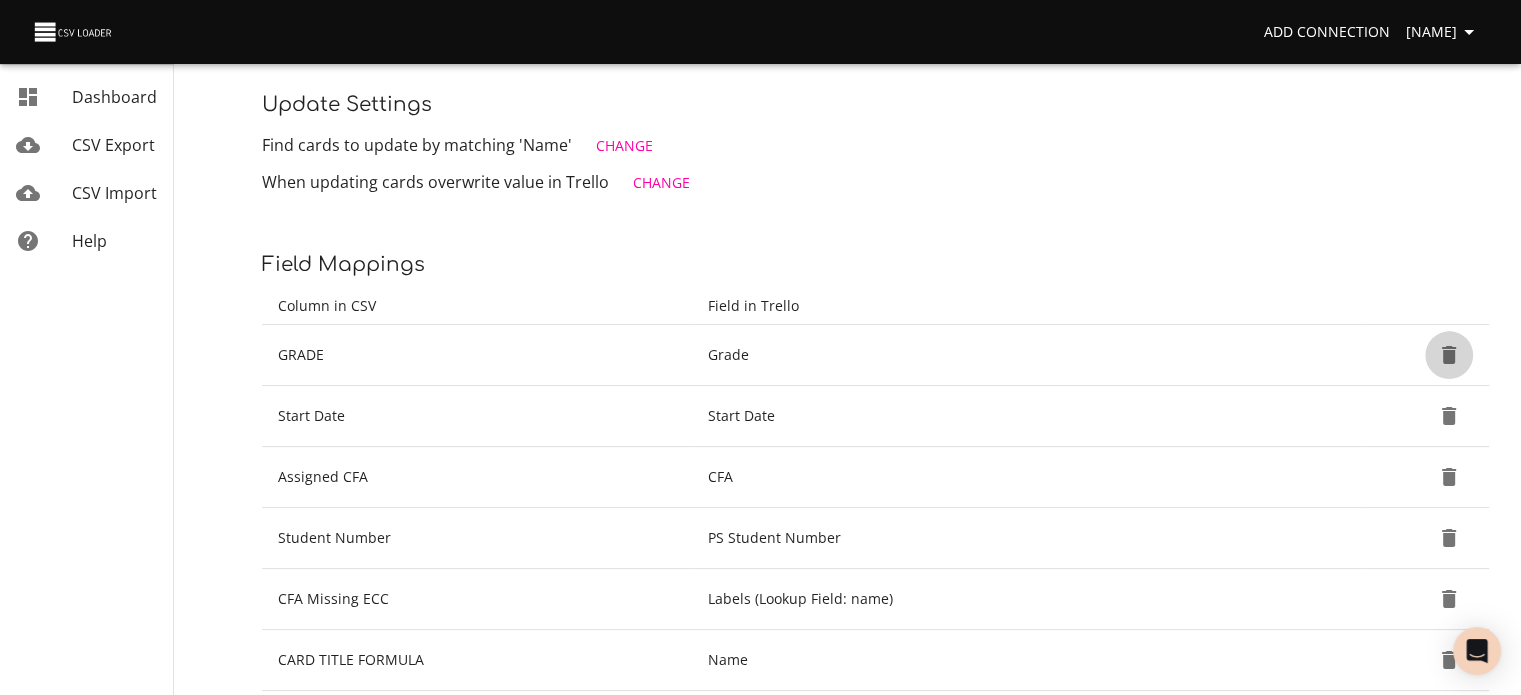 click 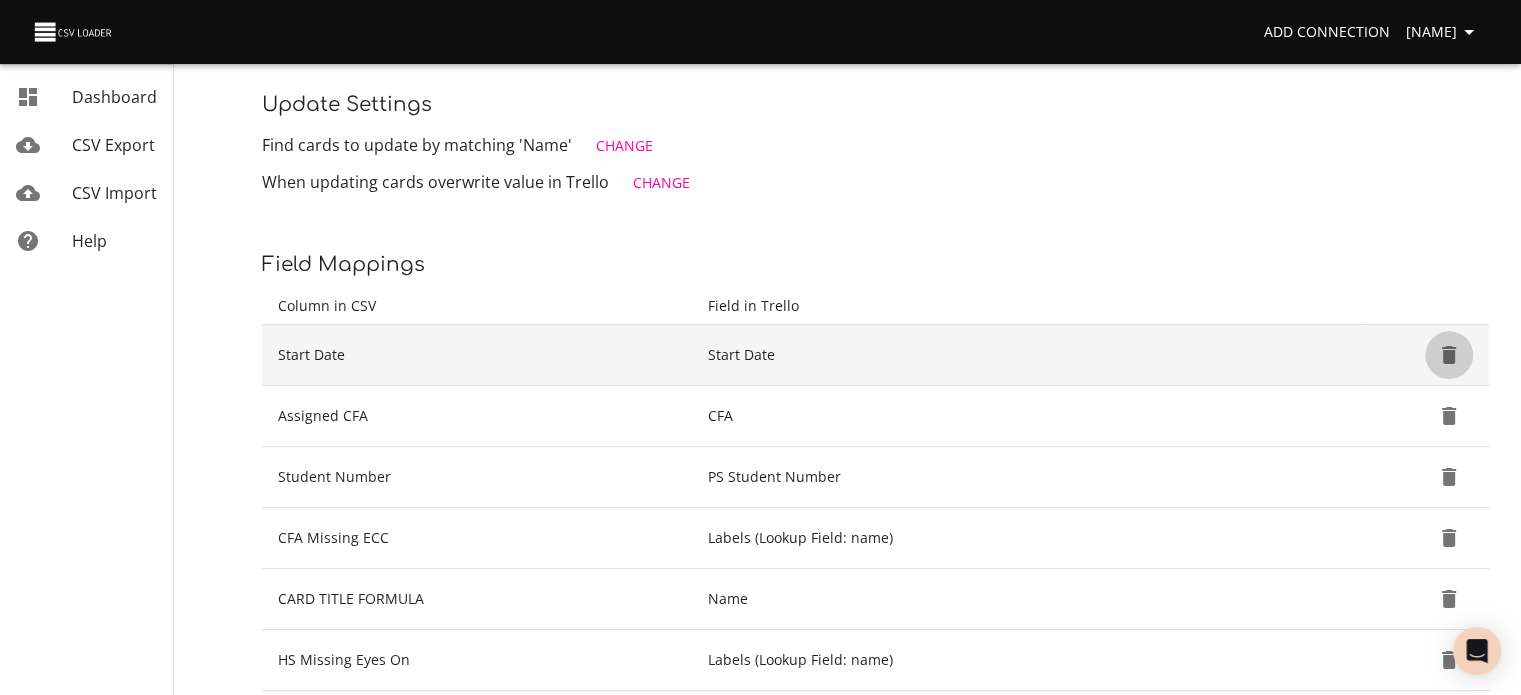 click 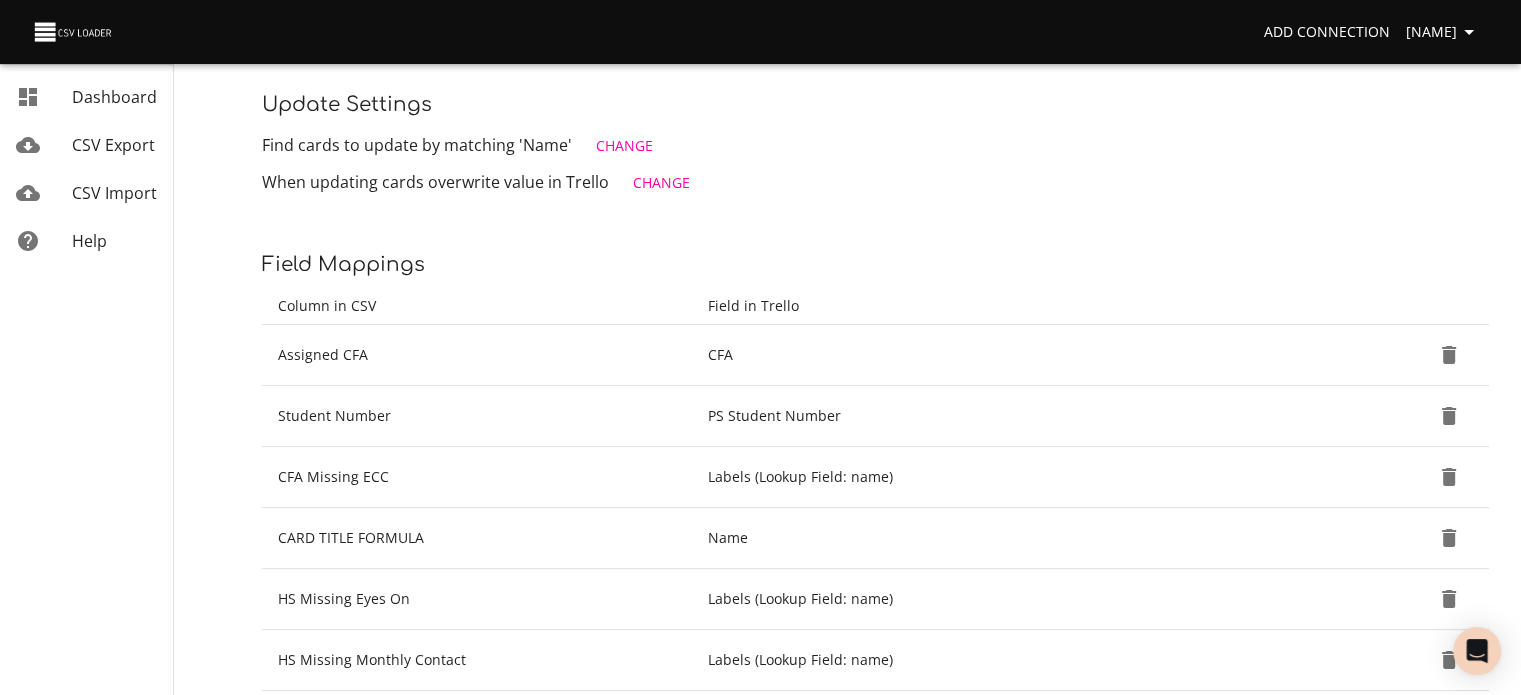 click 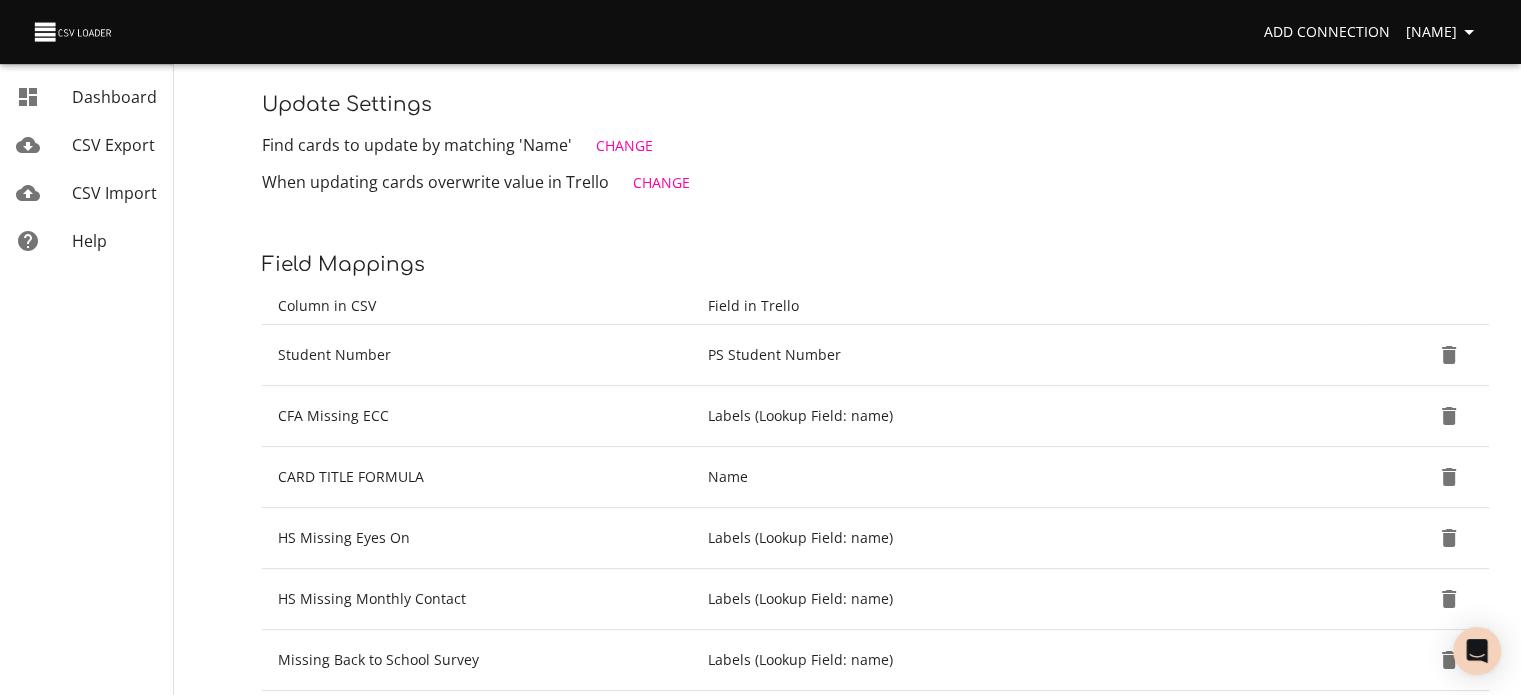 click 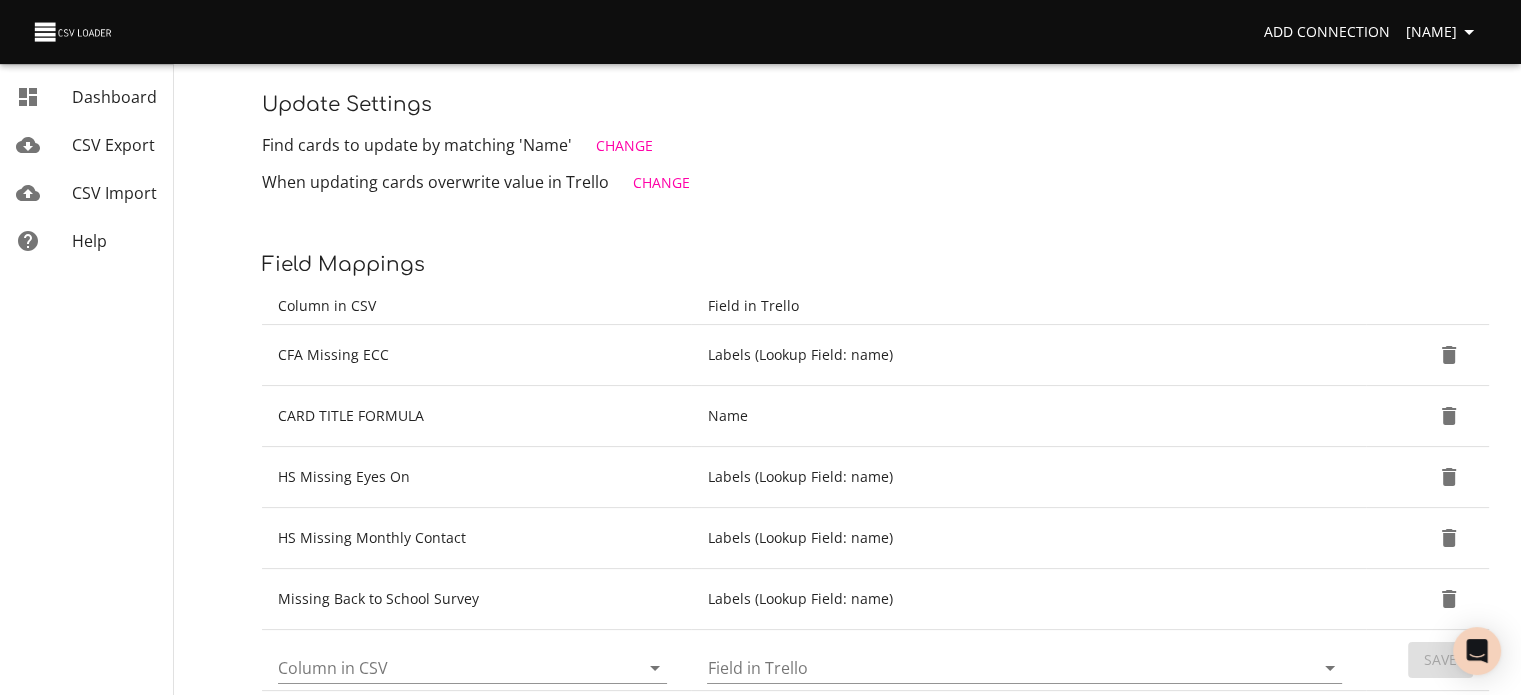 click 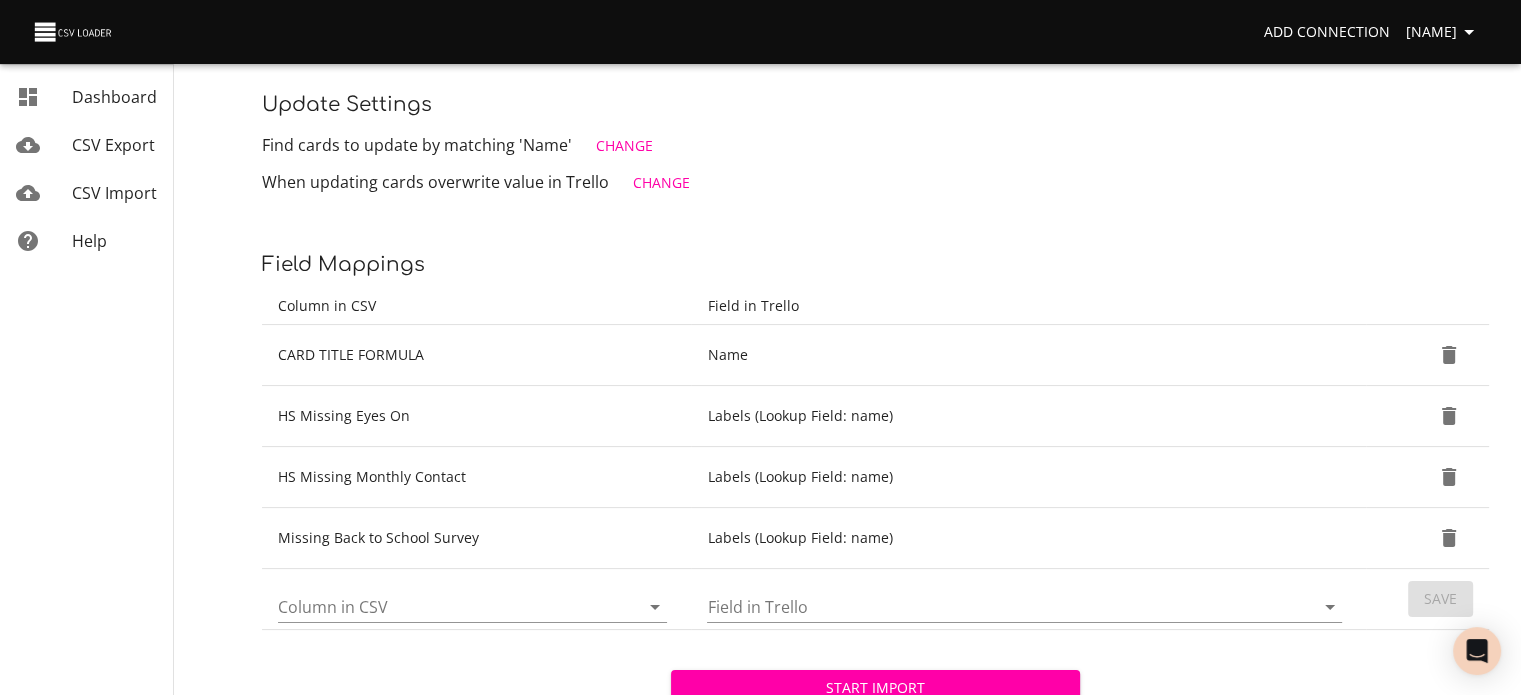click 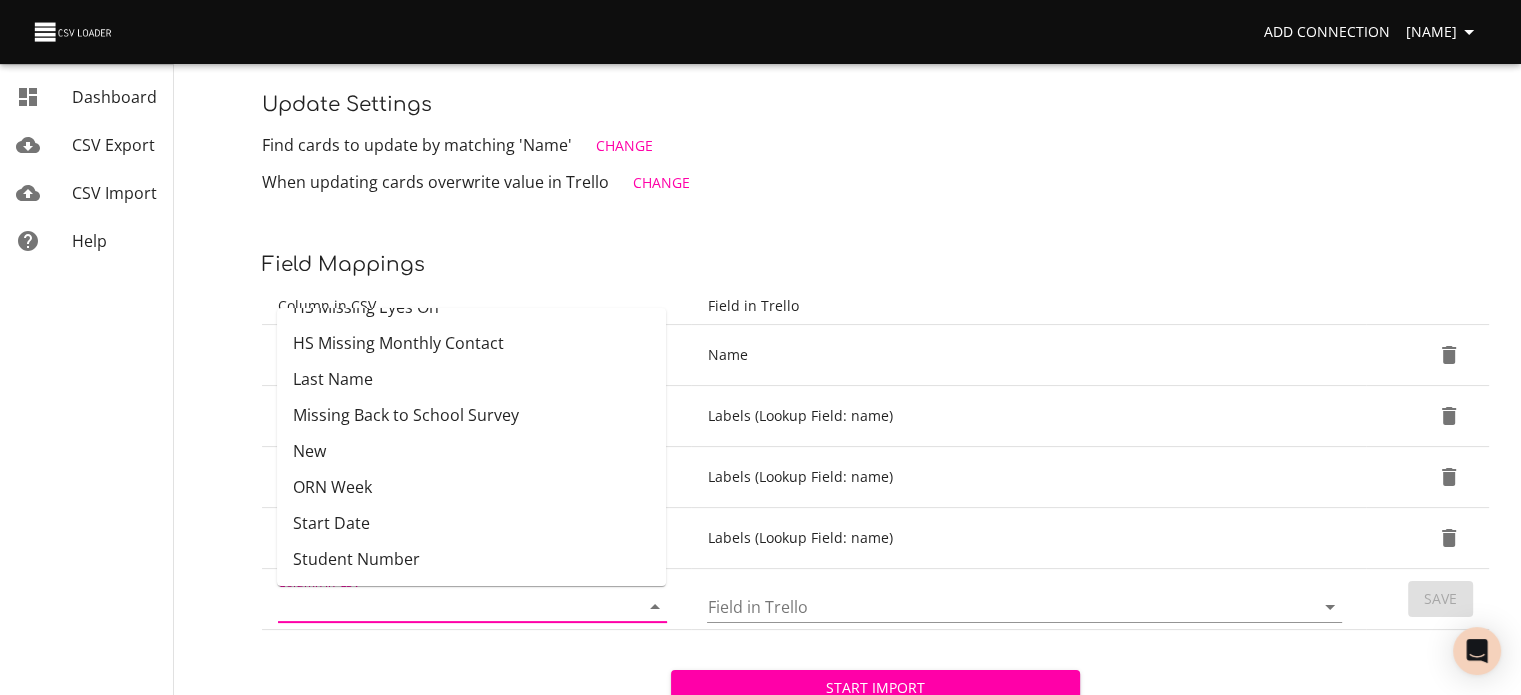 scroll, scrollTop: 462, scrollLeft: 0, axis: vertical 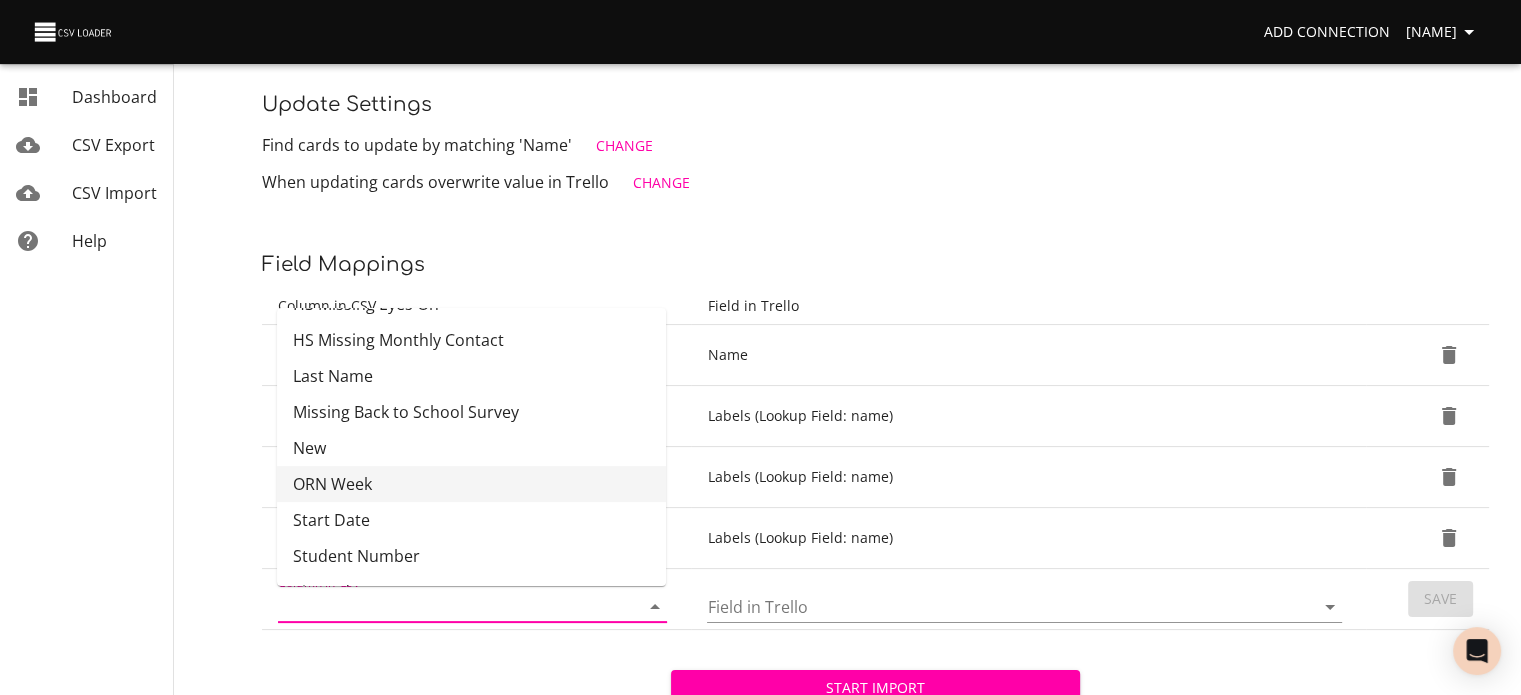 click on "ORN Week" at bounding box center [471, 484] 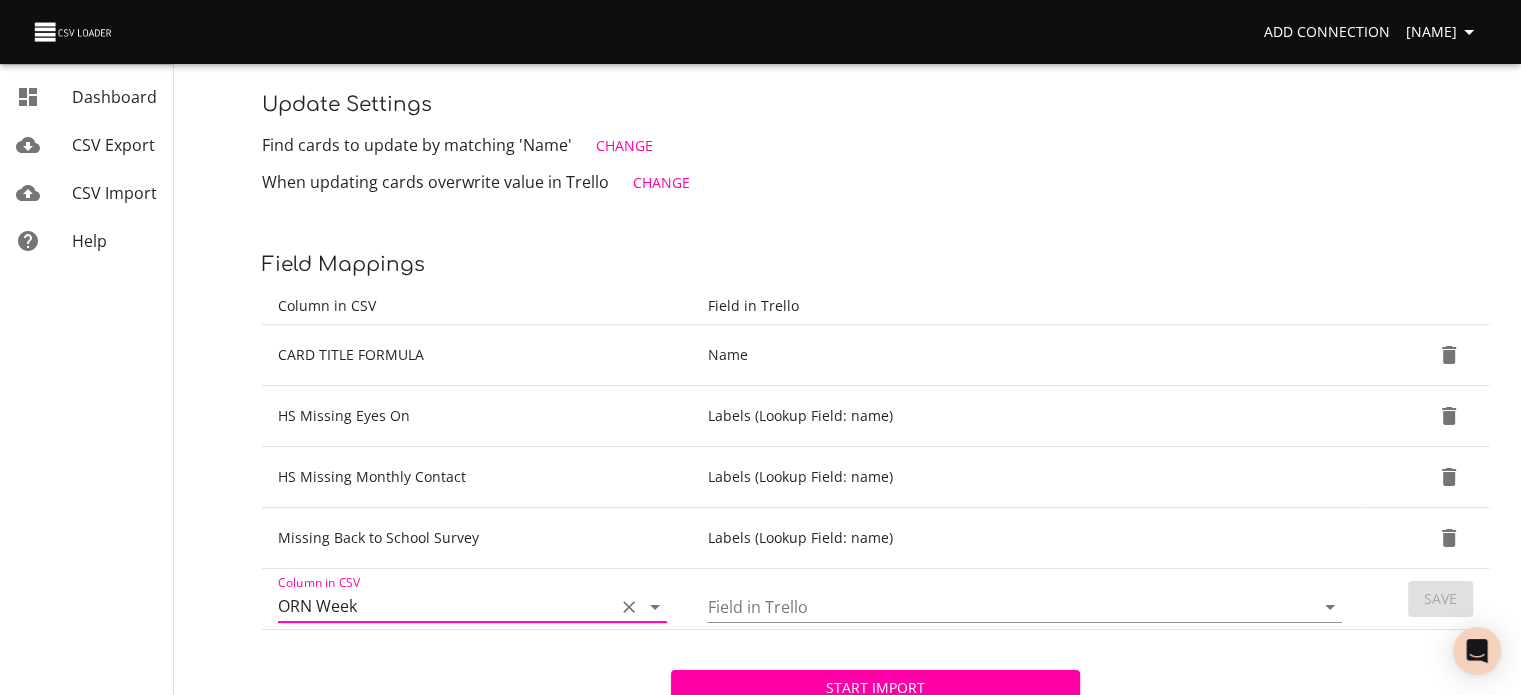click 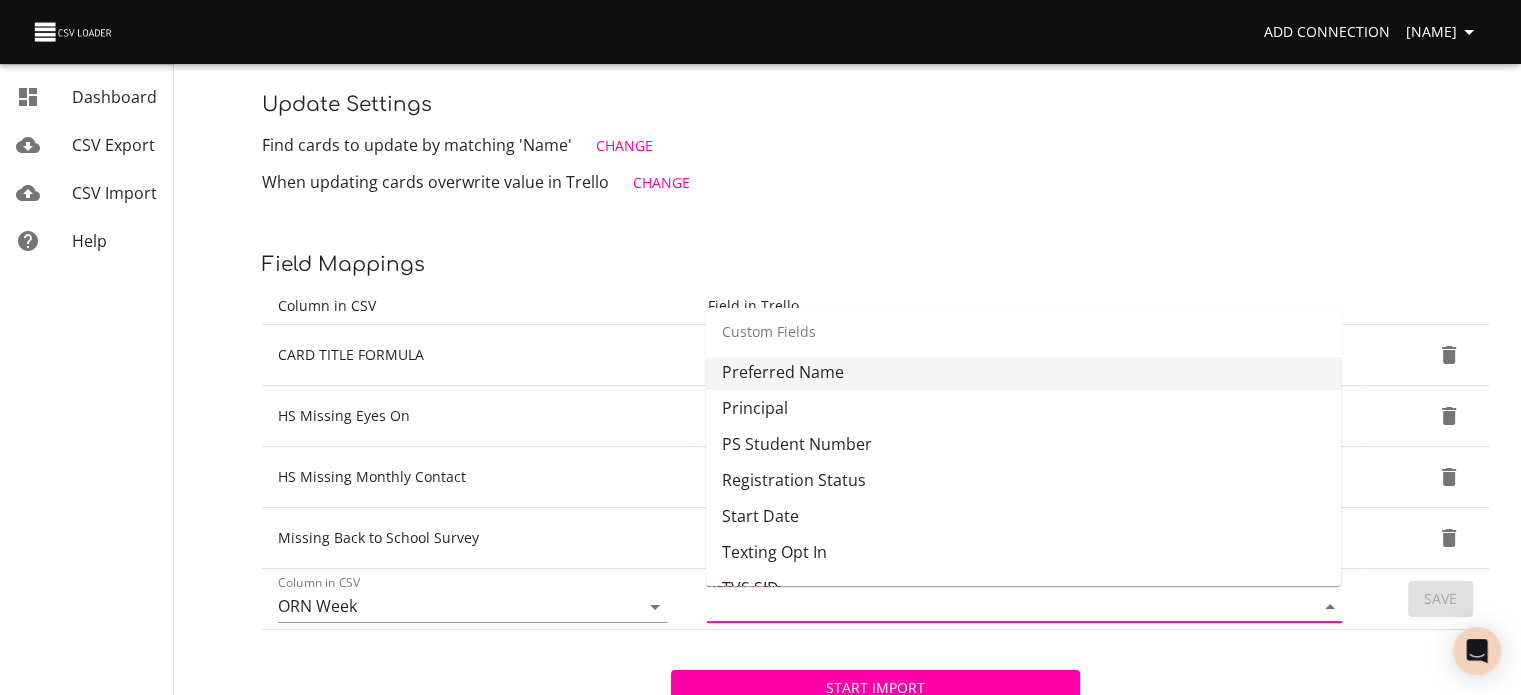 scroll, scrollTop: 738, scrollLeft: 0, axis: vertical 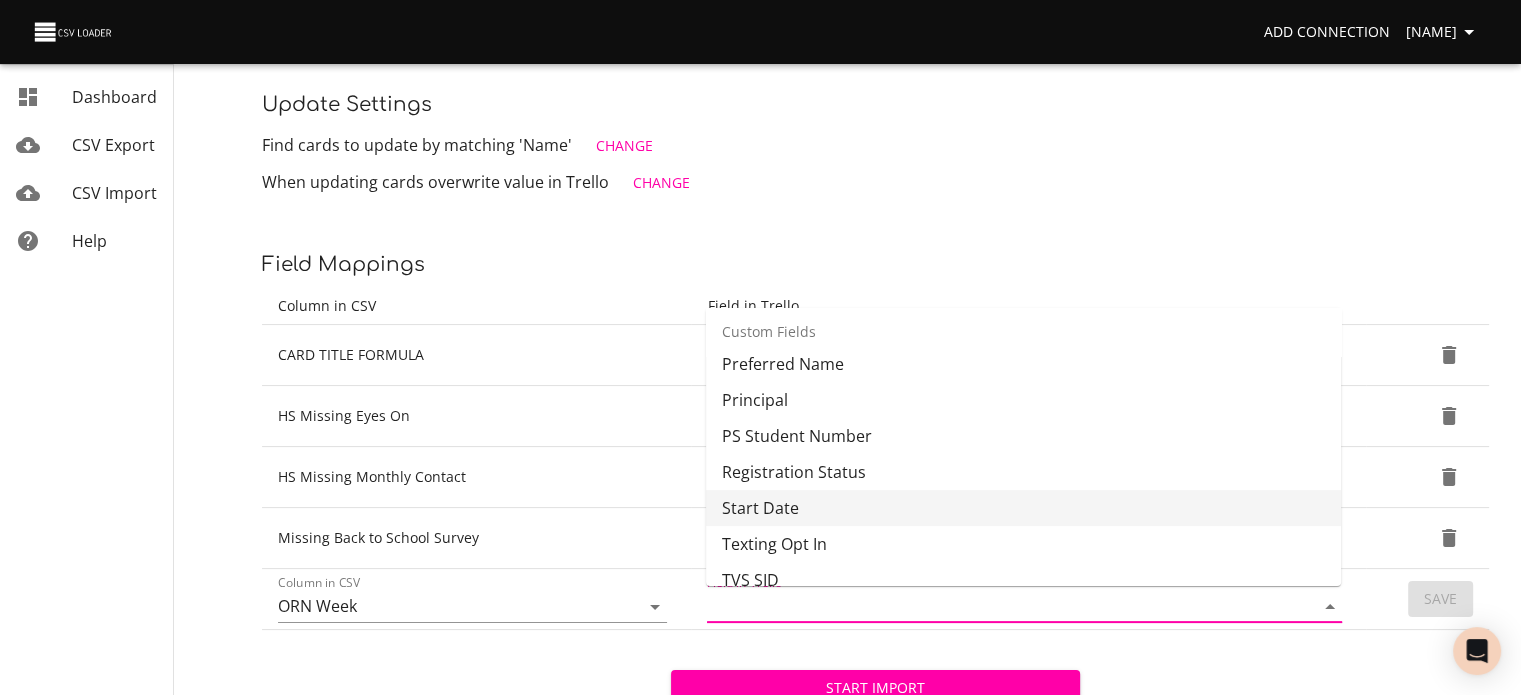 click on "Start Date" at bounding box center (1023, 508) 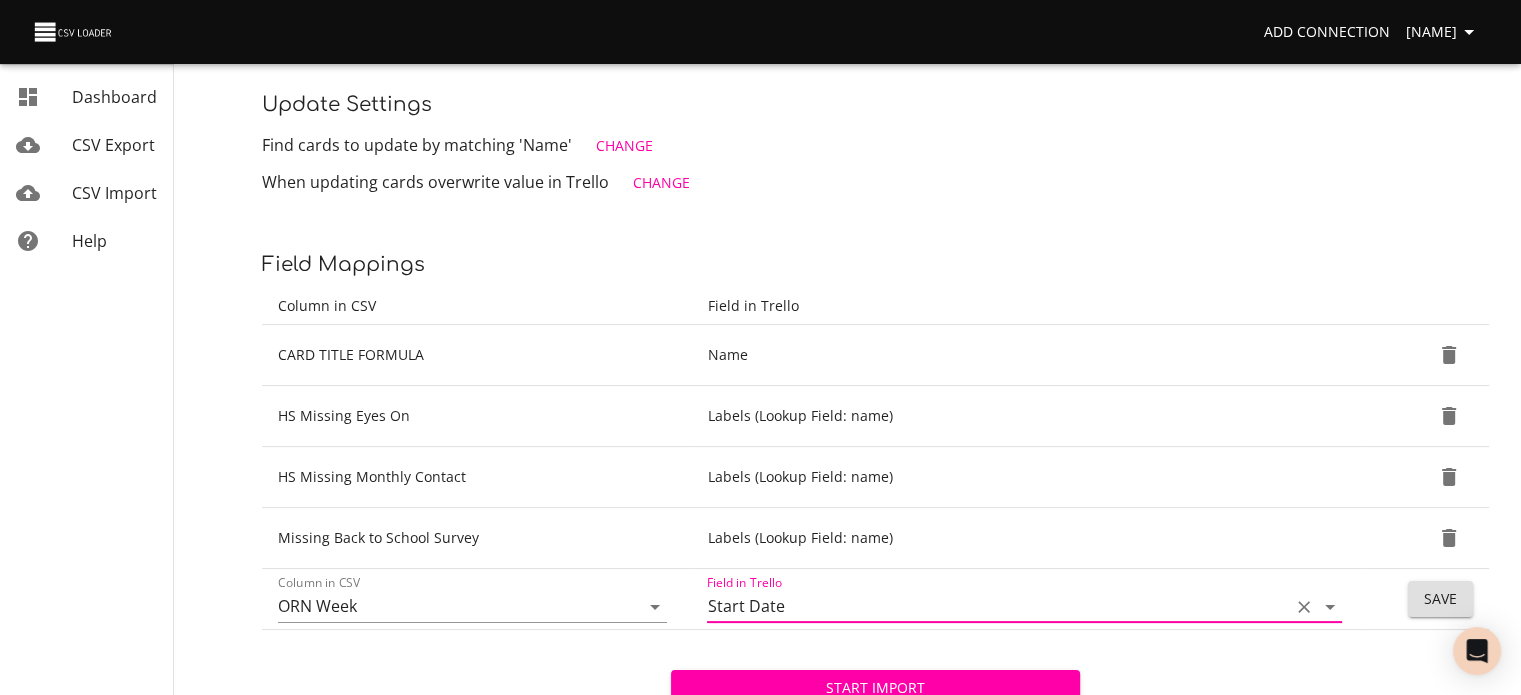 click on "Save" at bounding box center [1440, 599] 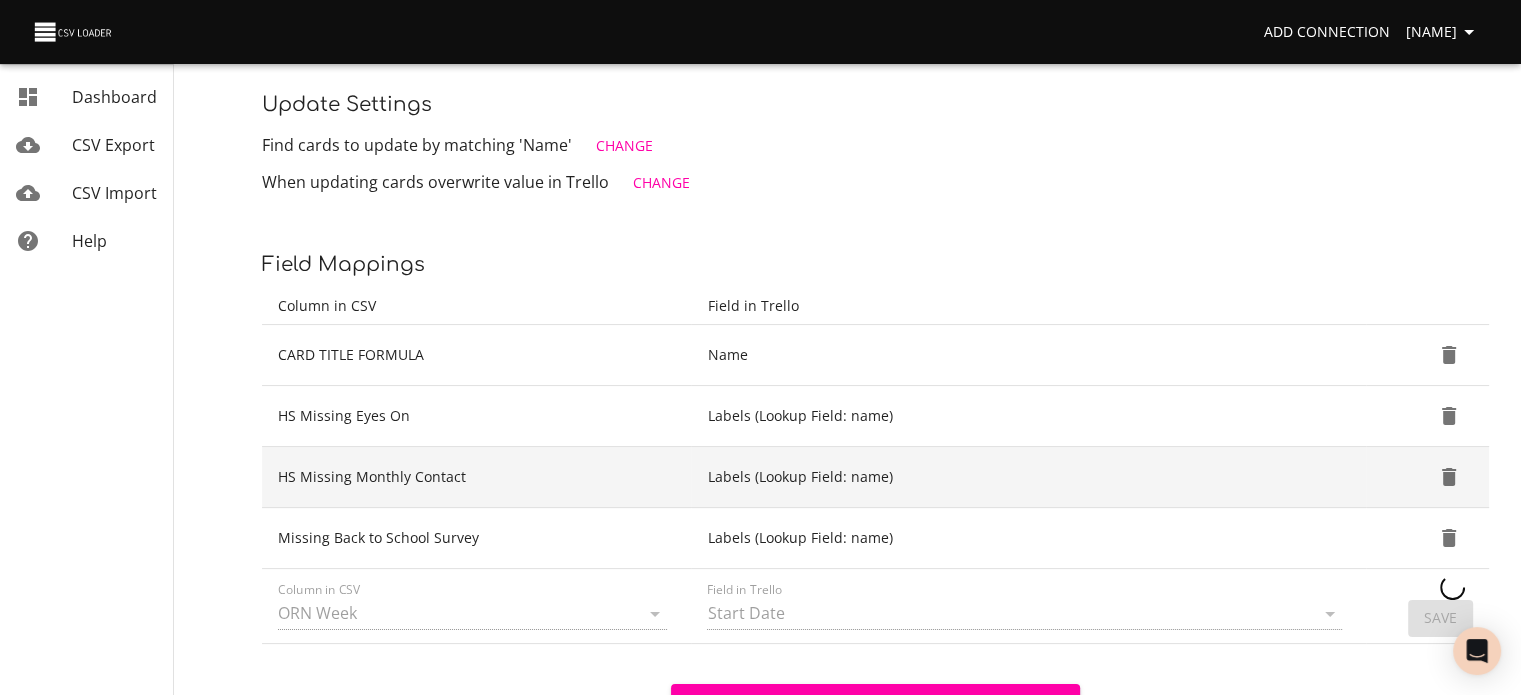 type 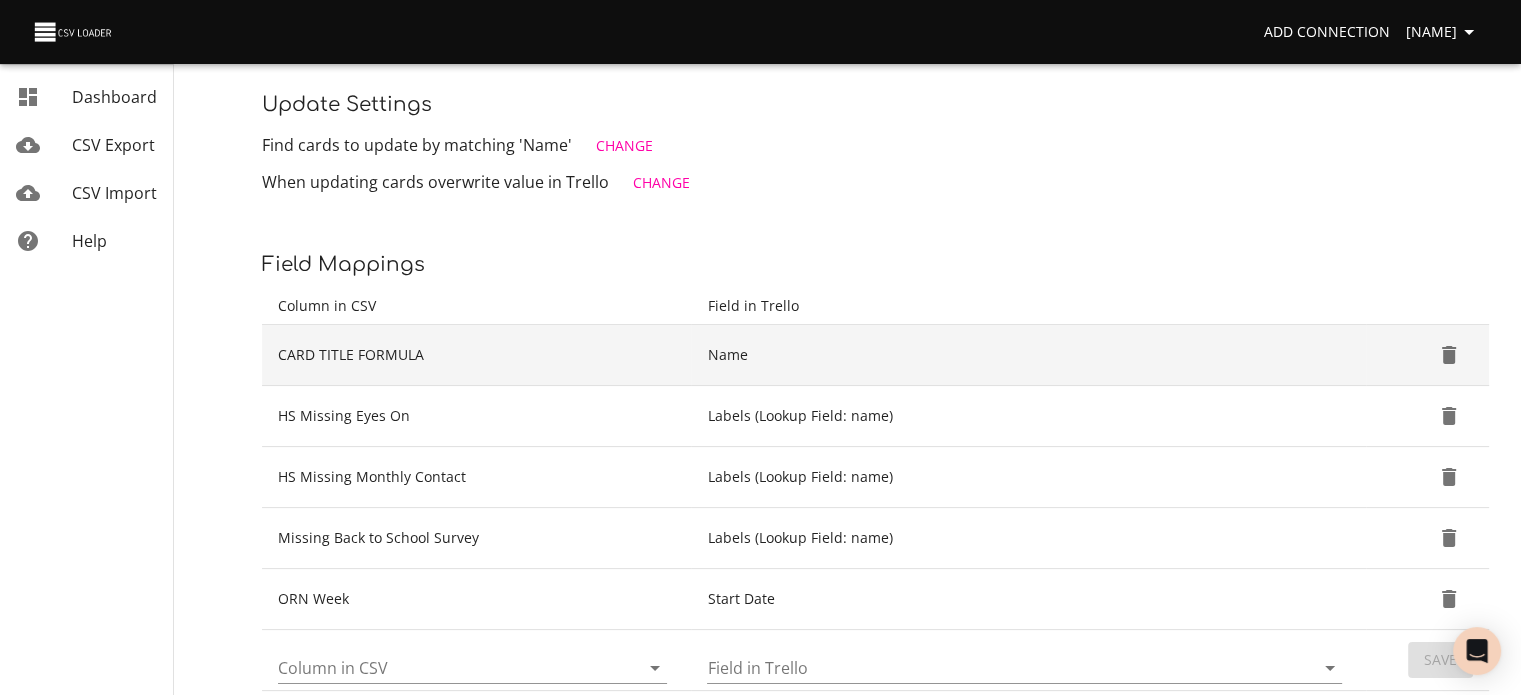 click at bounding box center (1449, 355) 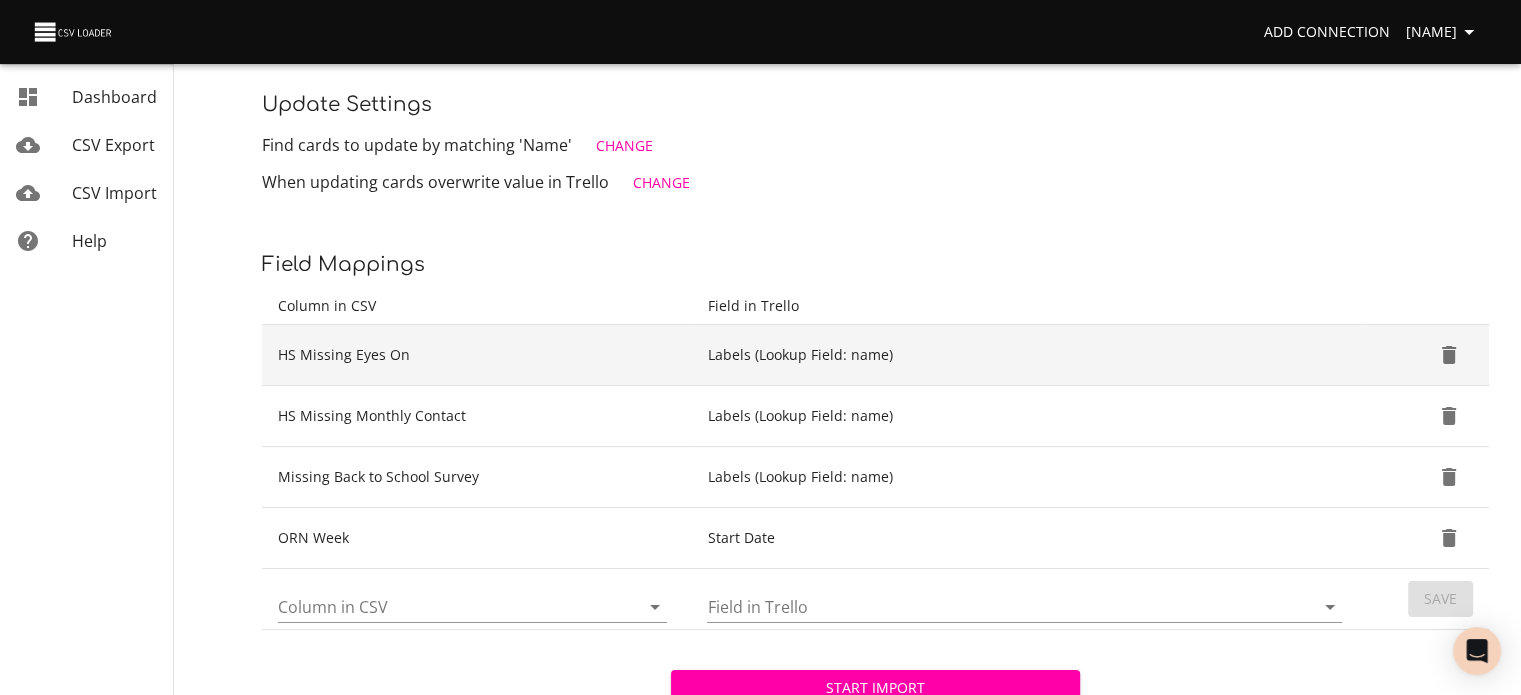 click 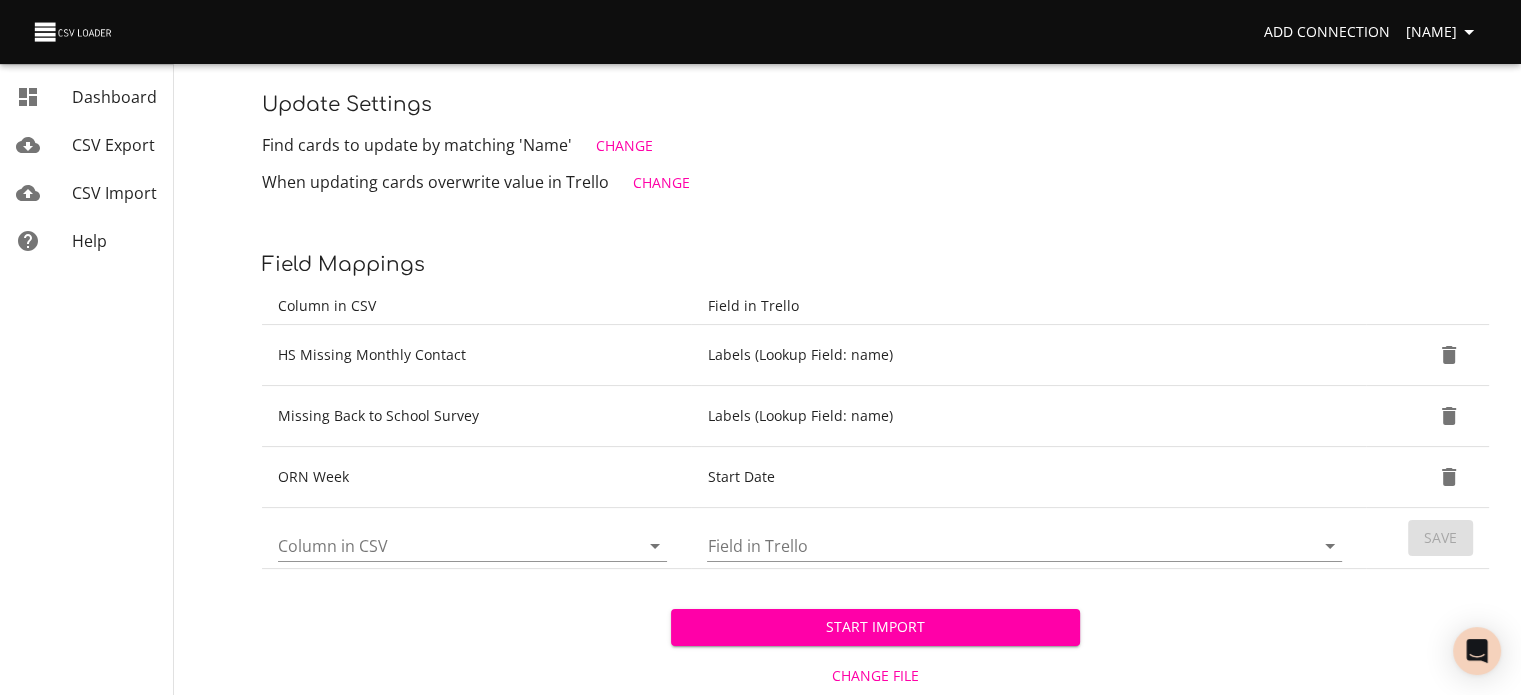 click 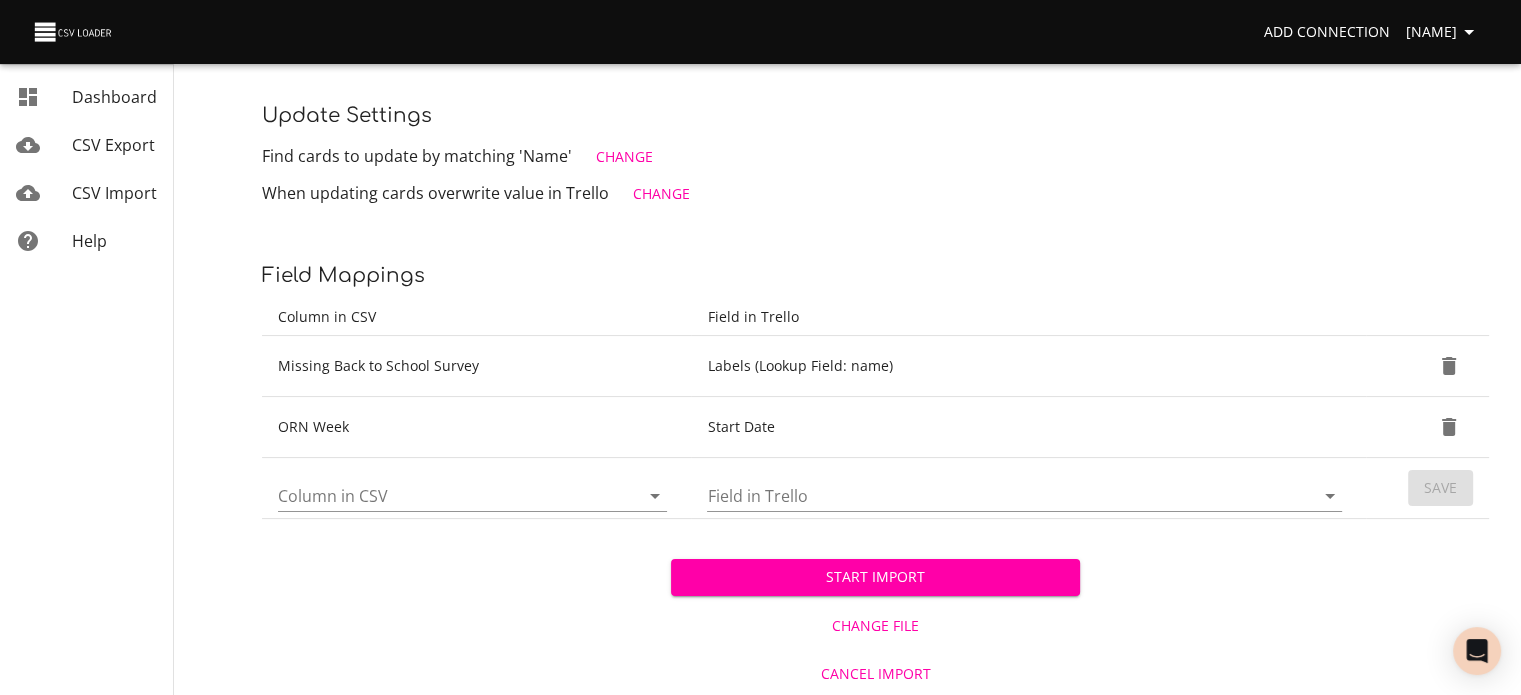 click 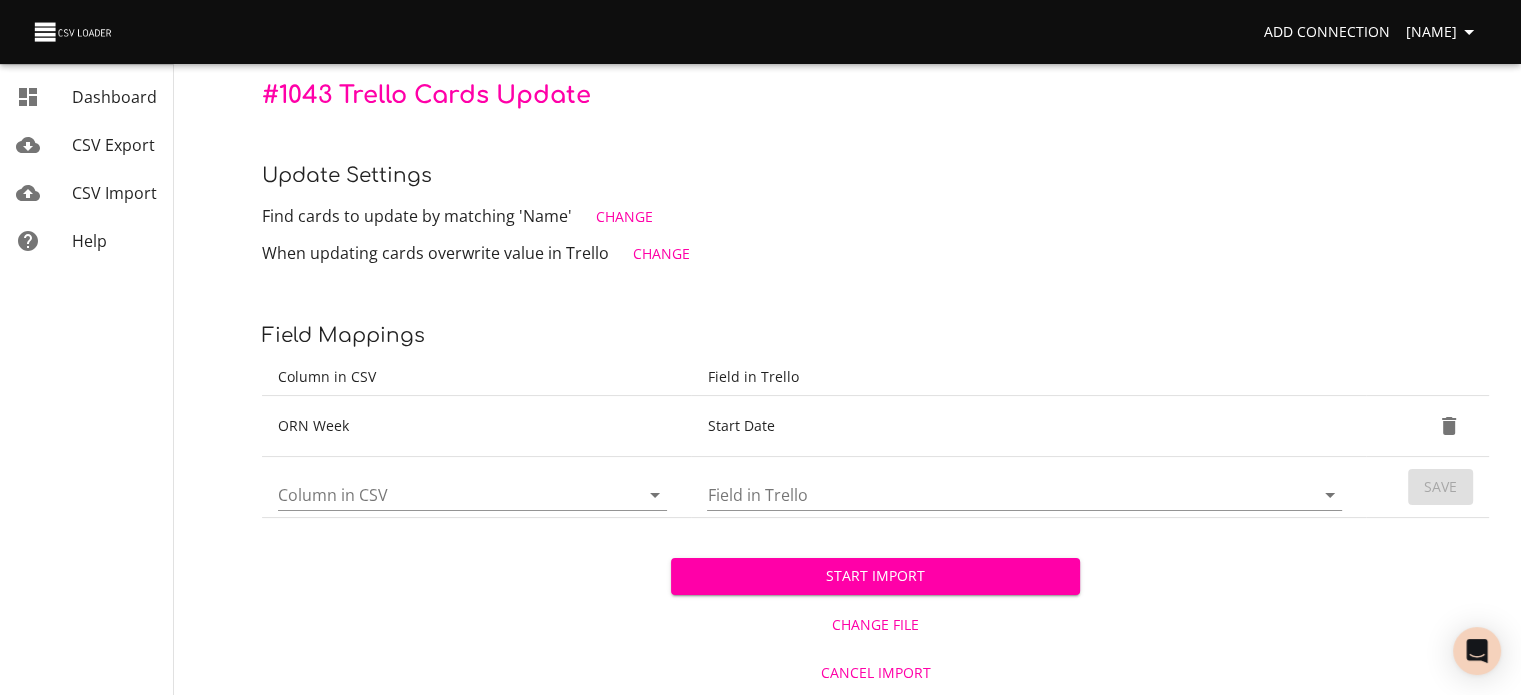 click on "Start Import" at bounding box center (875, 576) 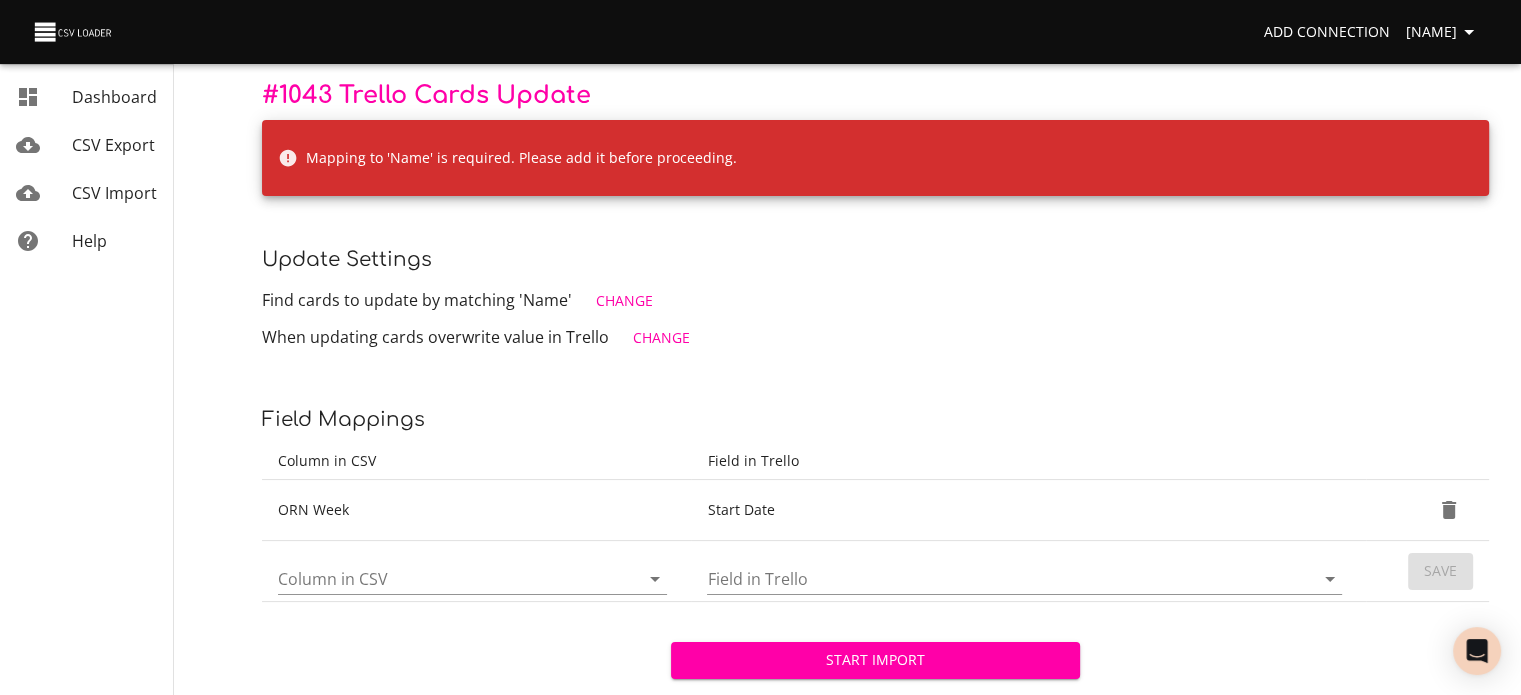 click 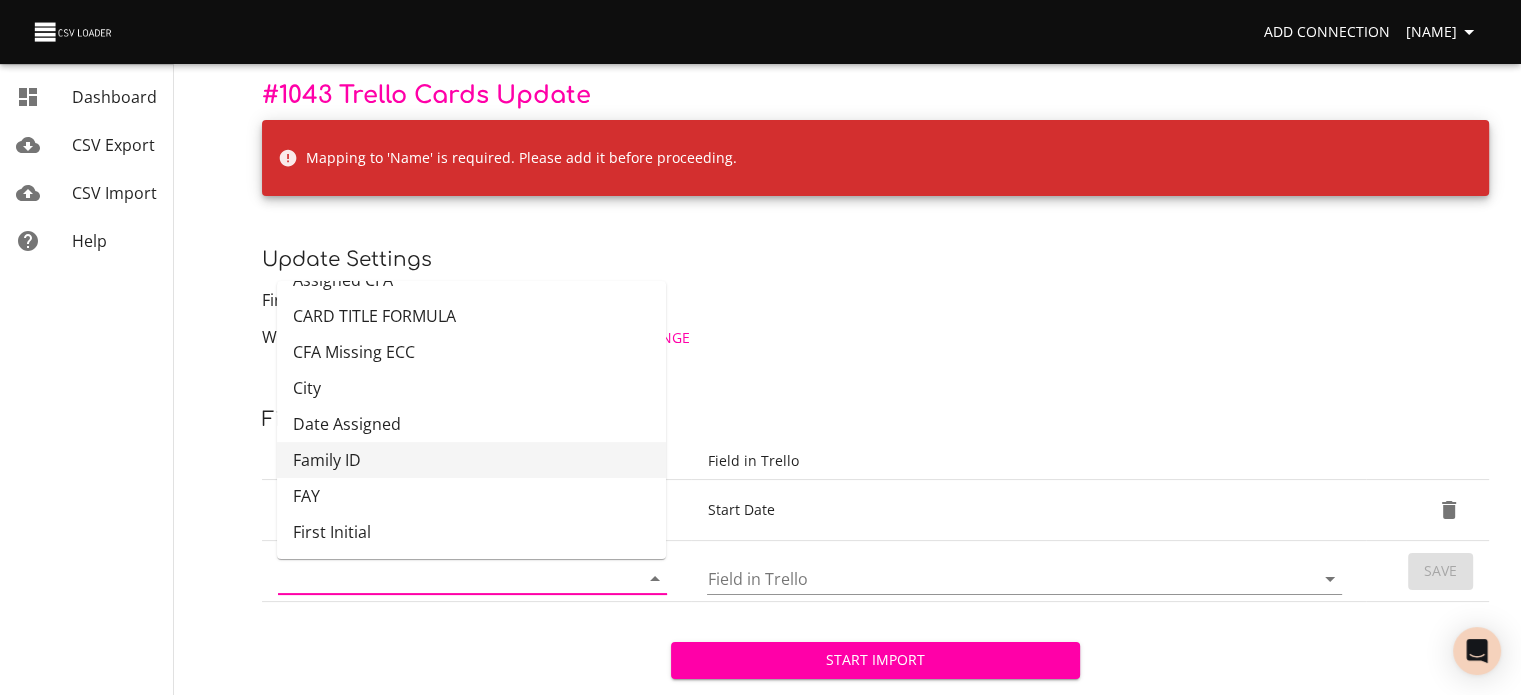 scroll, scrollTop: 0, scrollLeft: 0, axis: both 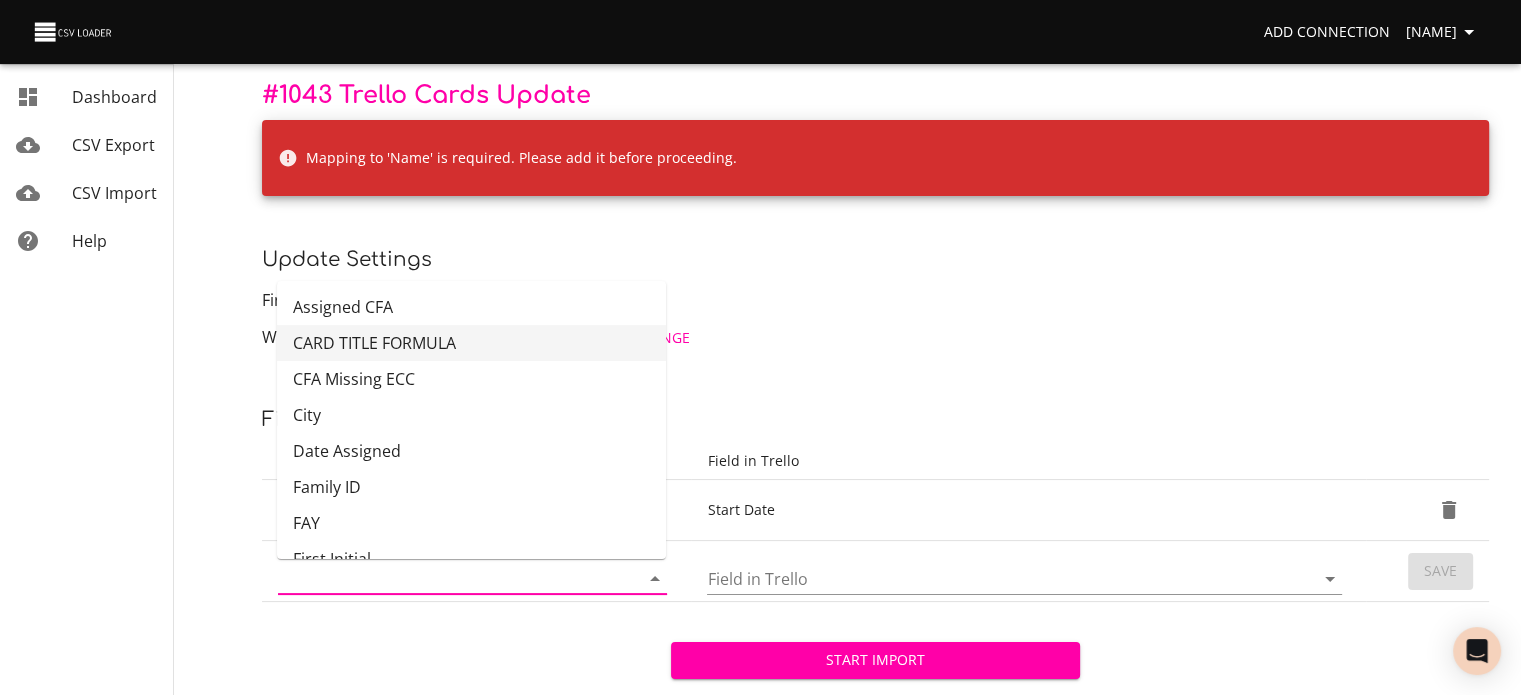 click on "CARD TITLE FORMULA" at bounding box center (471, 343) 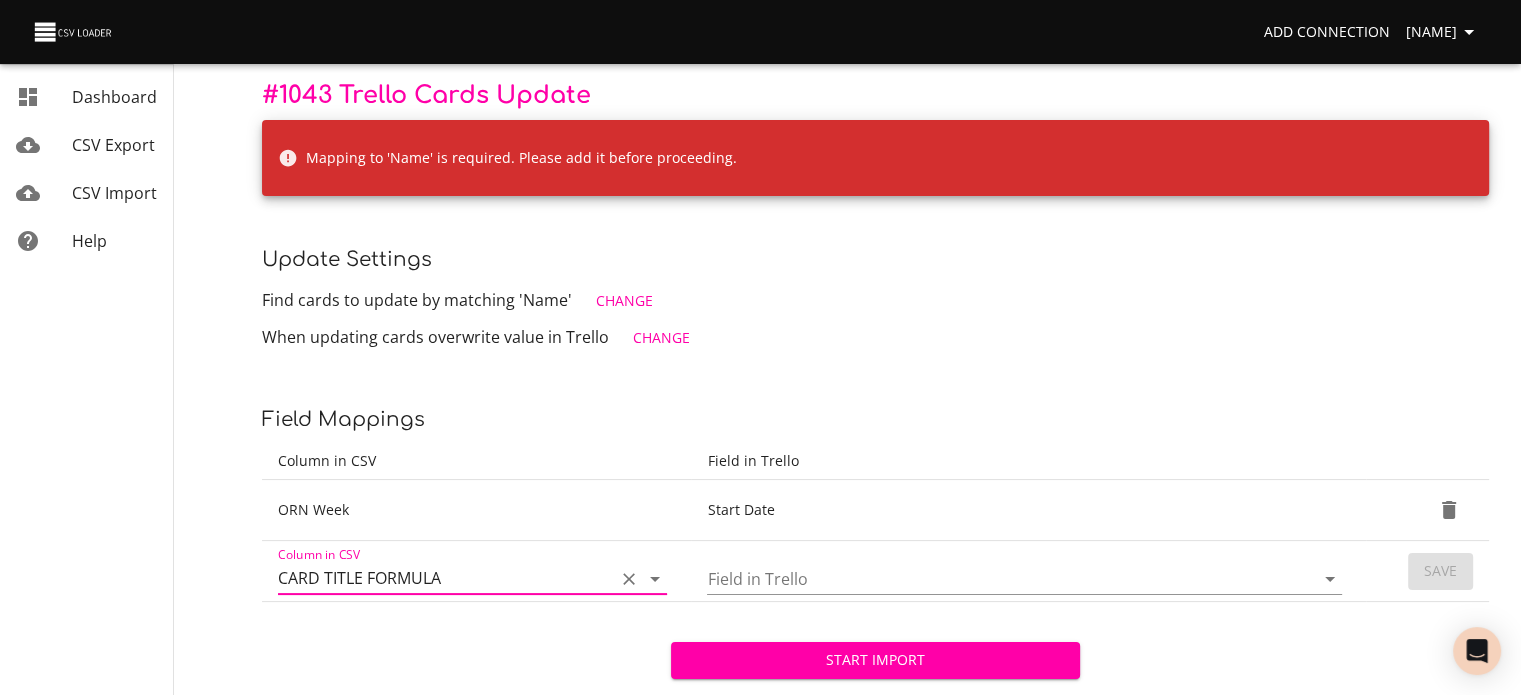 click 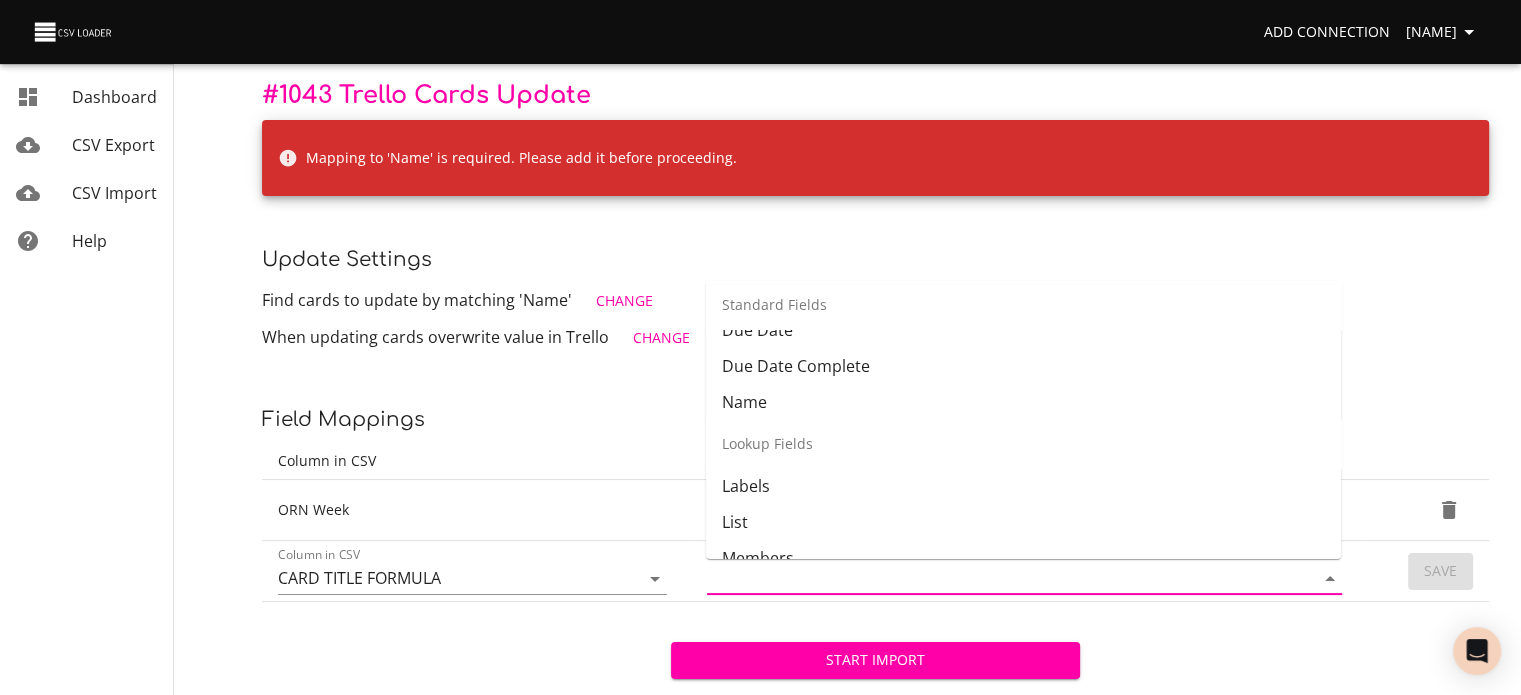 scroll, scrollTop: 252, scrollLeft: 0, axis: vertical 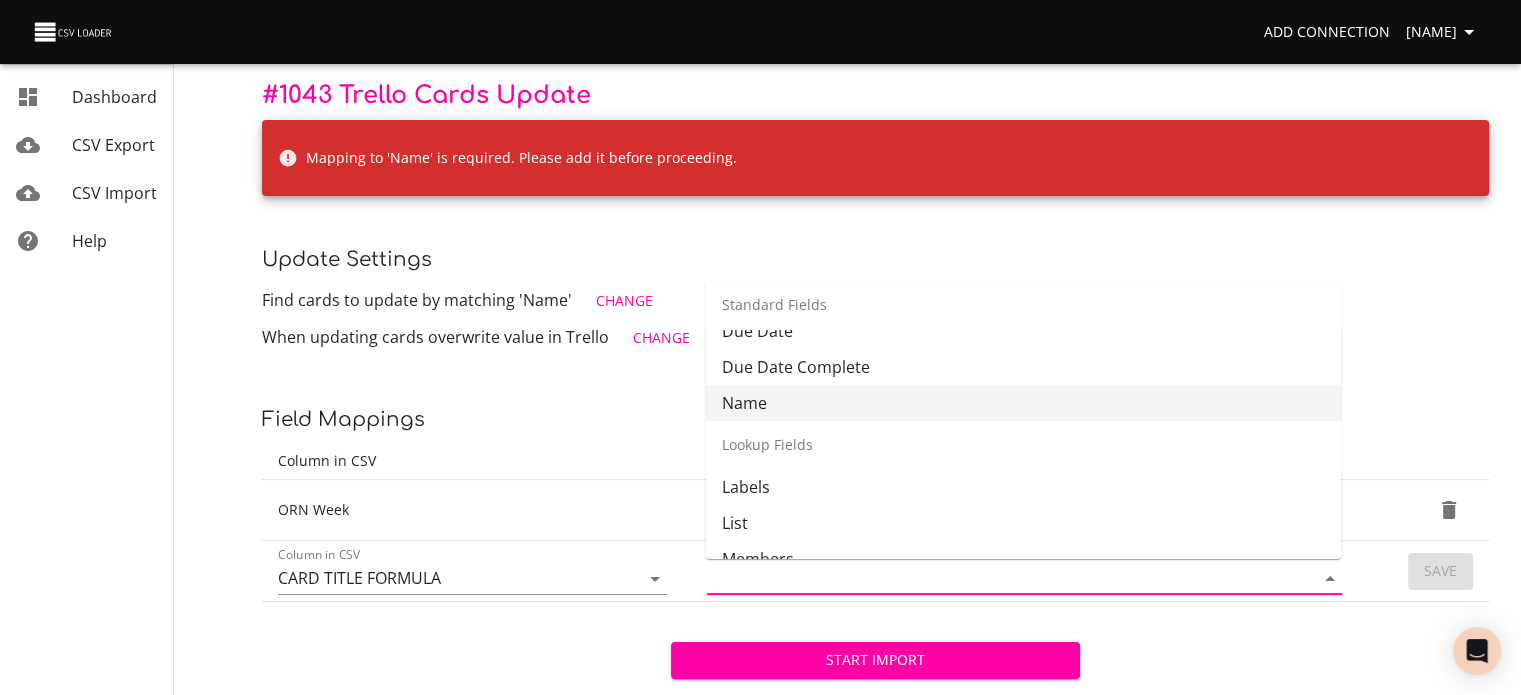 click on "Name" at bounding box center [1023, 403] 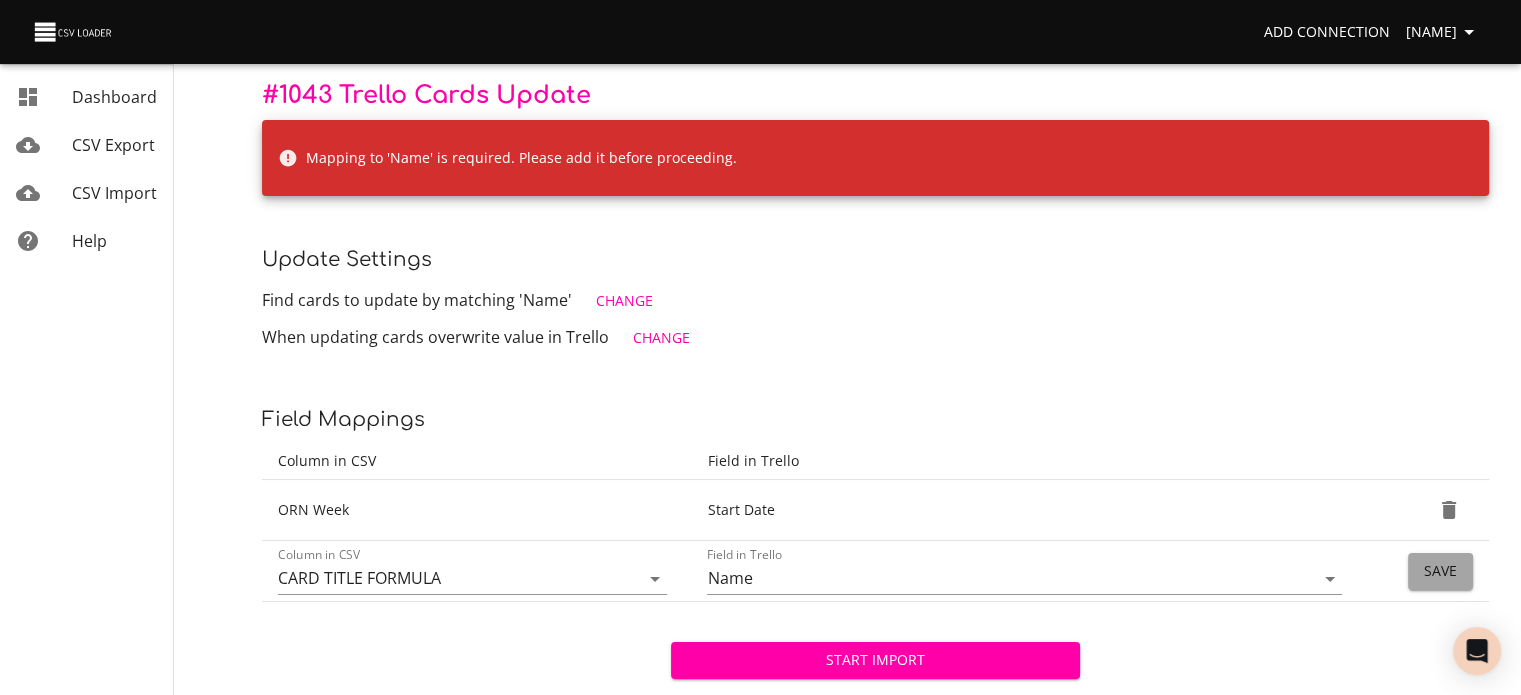 click on "Save" at bounding box center [1440, 571] 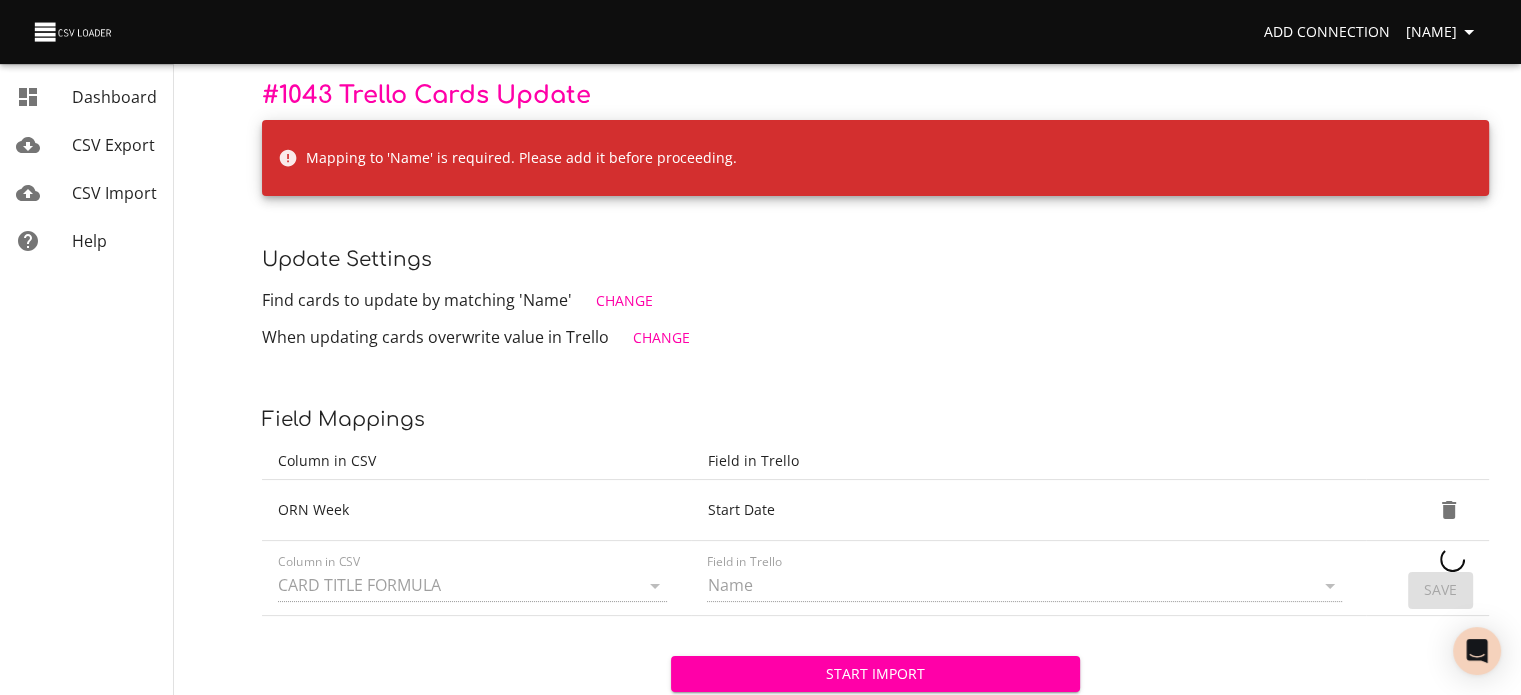 type 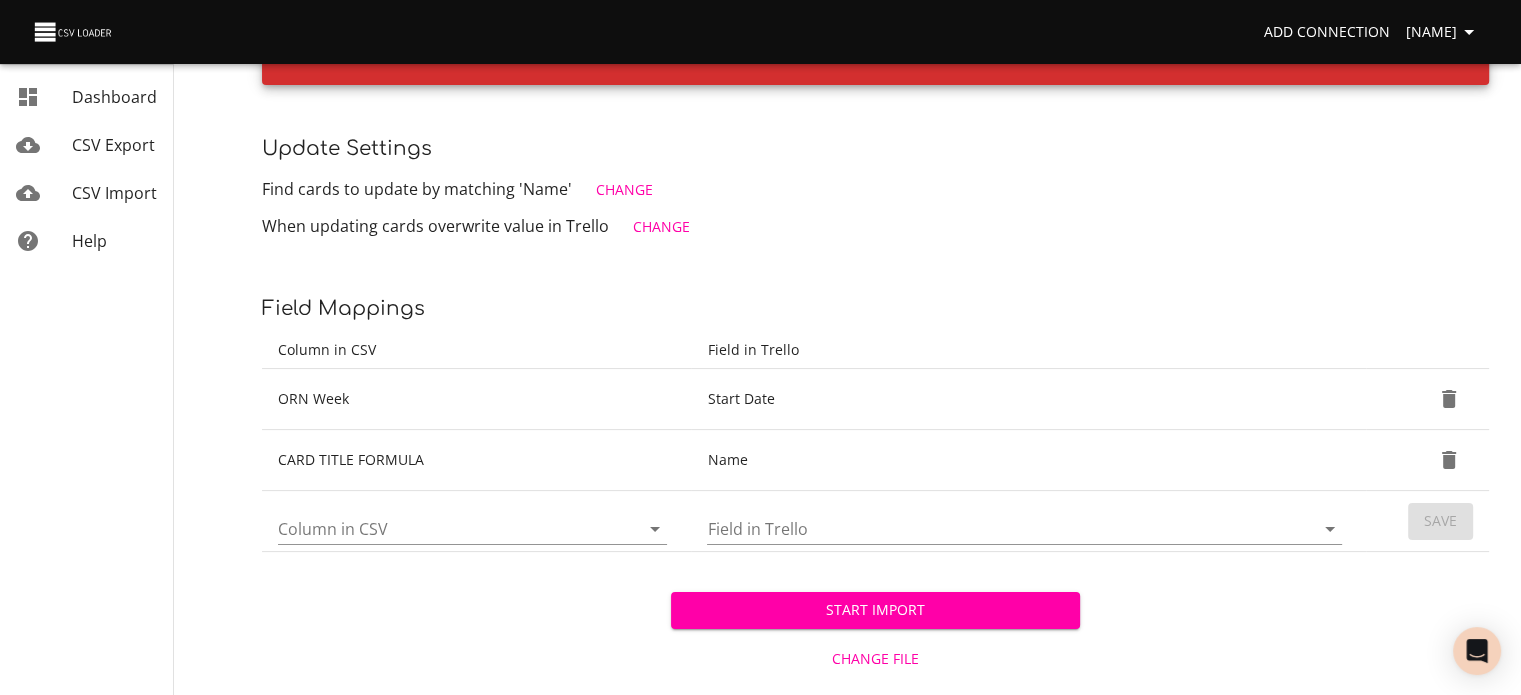 scroll, scrollTop: 336, scrollLeft: 0, axis: vertical 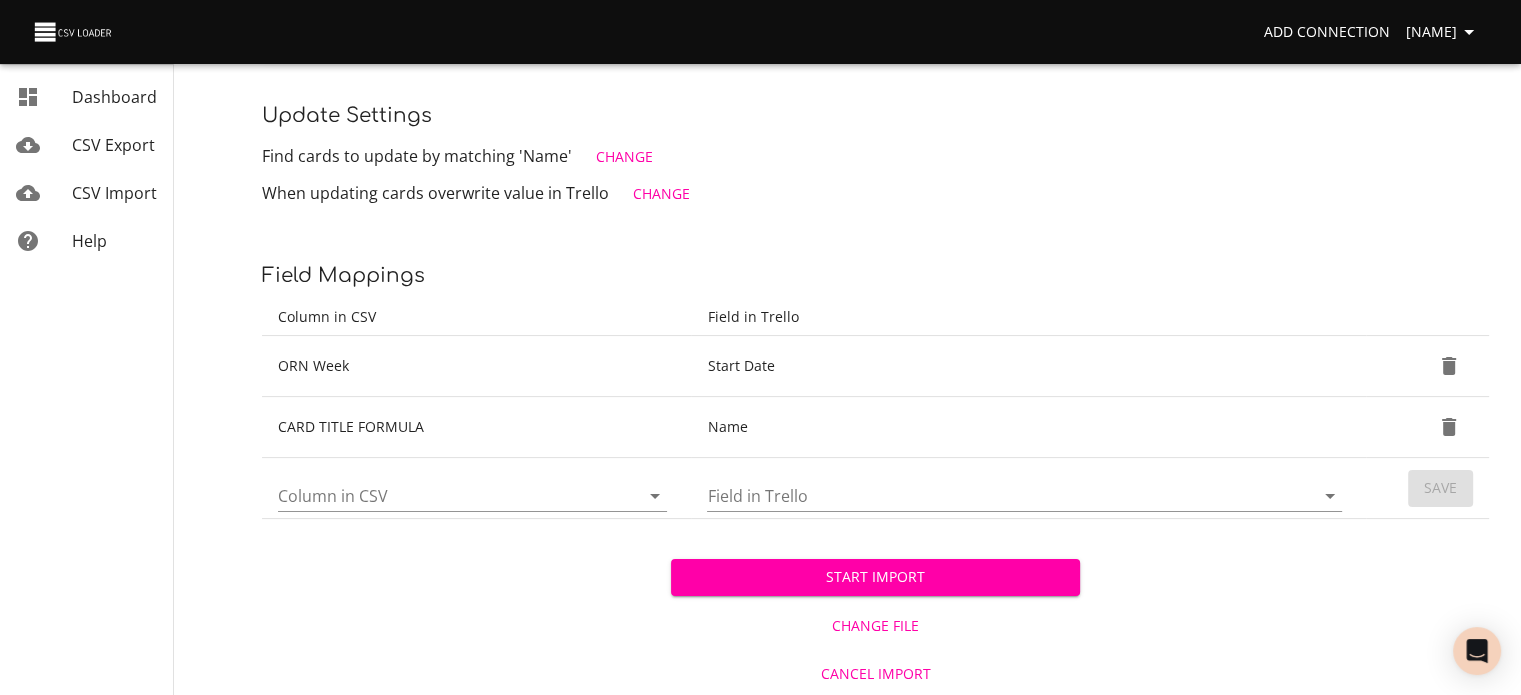 click on "Start Import" at bounding box center (875, 577) 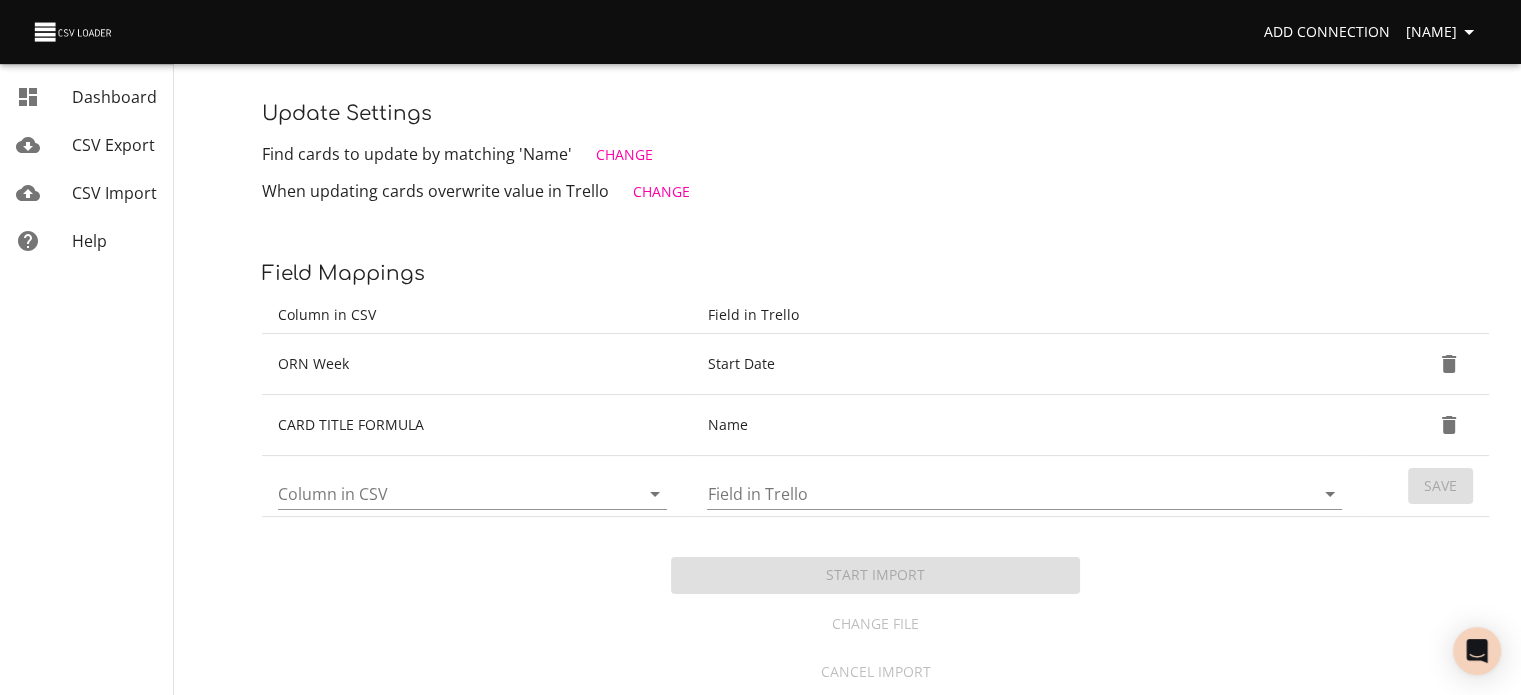 scroll, scrollTop: 252, scrollLeft: 0, axis: vertical 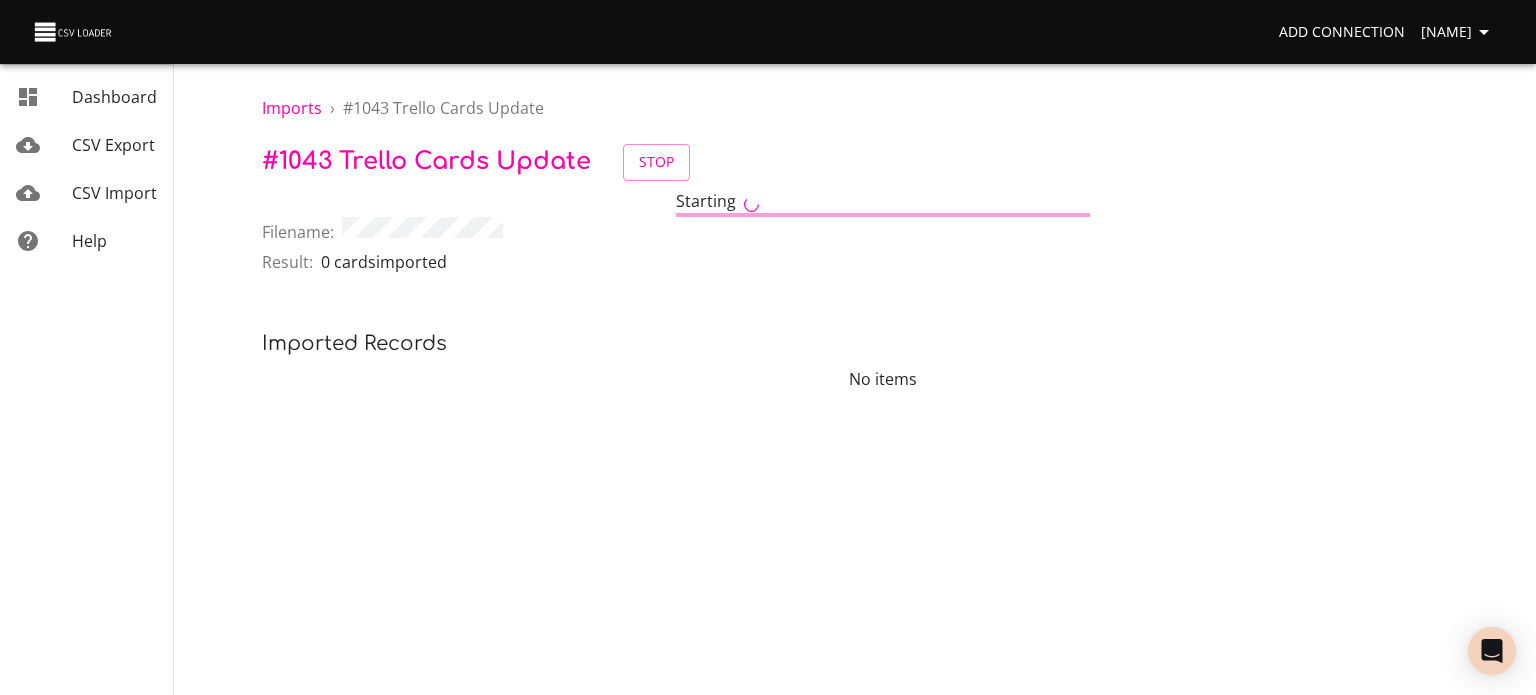 click on "CSV Import" at bounding box center [114, 193] 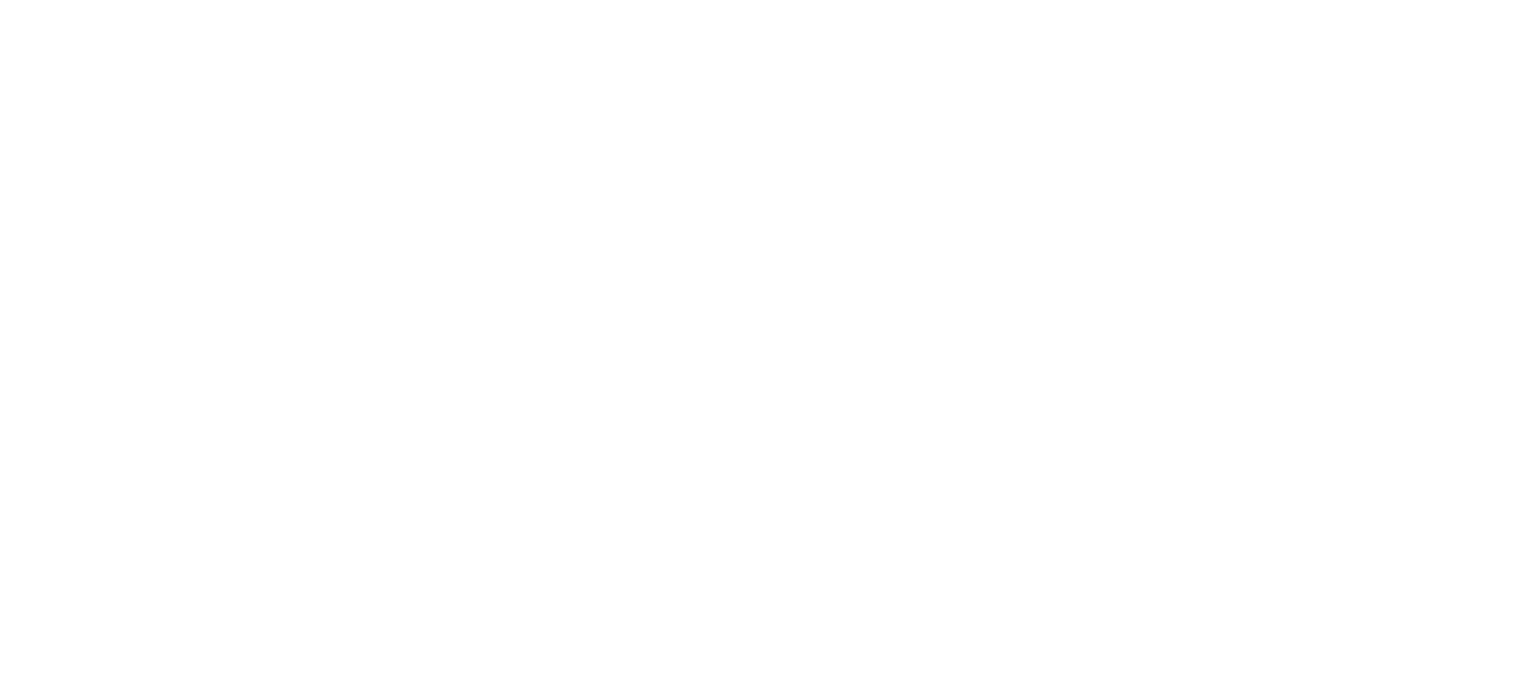 scroll, scrollTop: 0, scrollLeft: 0, axis: both 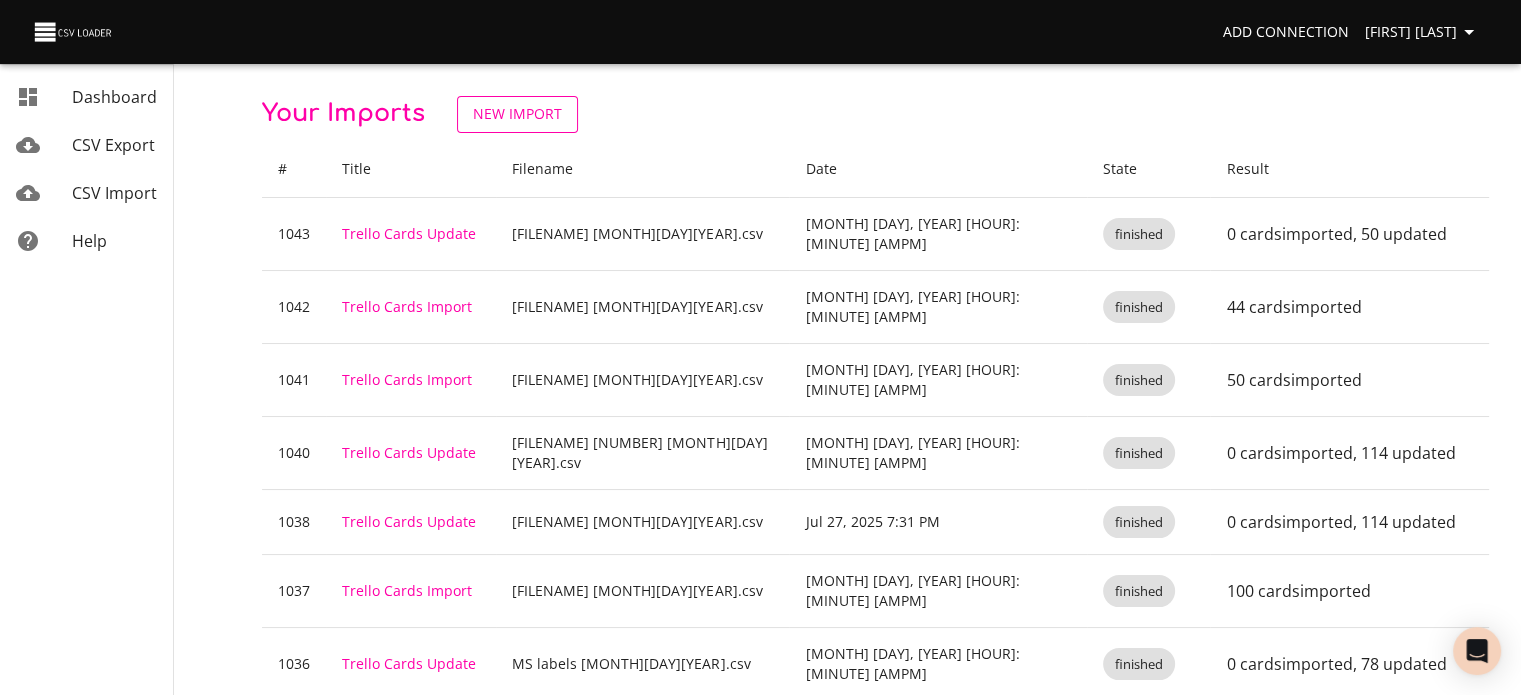 click on "New Import" at bounding box center [517, 114] 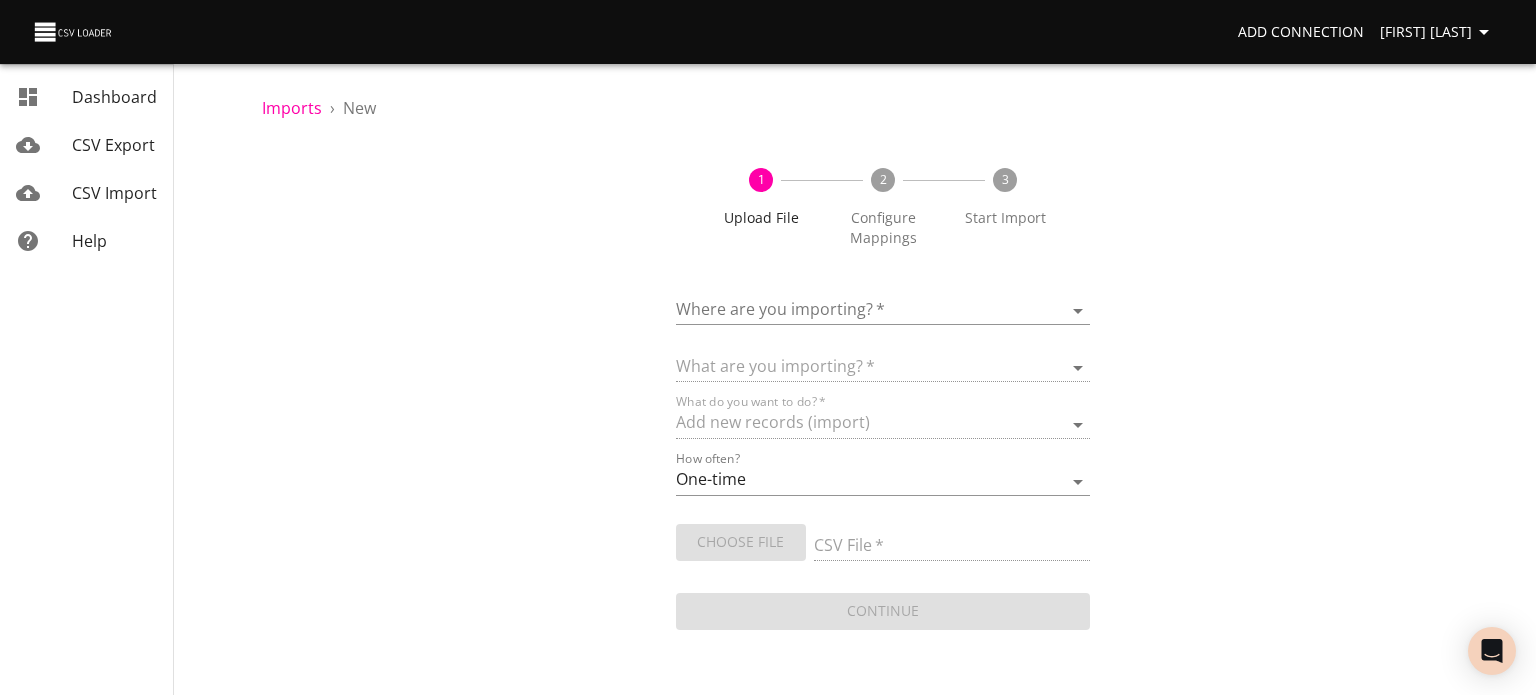 click on "Add Connection [NAME]   Dashboard CSV Export CSV Import Help" at bounding box center [768, 347] 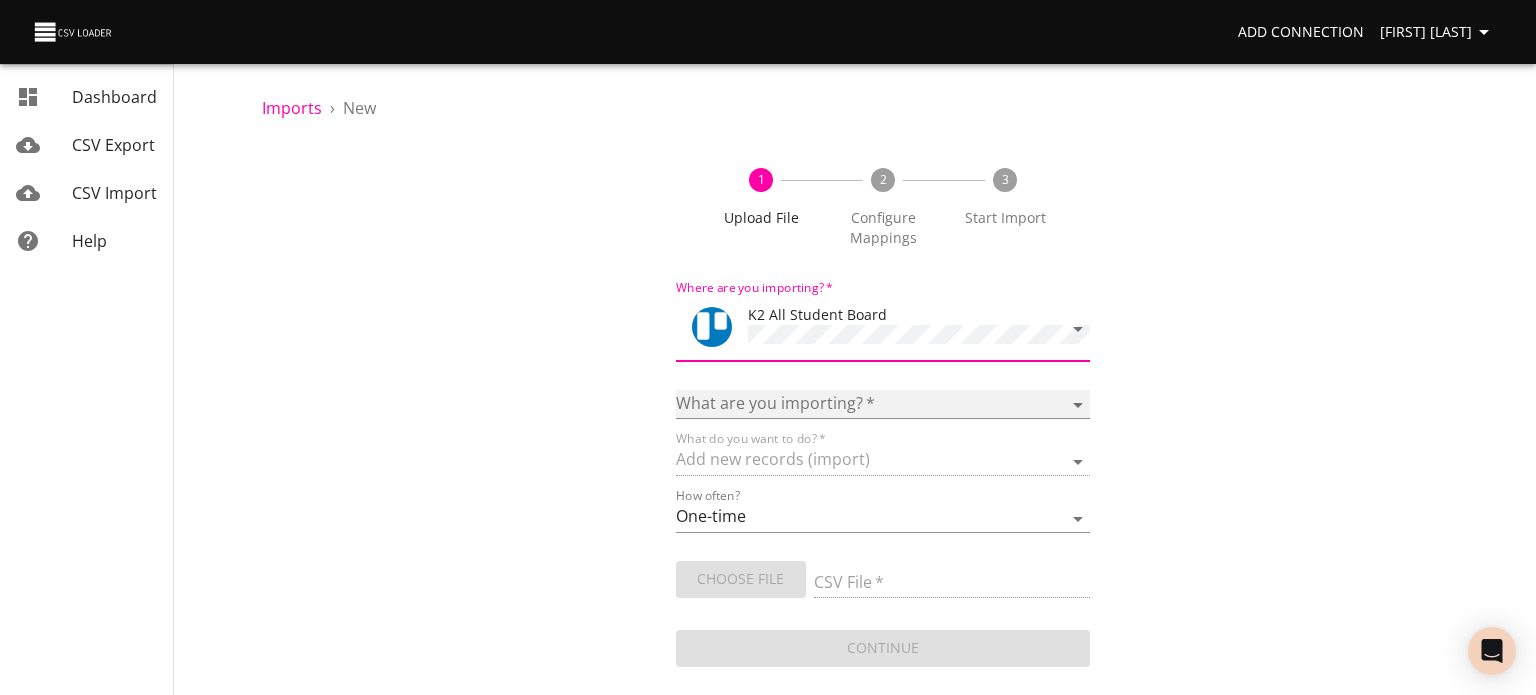 click on "Boards Cards Checkitems Checklists" at bounding box center (883, 404) 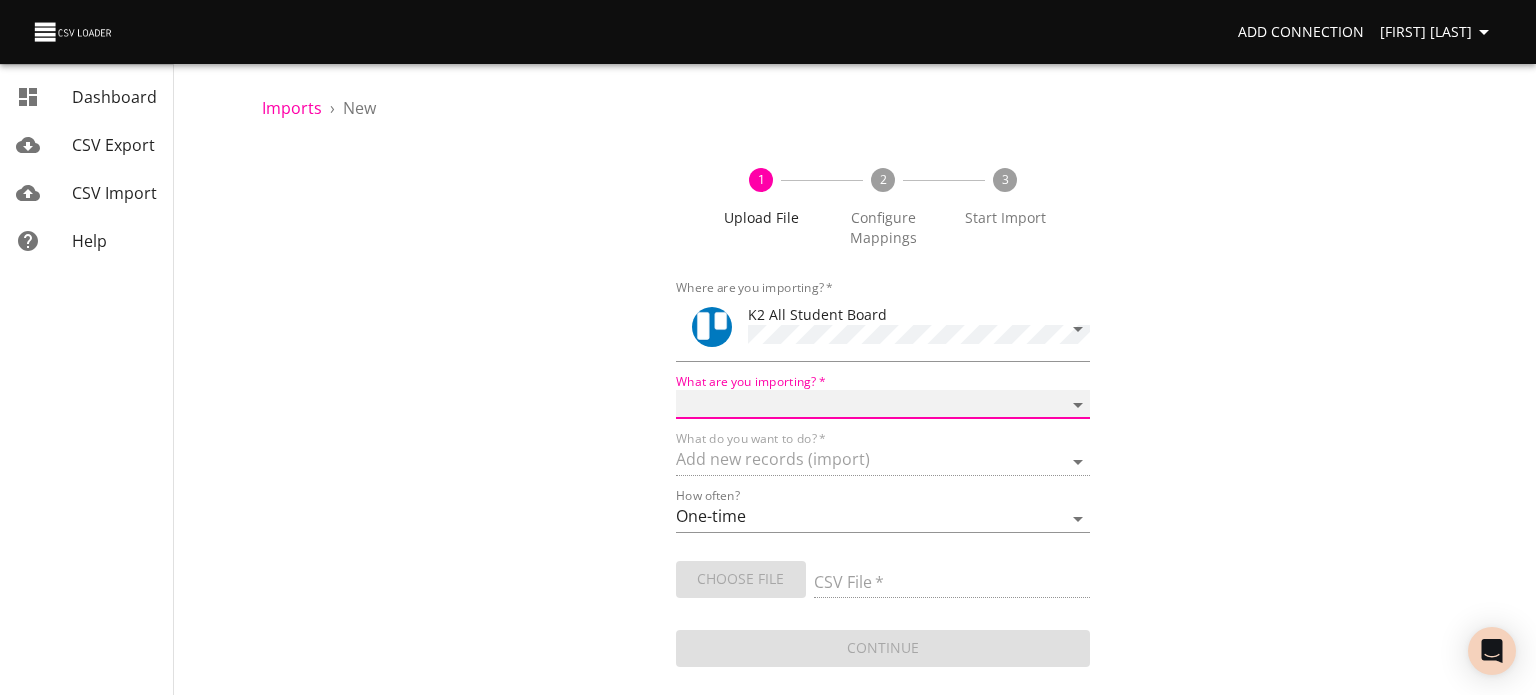 select on "cards" 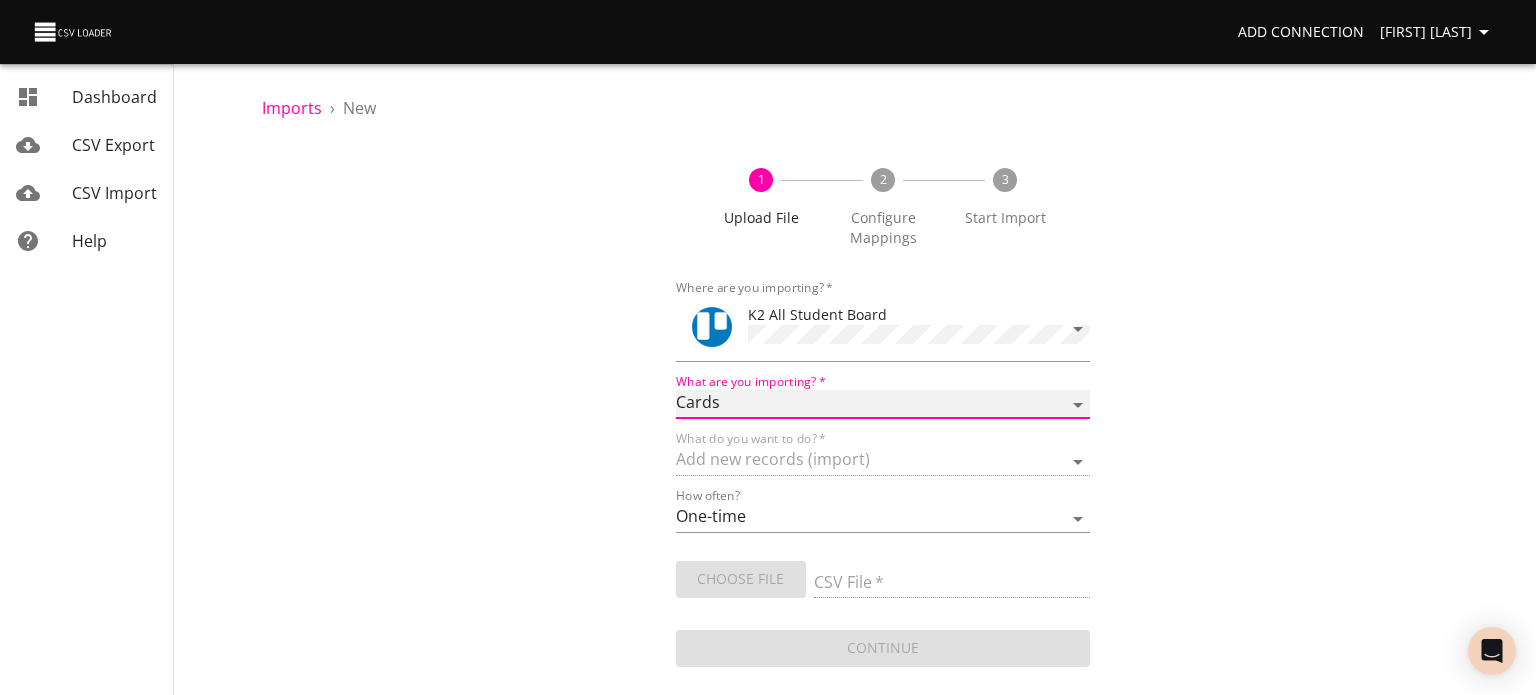 click on "Boards Cards Checkitems Checklists" at bounding box center [883, 404] 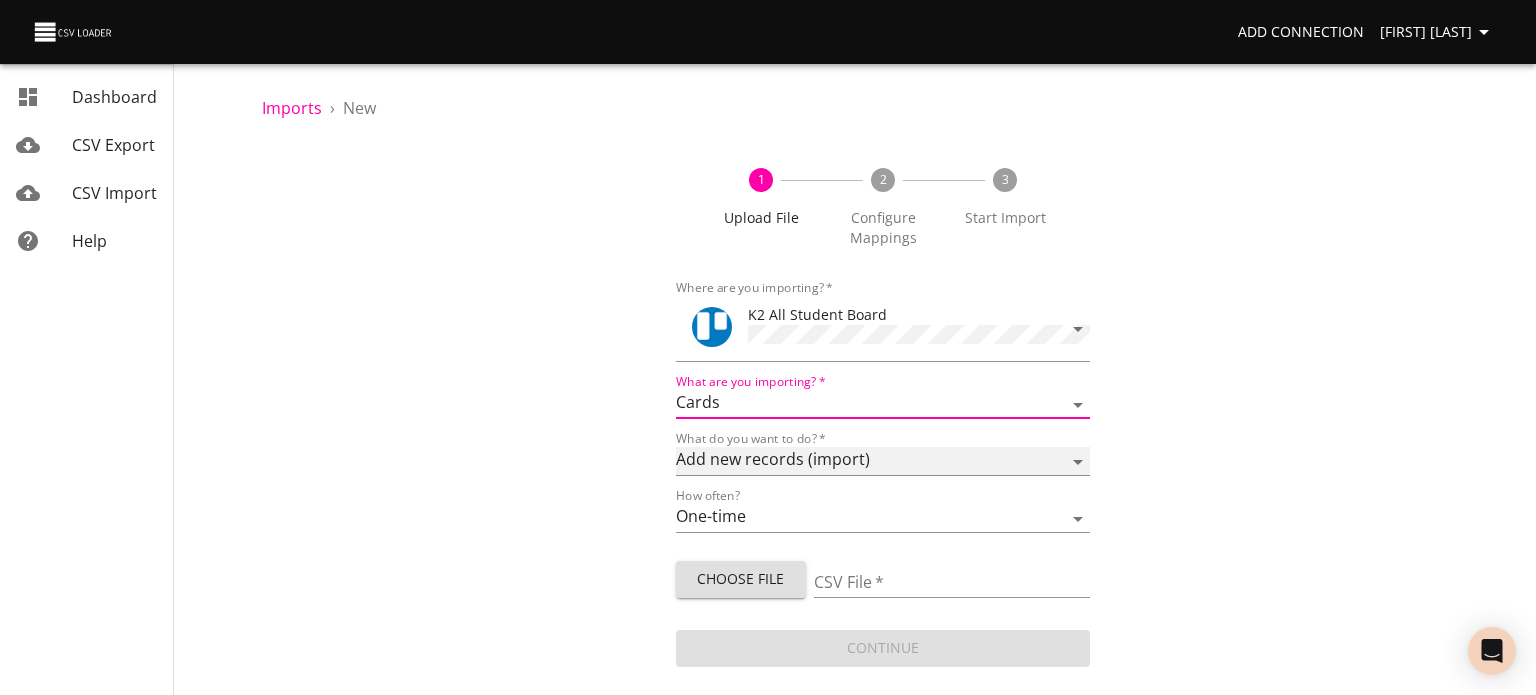 click on "Add new records (import) Update existing records (update) Add new and update existing records (upsert)" at bounding box center [883, 461] 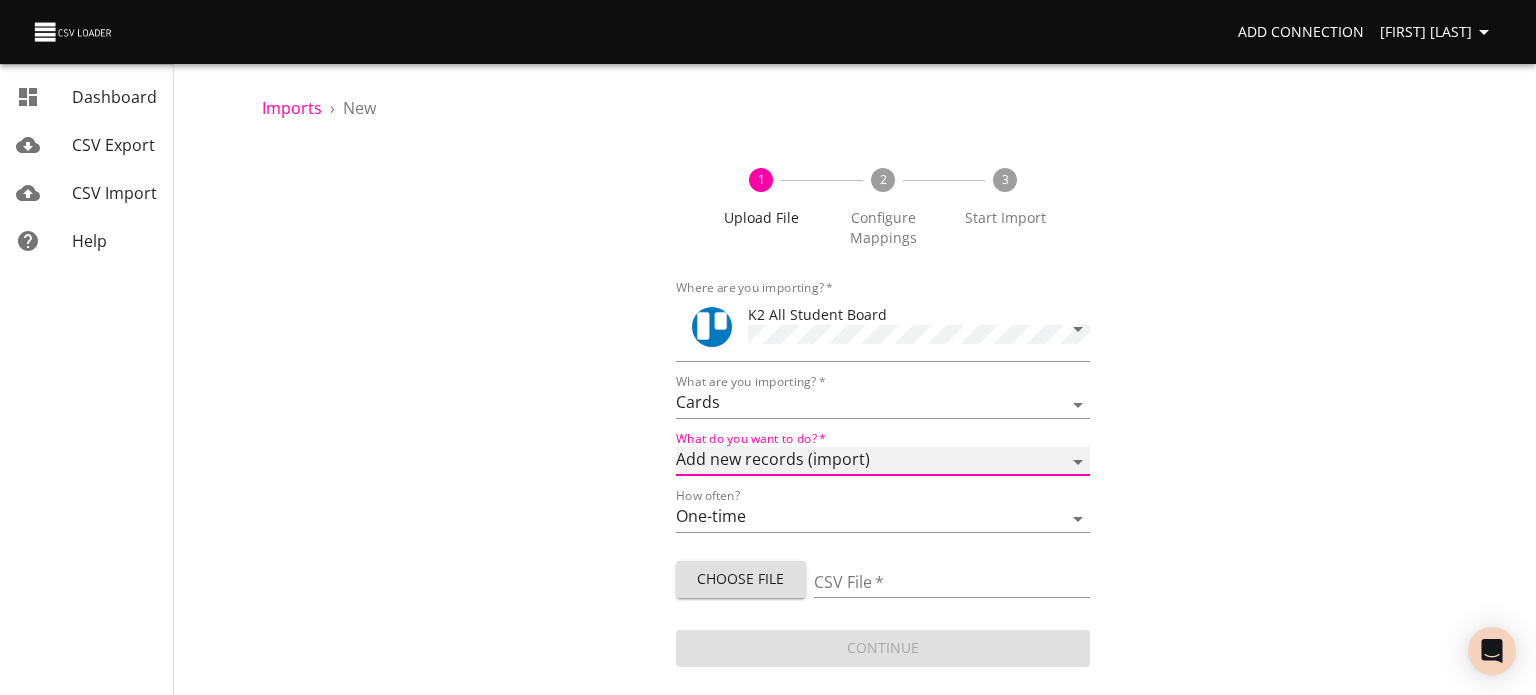 click on "Add new records (import) Update existing records (update) Add new and update existing records (upsert)" at bounding box center [883, 461] 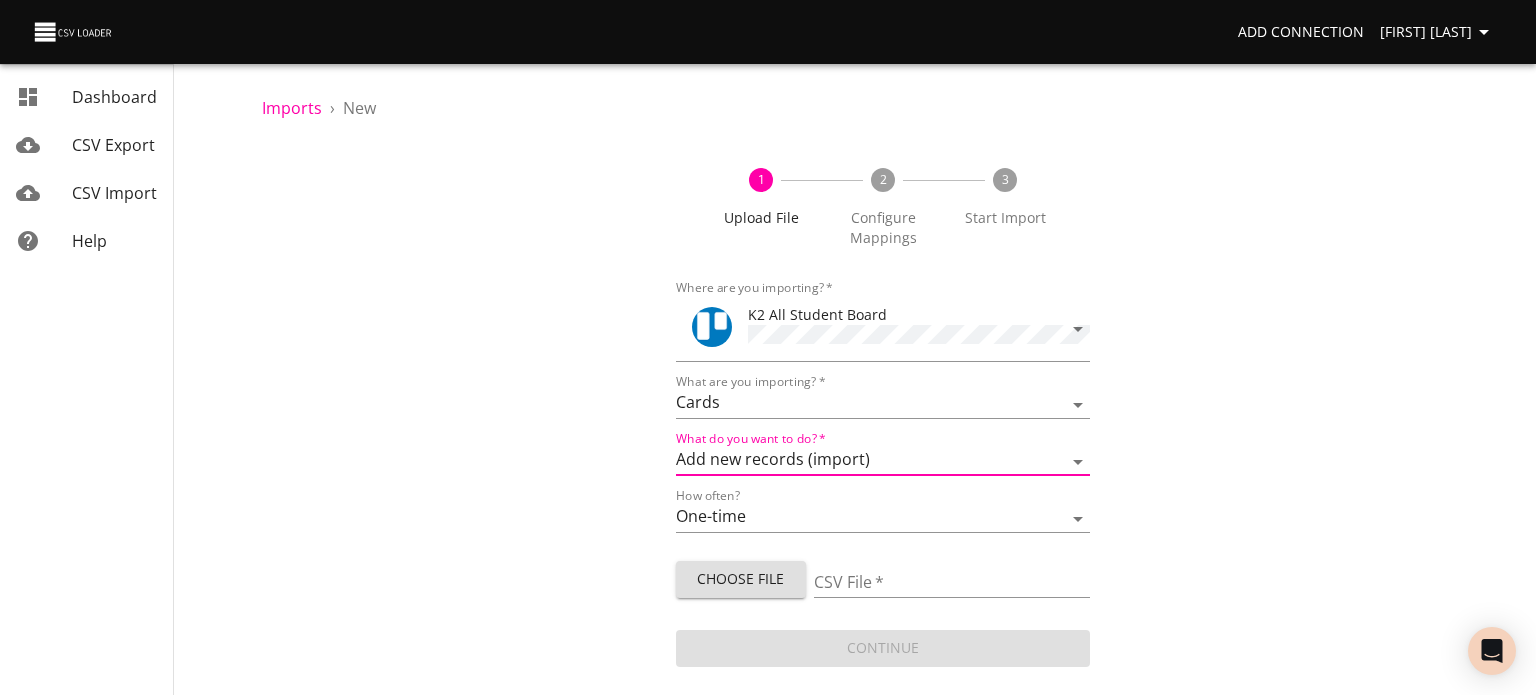 click on "Choose File" at bounding box center [741, 579] 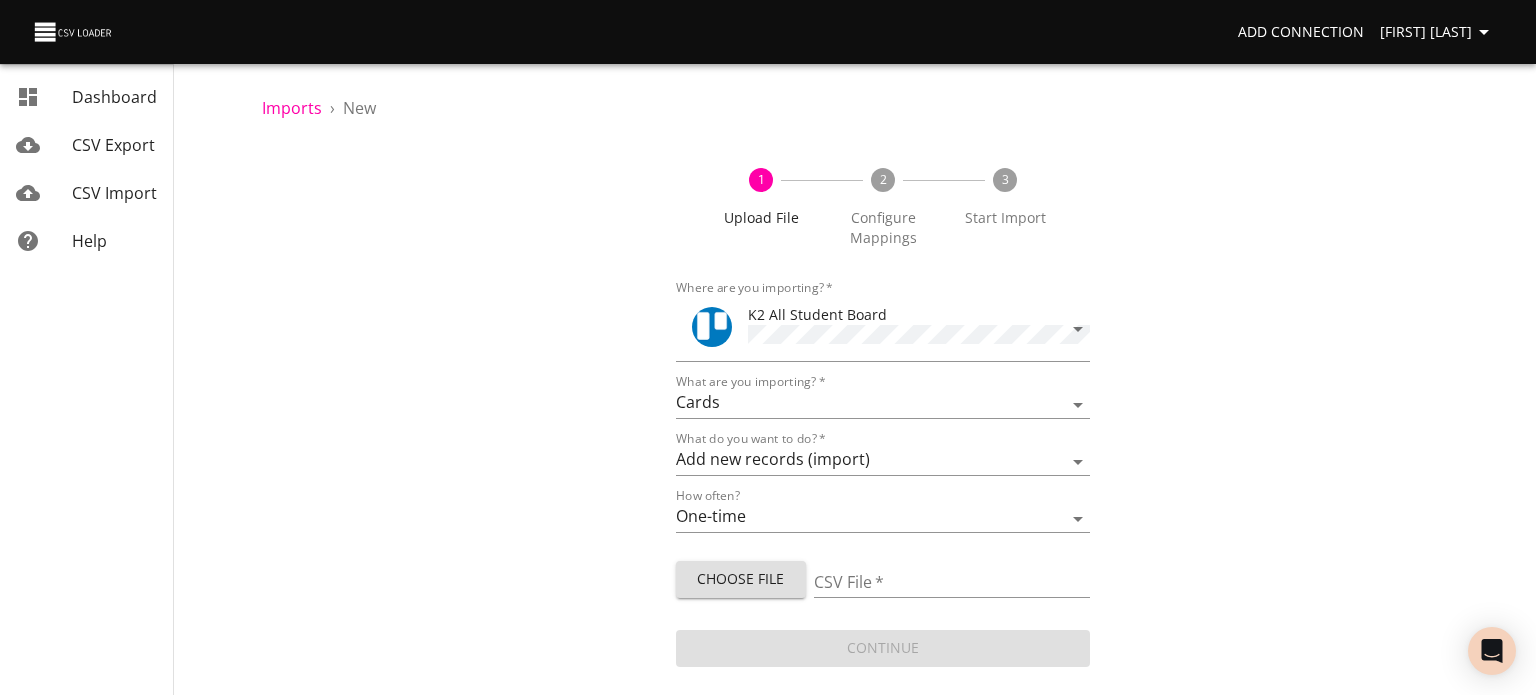 type on "ES new 08082025.csv" 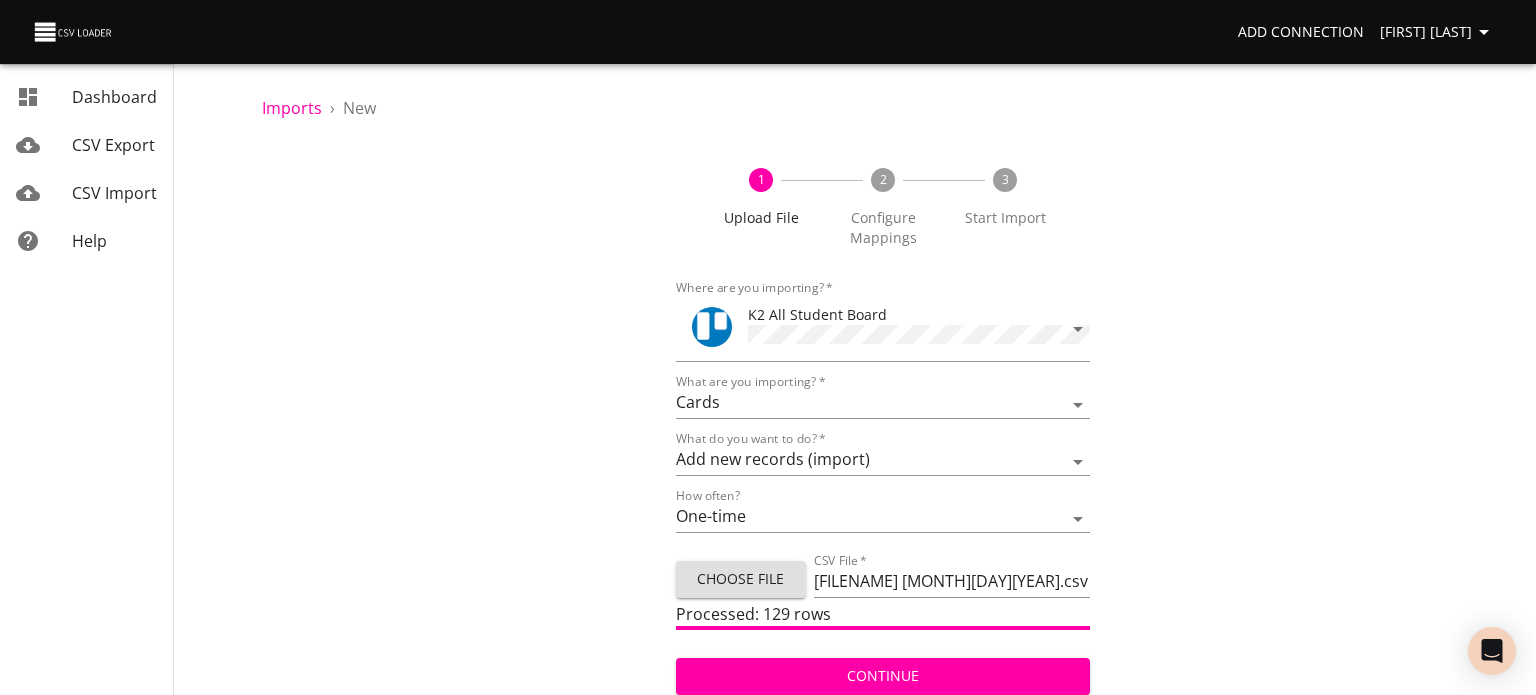click on "Continue" at bounding box center [883, 676] 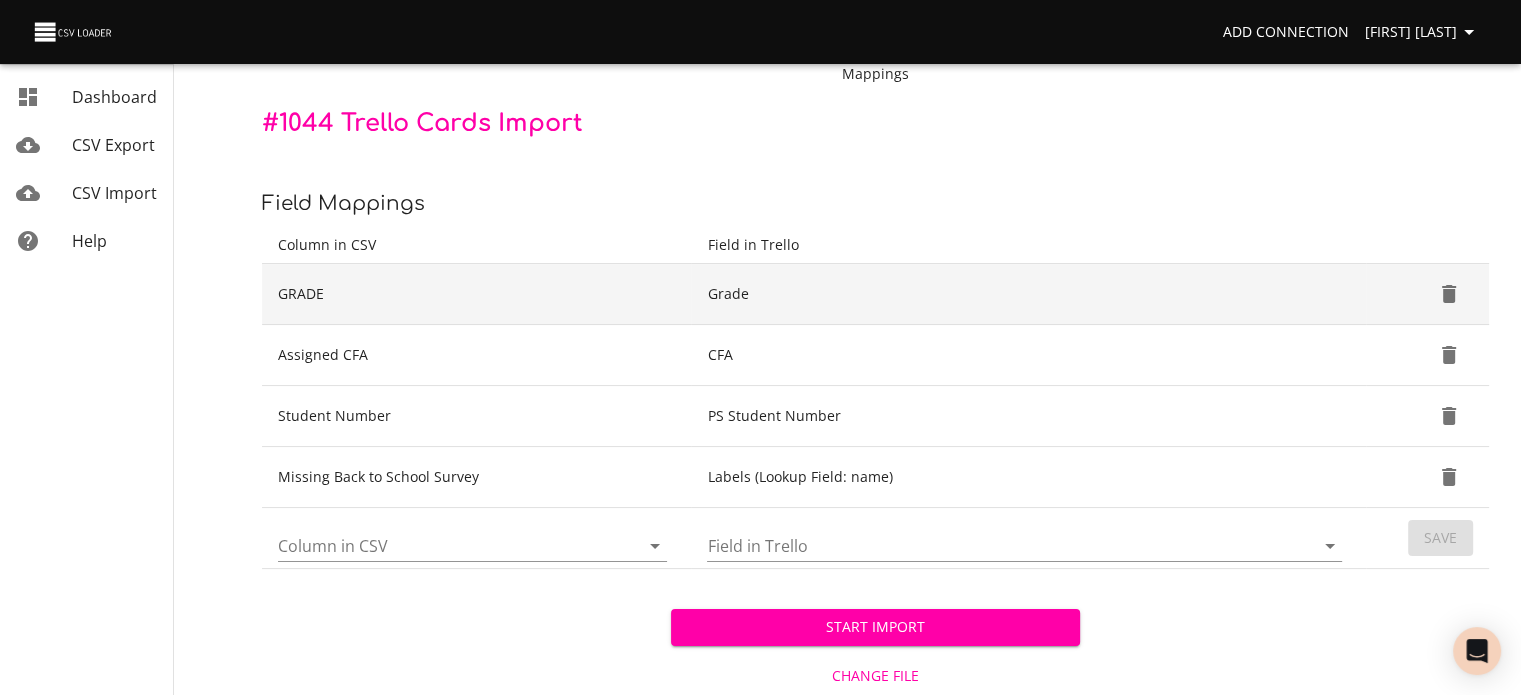 scroll, scrollTop: 166, scrollLeft: 0, axis: vertical 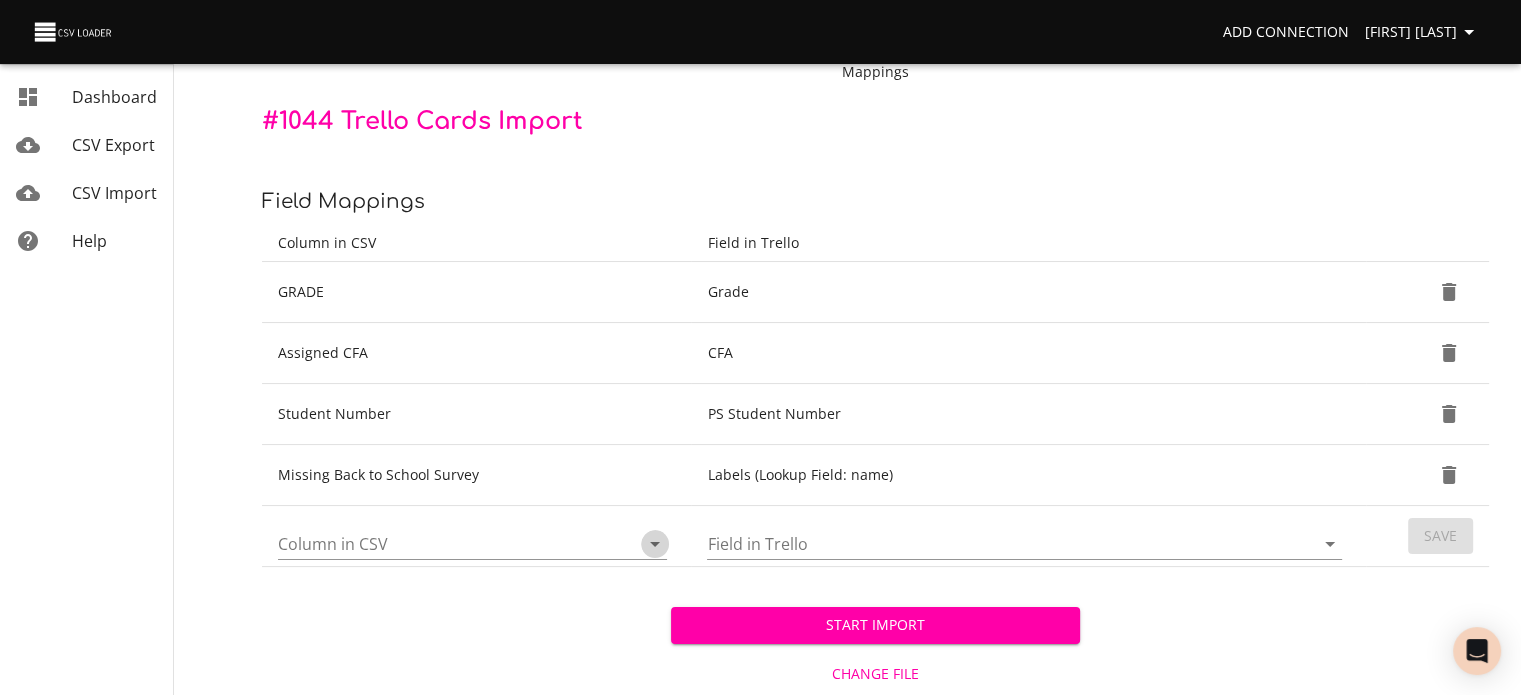 click 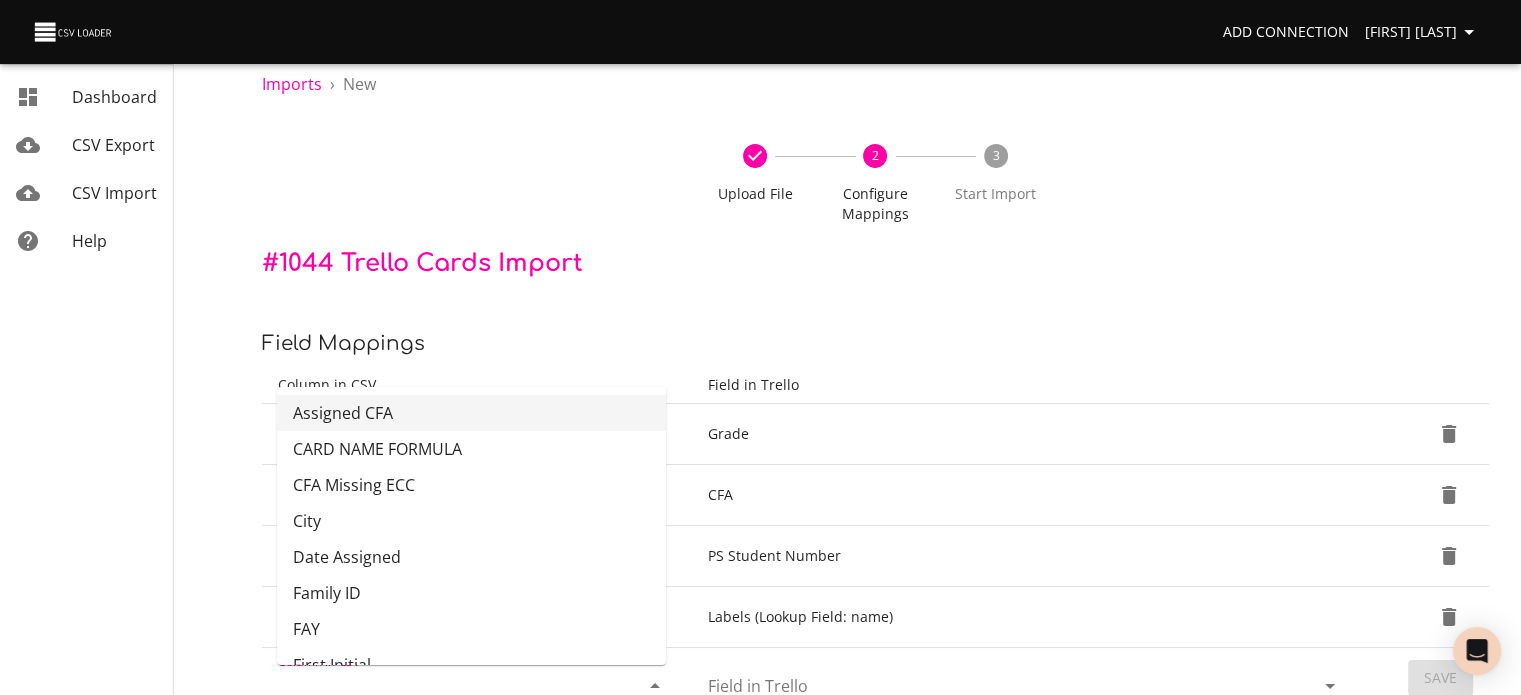 scroll, scrollTop: 22, scrollLeft: 0, axis: vertical 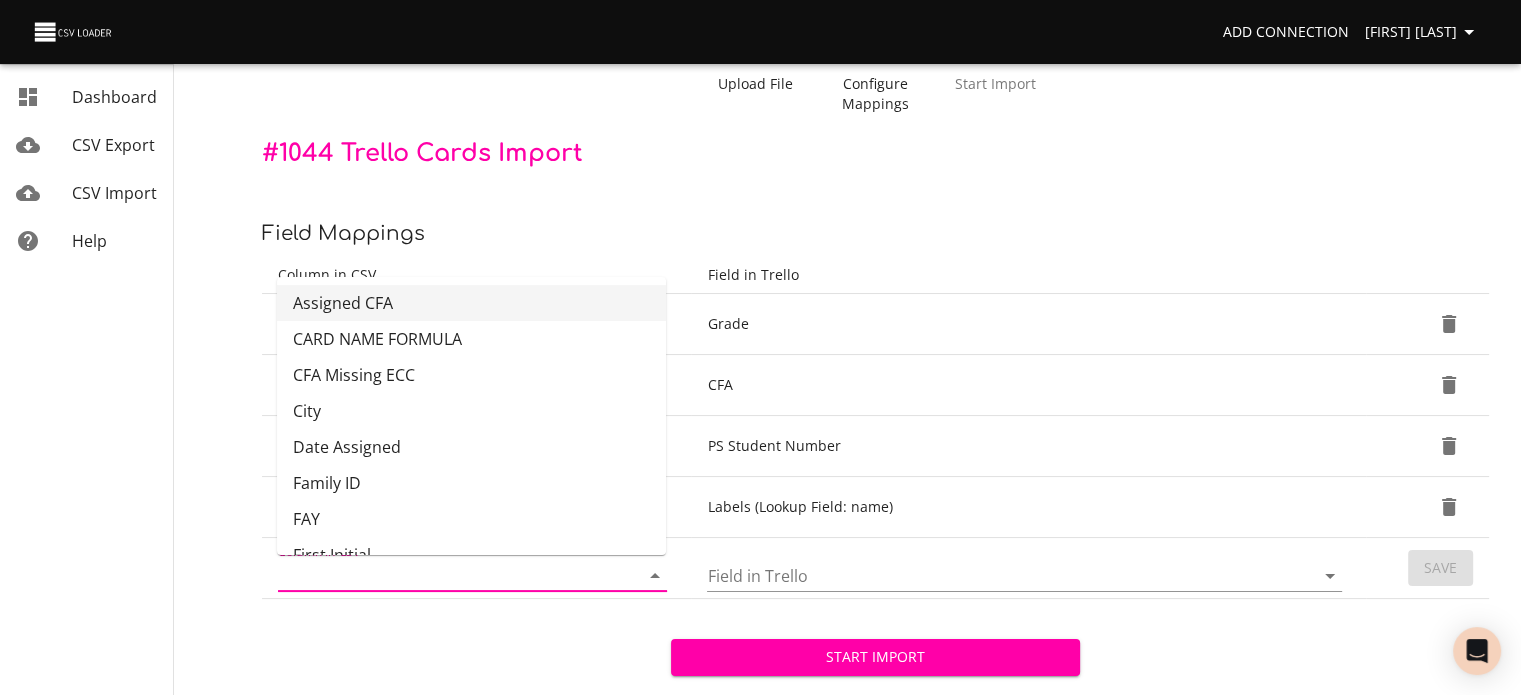 drag, startPoint x: 551, startPoint y: 240, endPoint x: 346, endPoint y: 579, distance: 396.1641 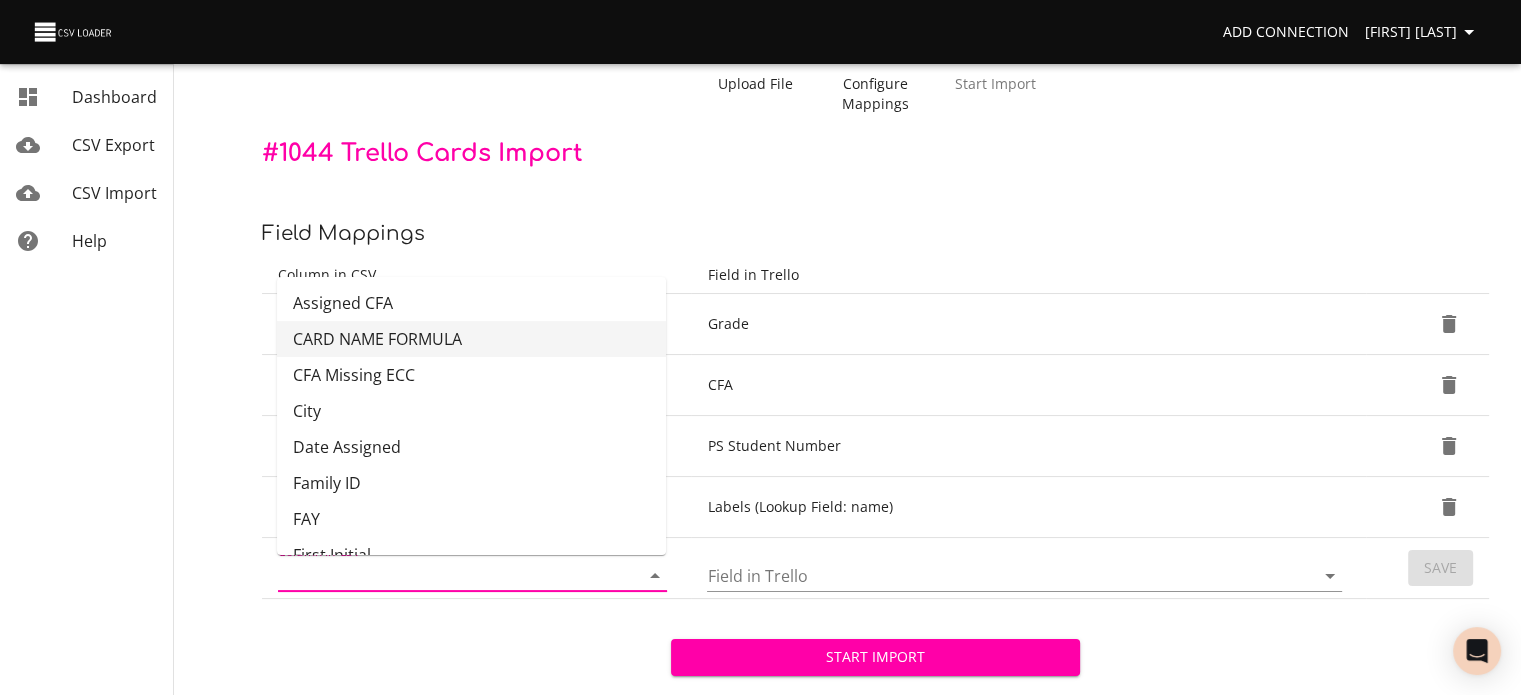 click on "CARD NAME FORMULA" at bounding box center [471, 339] 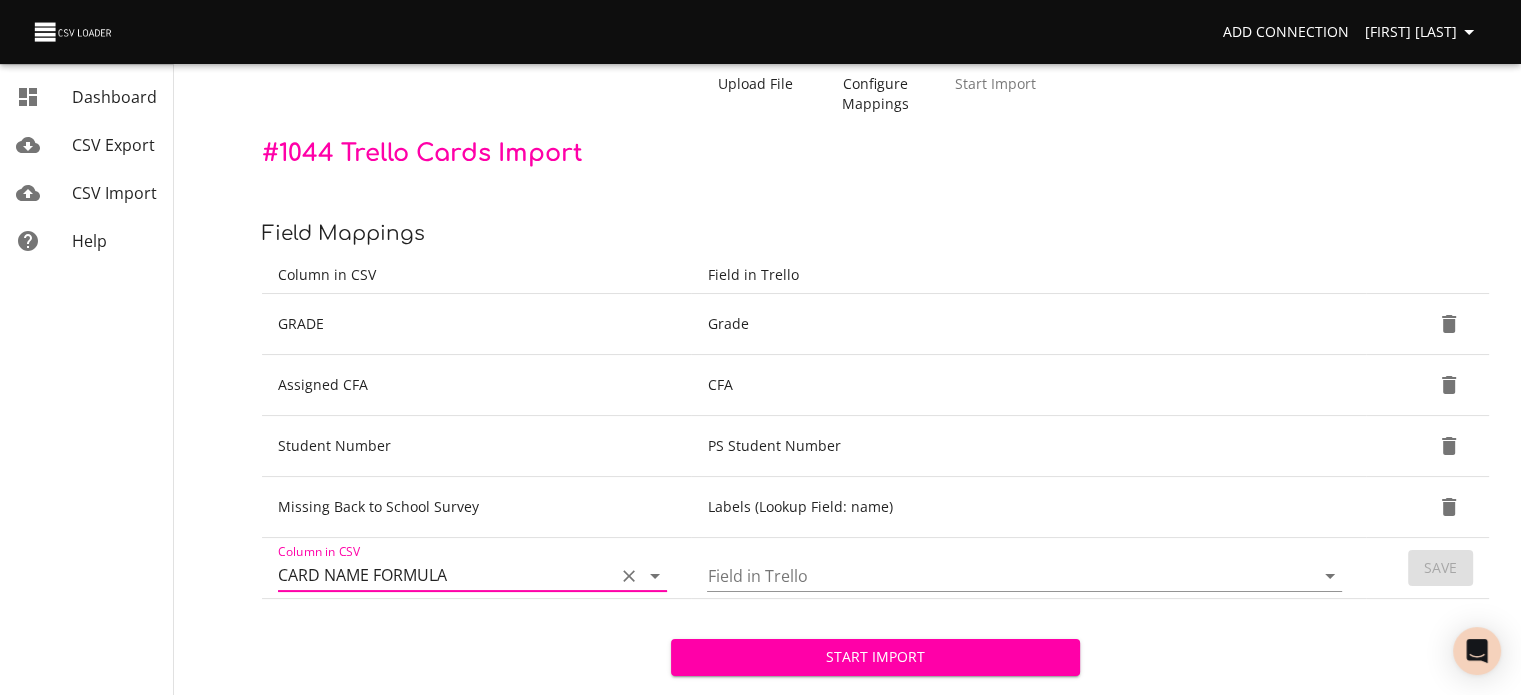 click 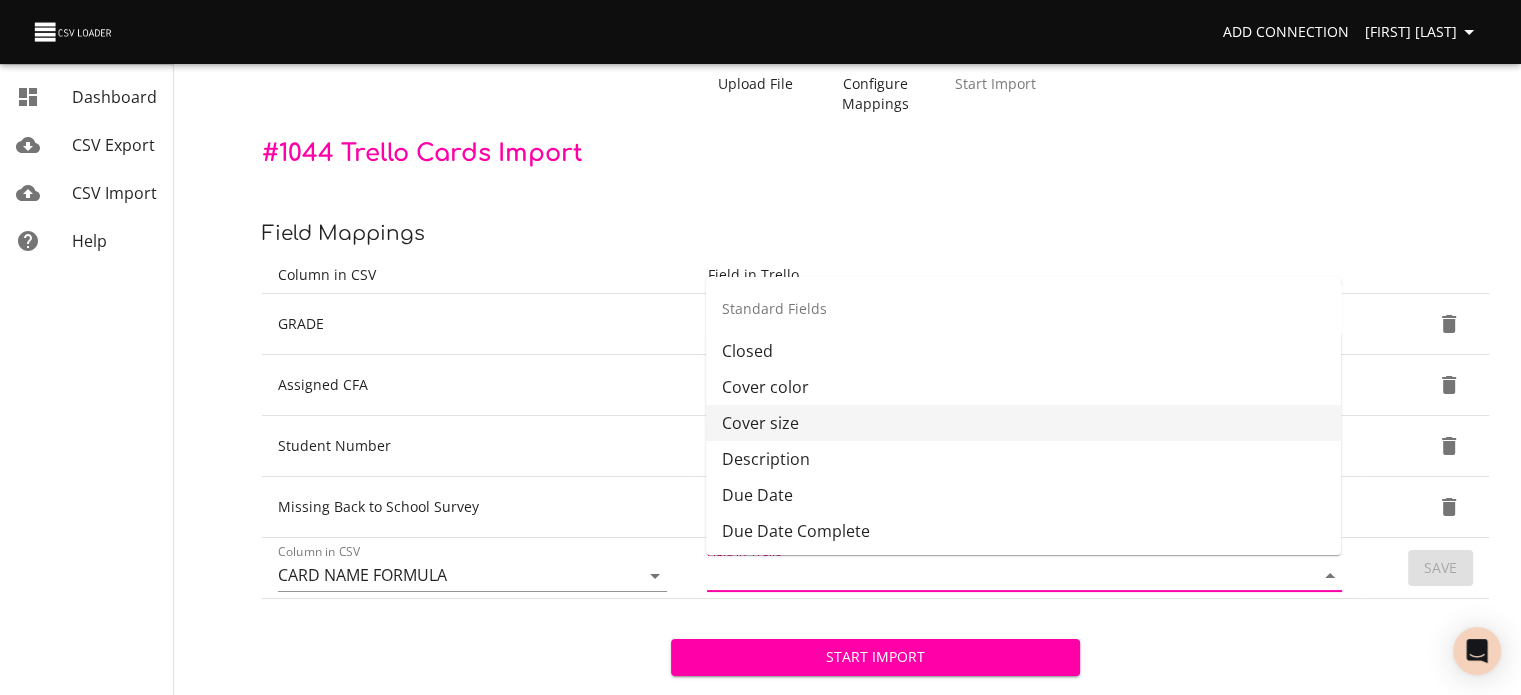 scroll, scrollTop: 0, scrollLeft: 0, axis: both 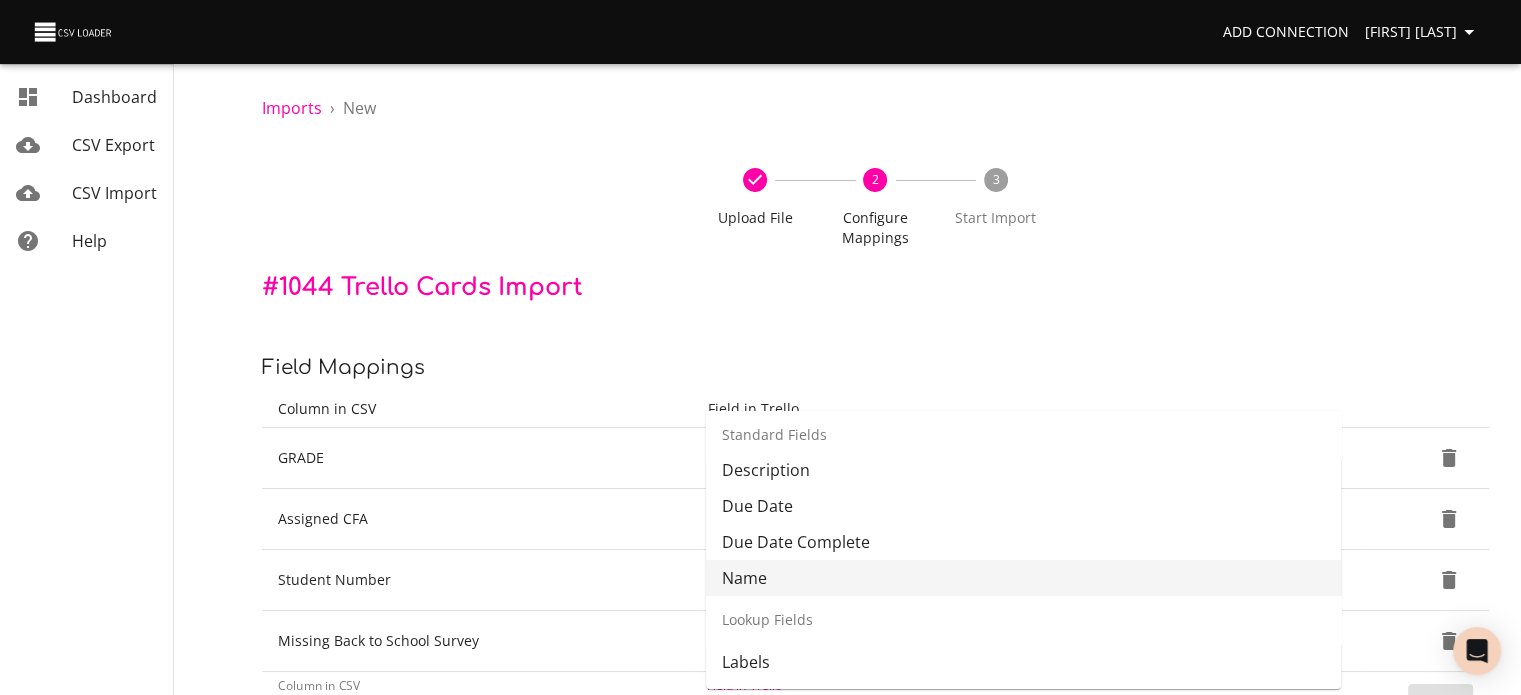 click on "Name" at bounding box center [1023, 578] 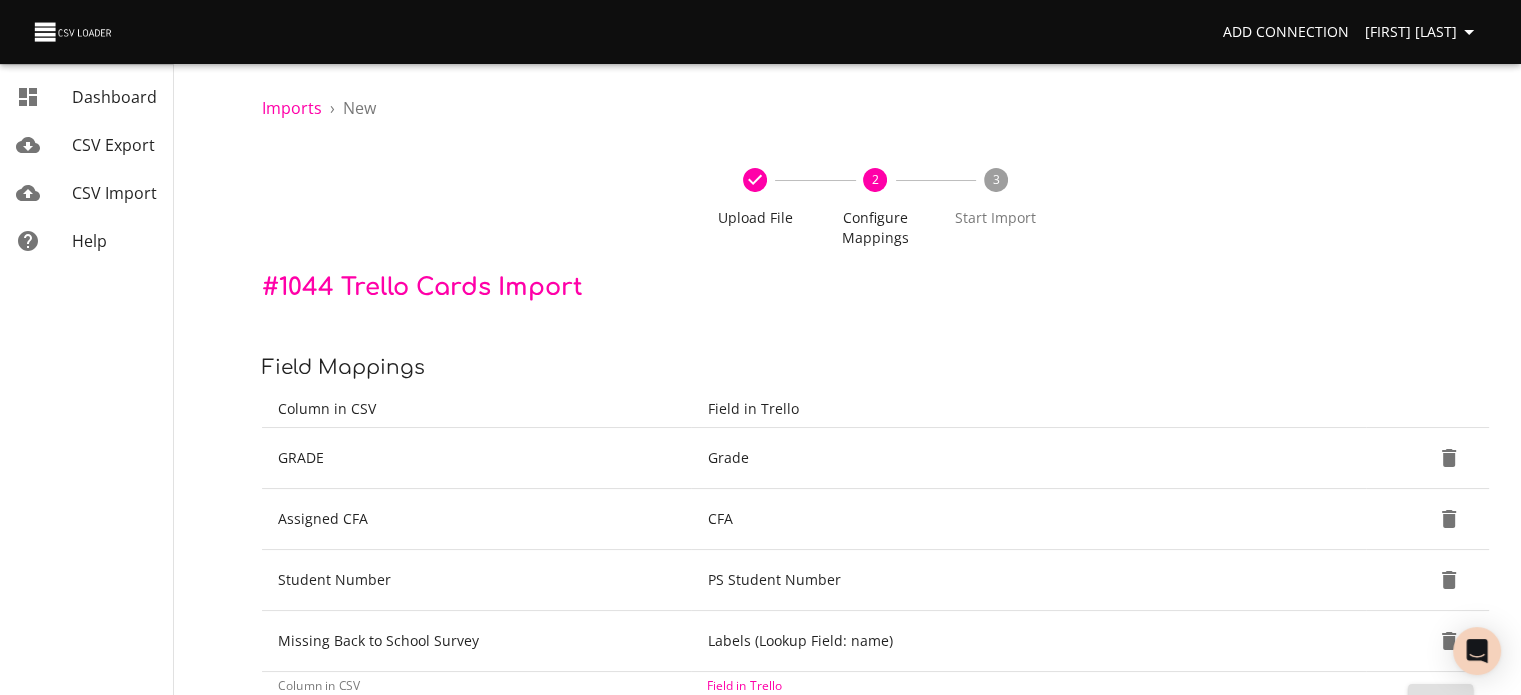 scroll, scrollTop: 214, scrollLeft: 0, axis: vertical 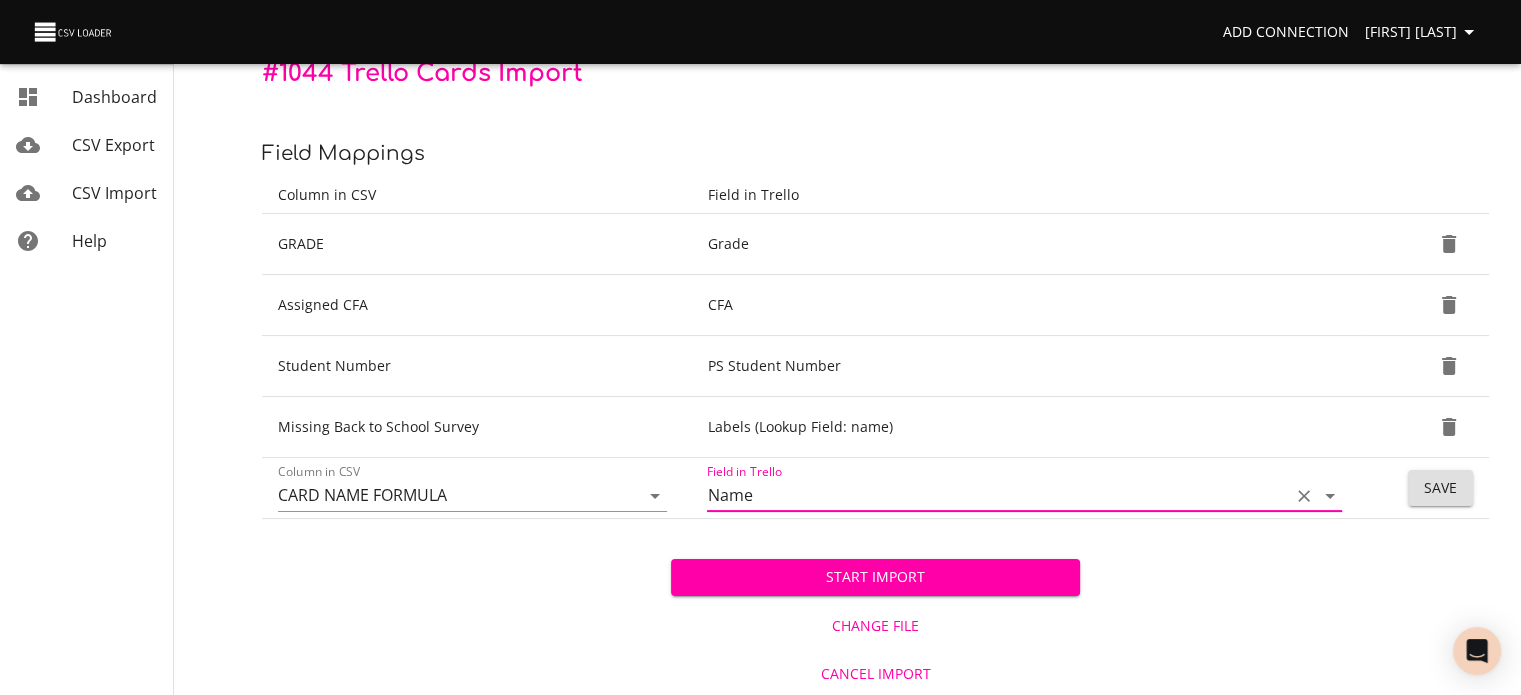 click on "Save" at bounding box center (1440, 488) 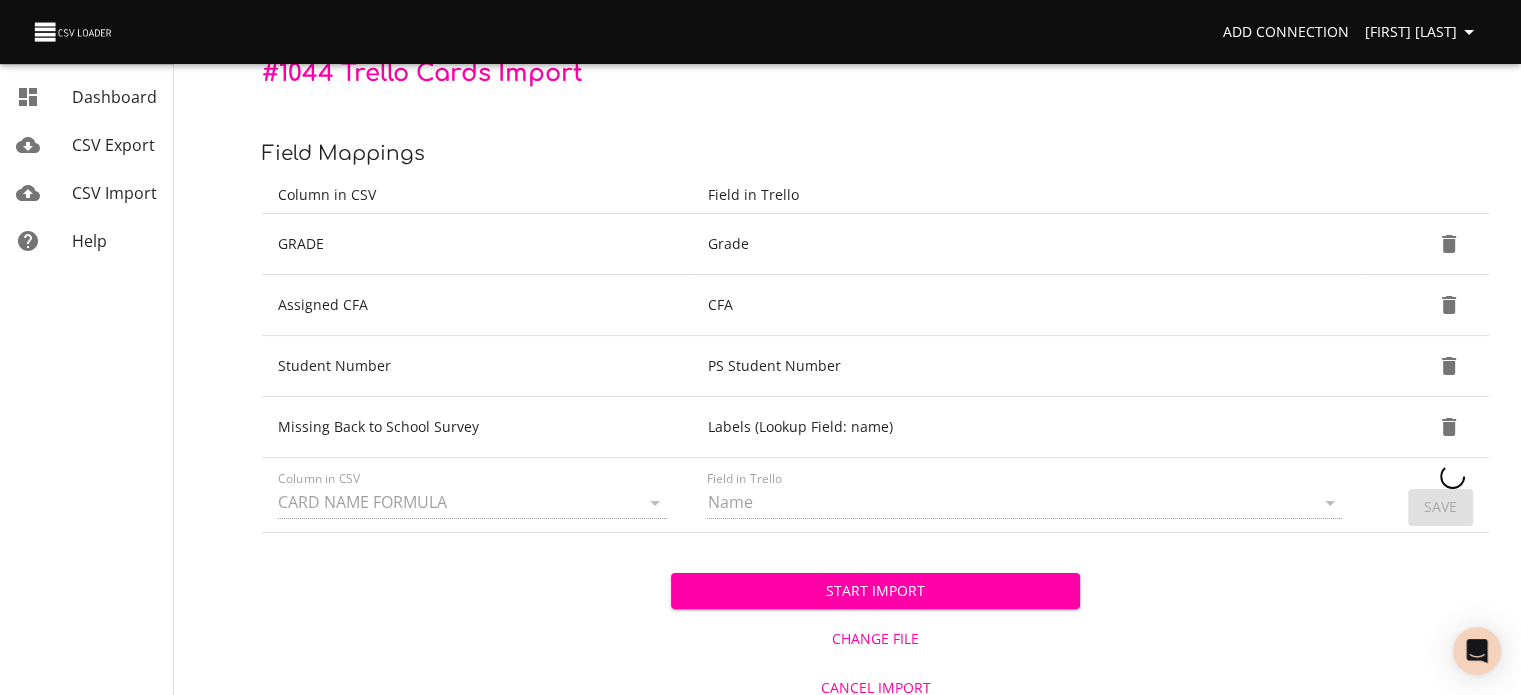 type 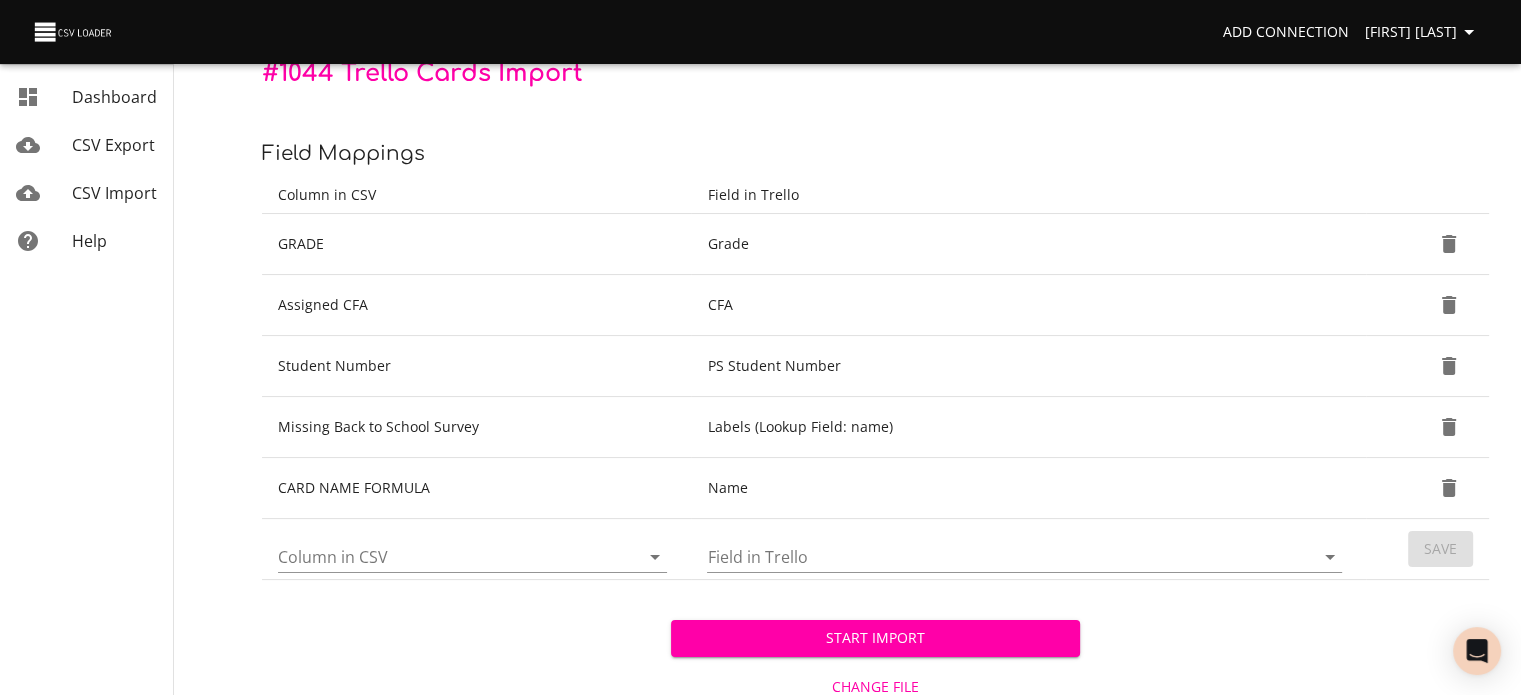 click 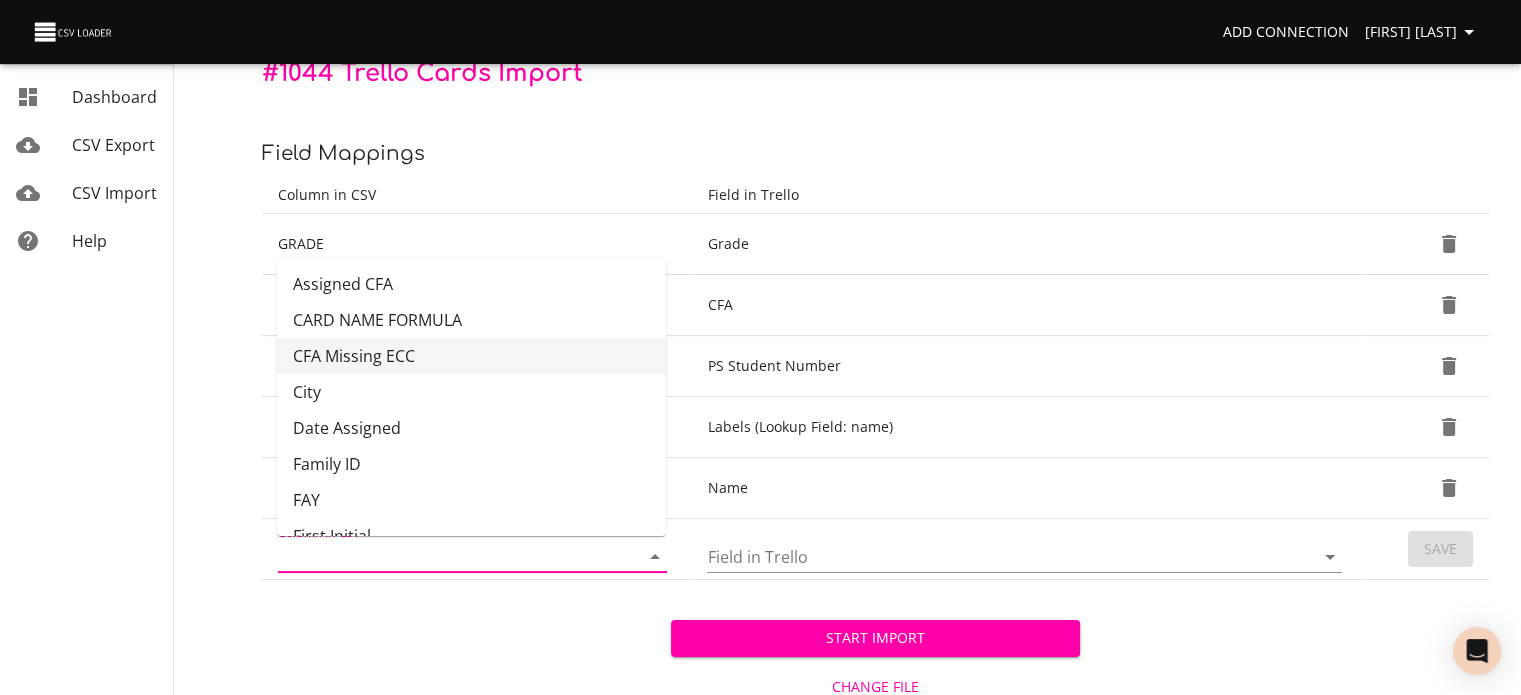 click on "CFA Missing ECC" at bounding box center [471, 356] 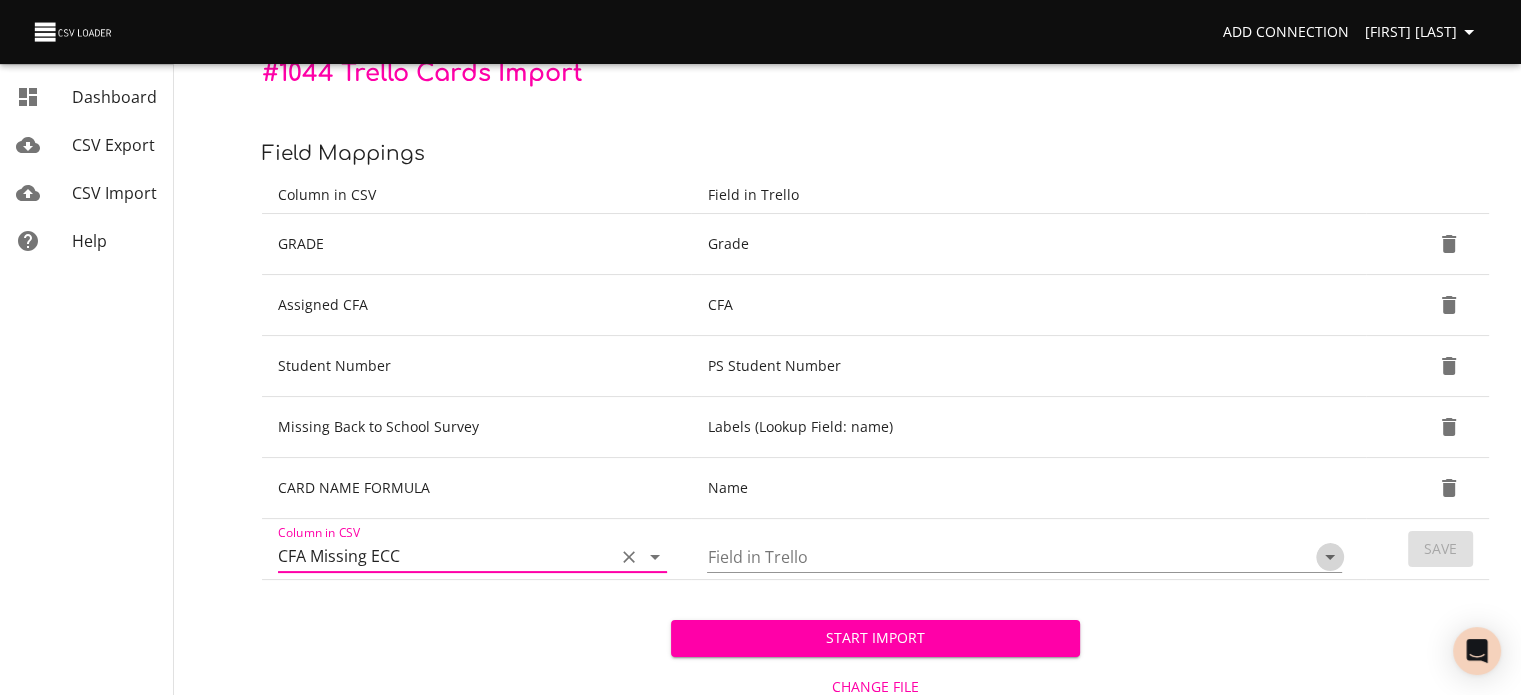 click 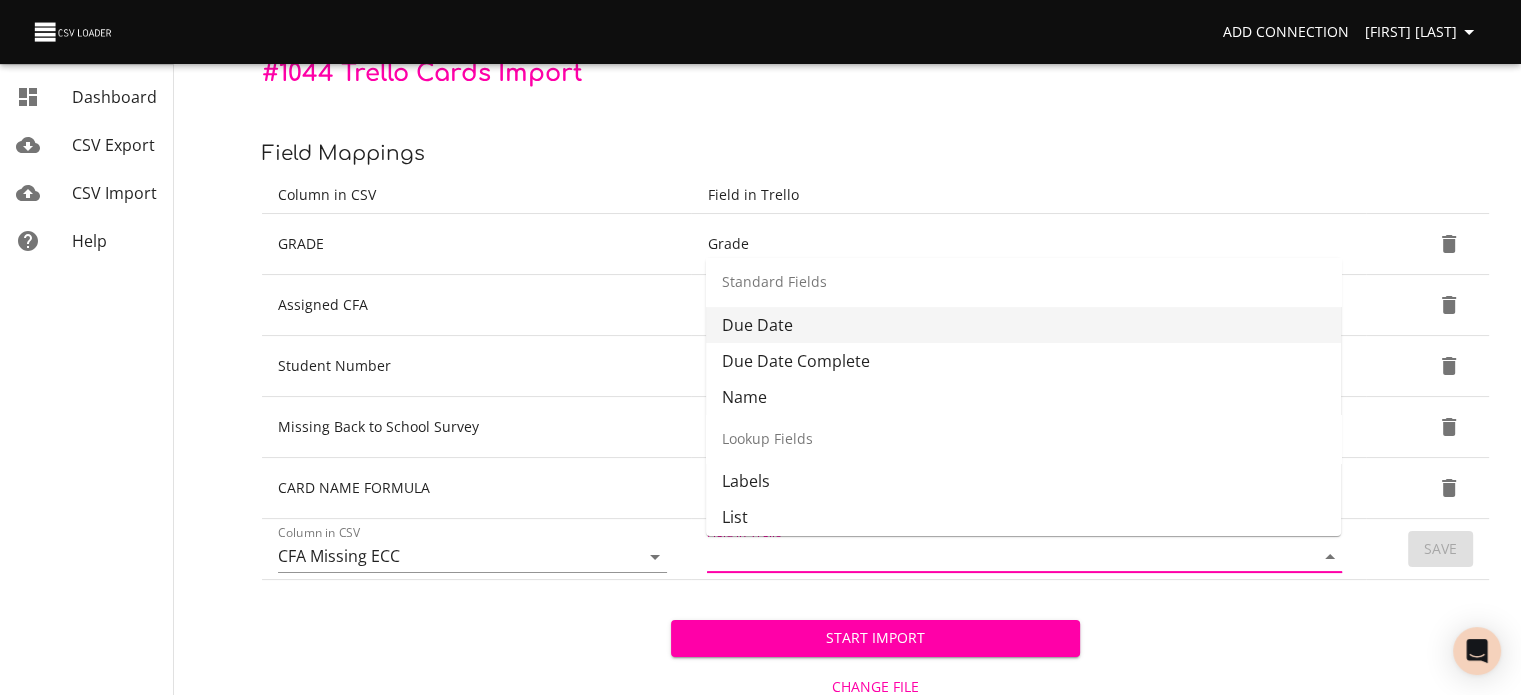 scroll, scrollTop: 176, scrollLeft: 0, axis: vertical 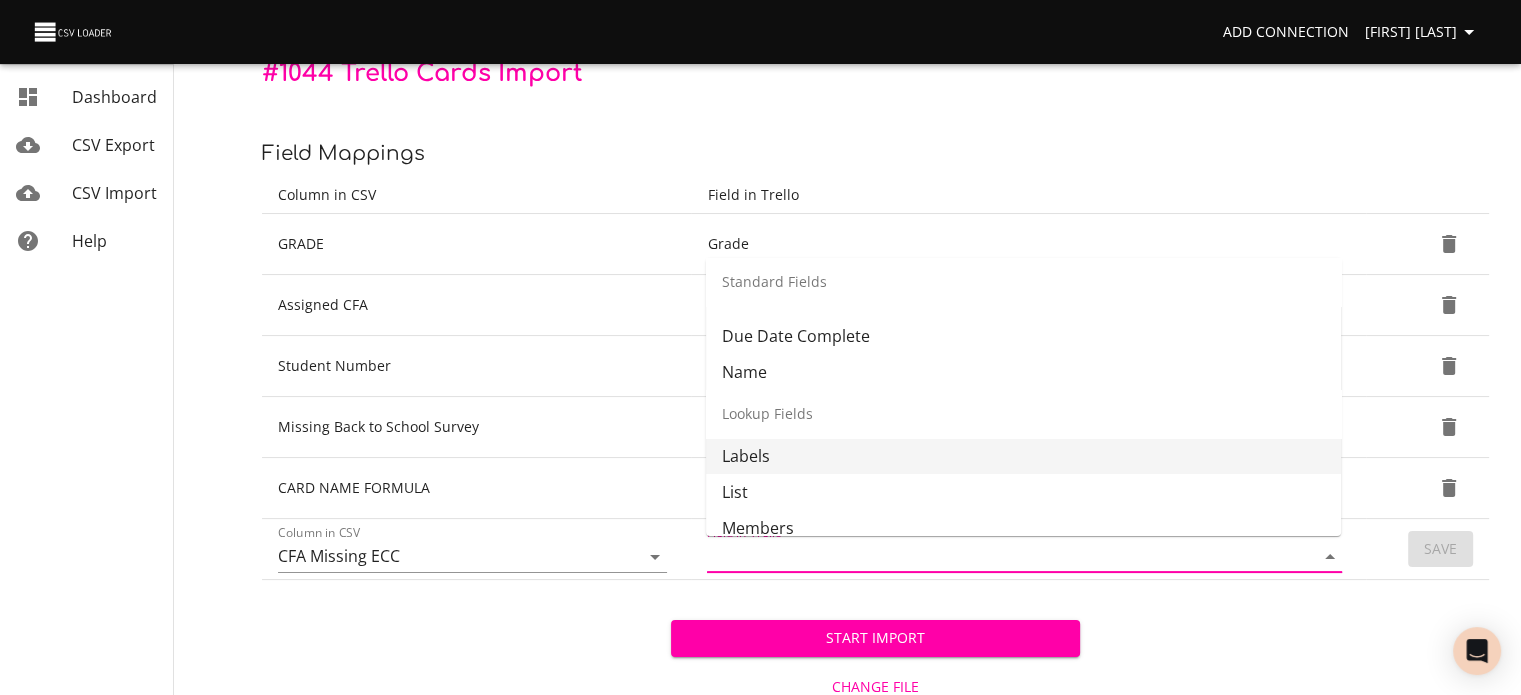 click on "Labels" at bounding box center [1023, 456] 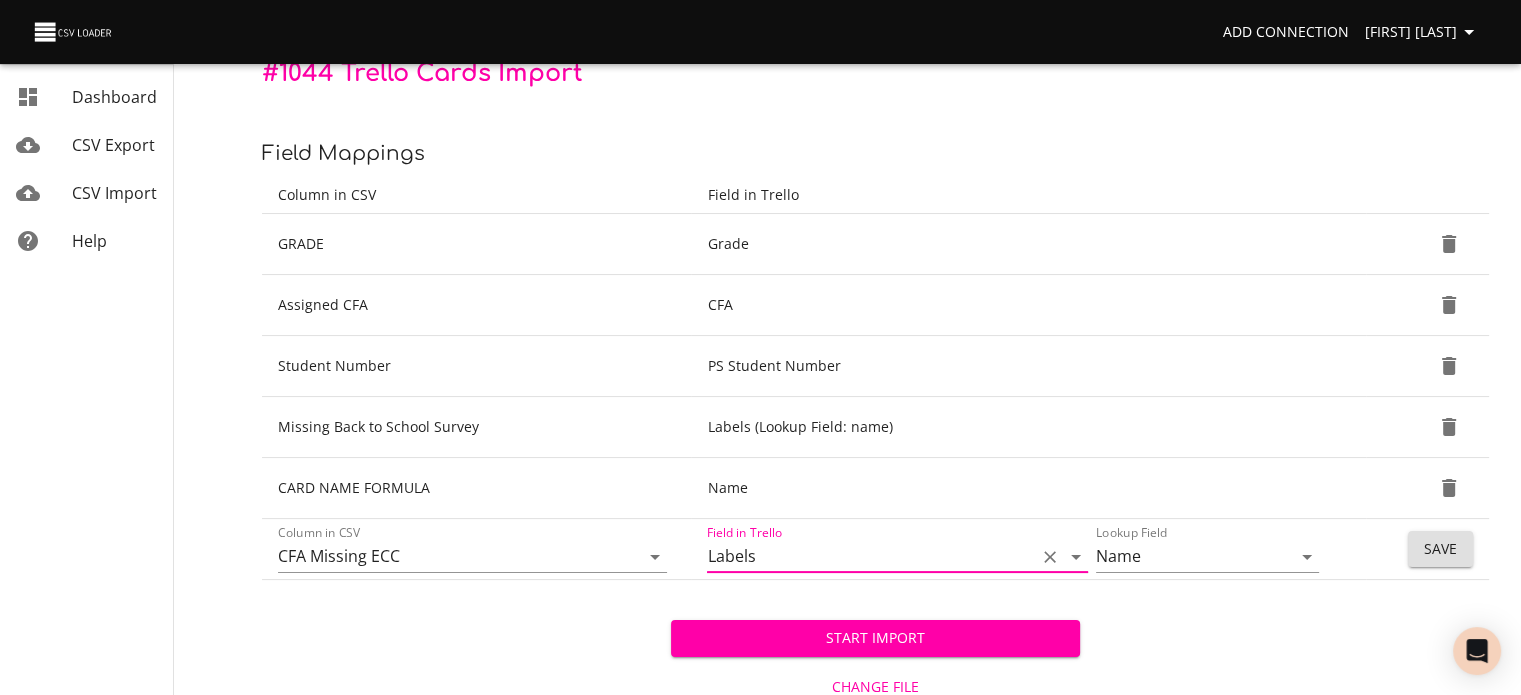 click on "Save" at bounding box center [1440, 549] 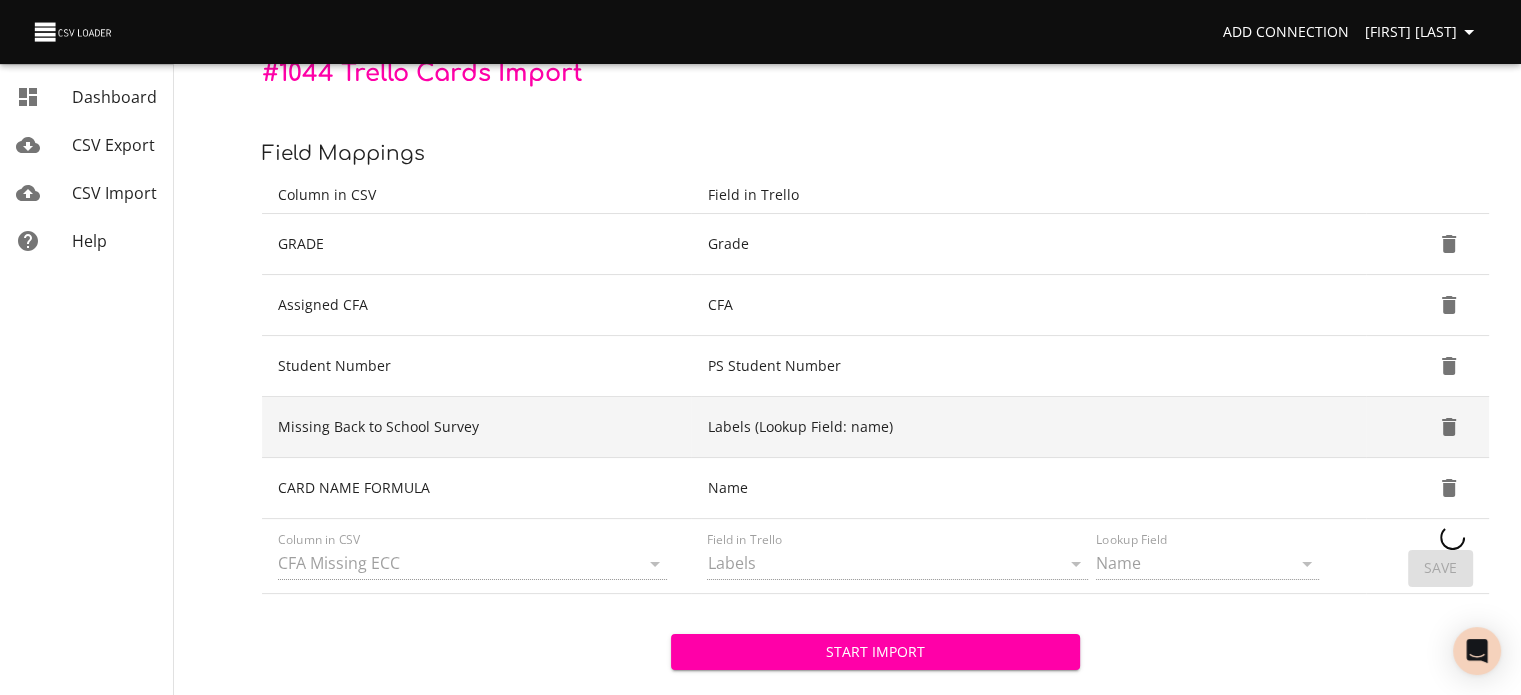 type 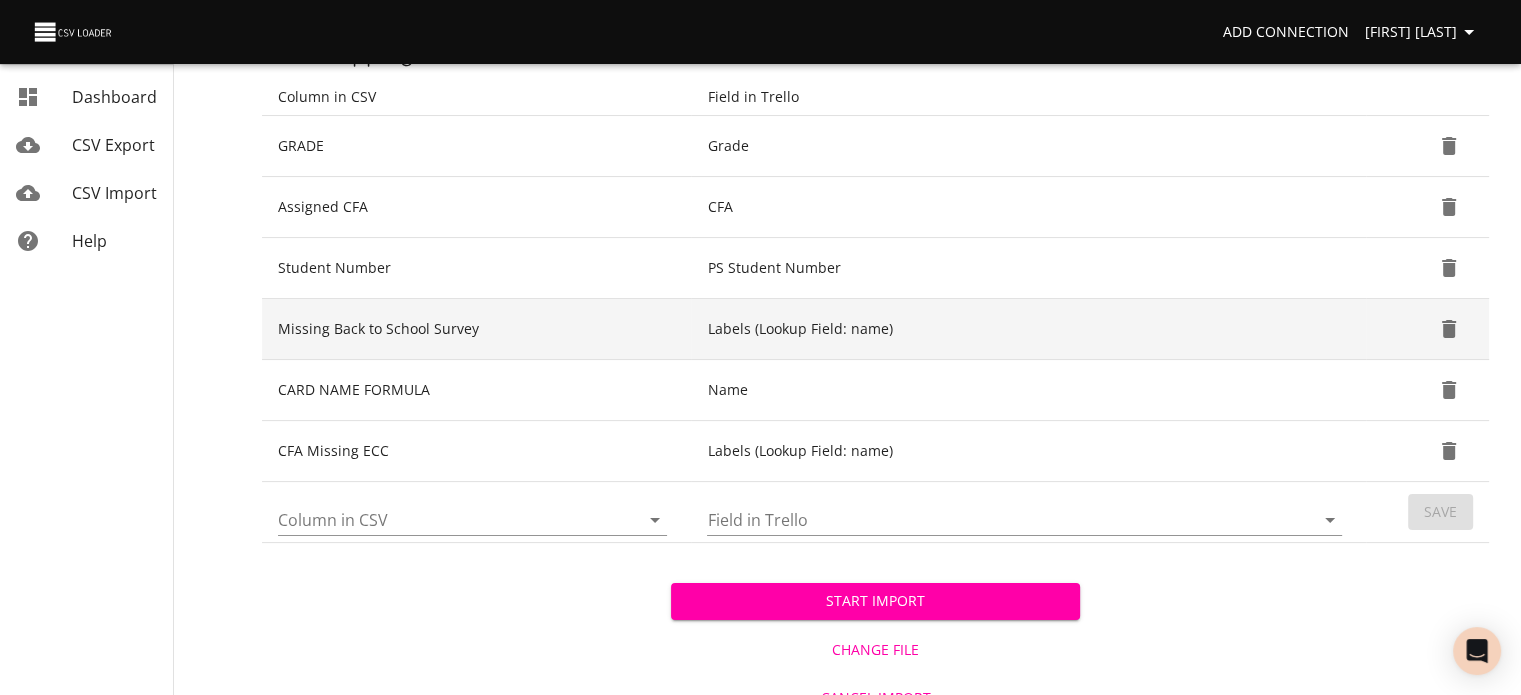 scroll, scrollTop: 313, scrollLeft: 0, axis: vertical 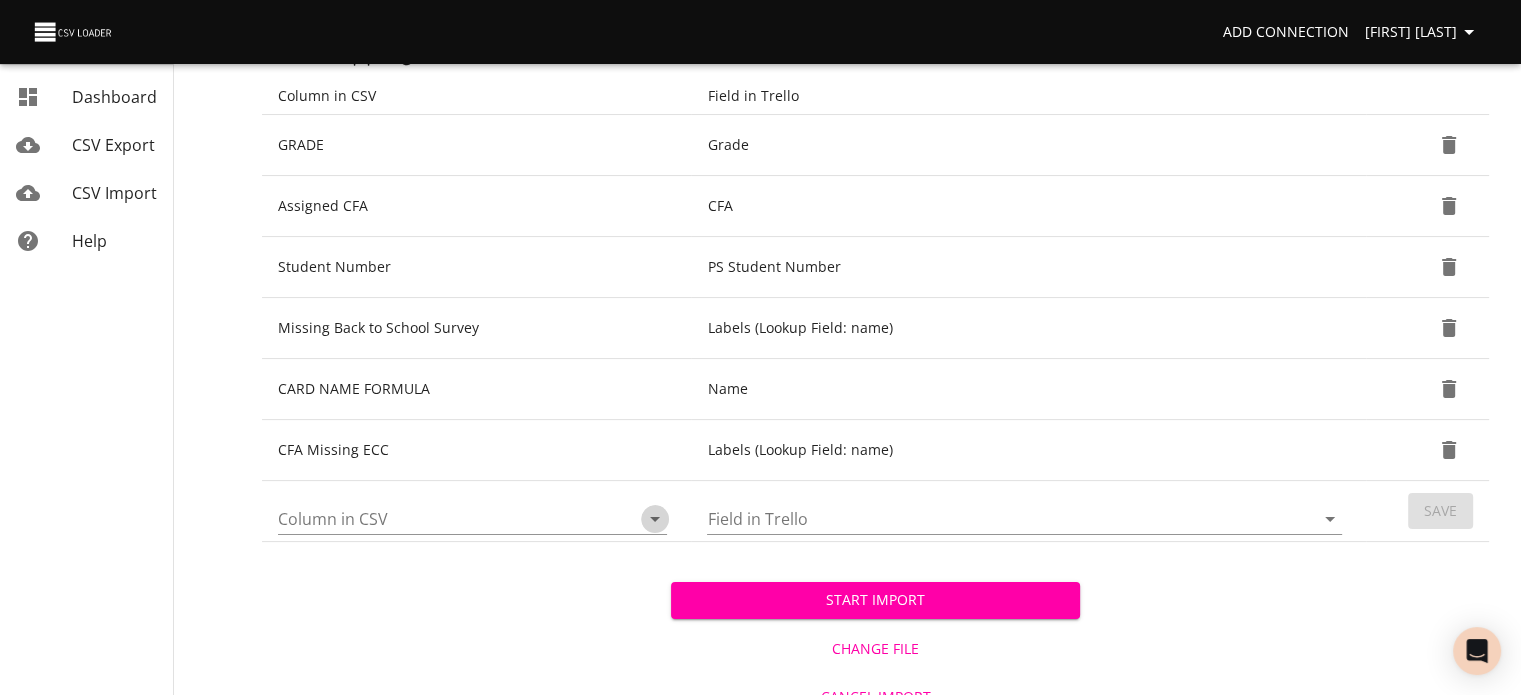 click 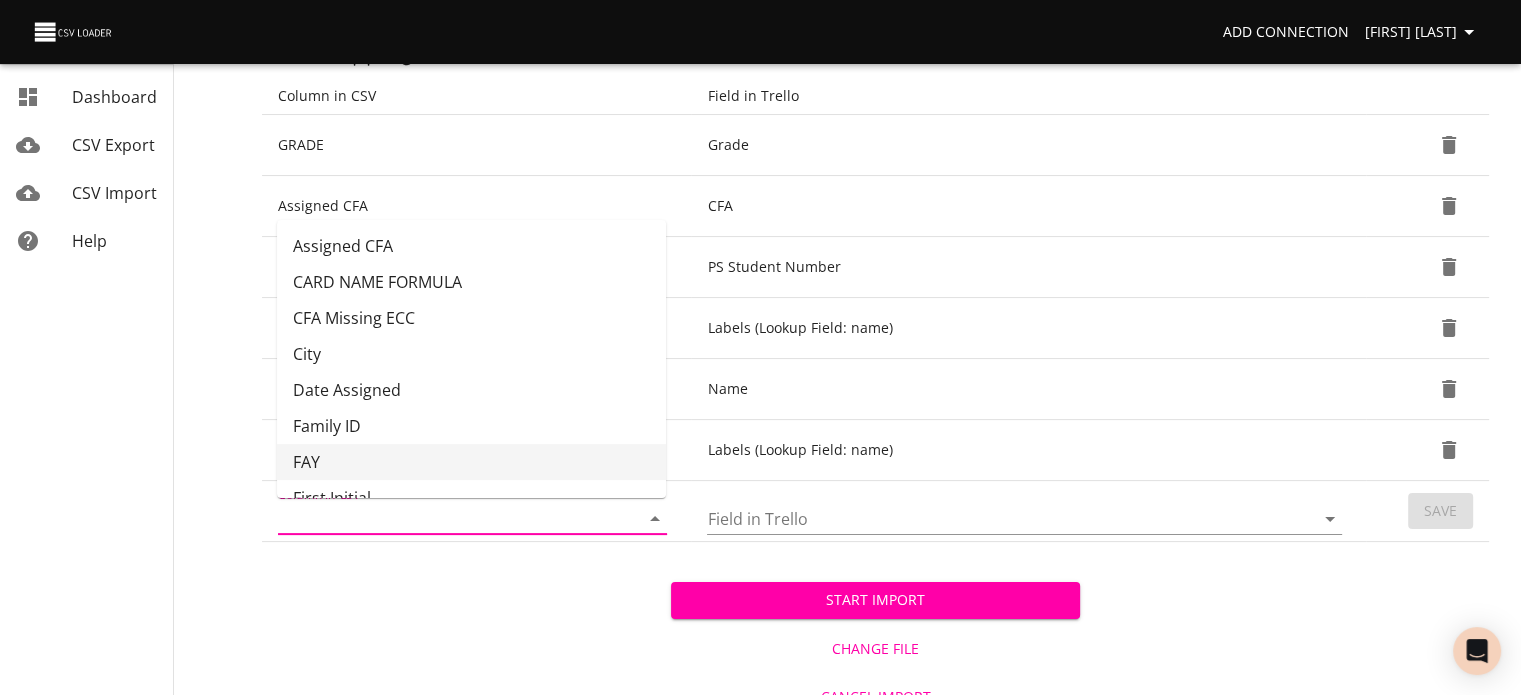 click on "FAY" at bounding box center (471, 462) 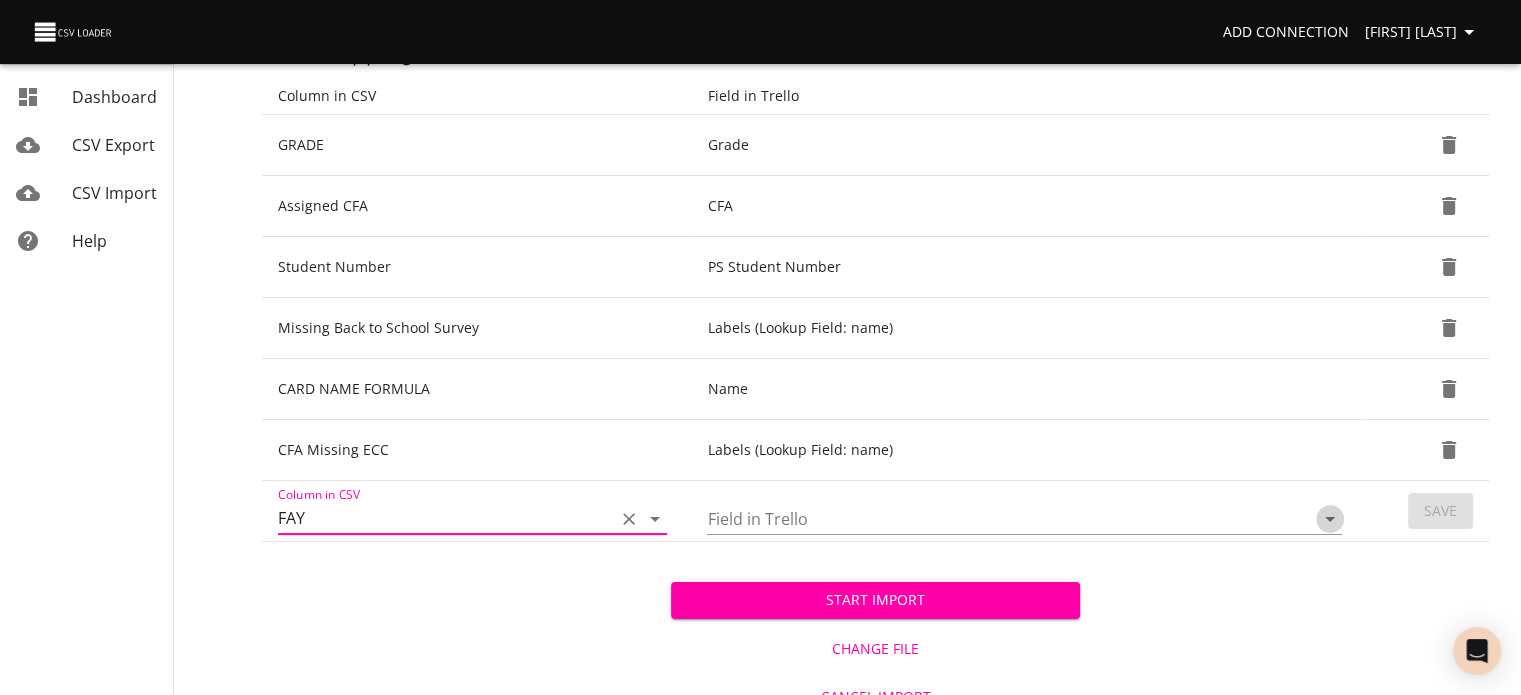 click 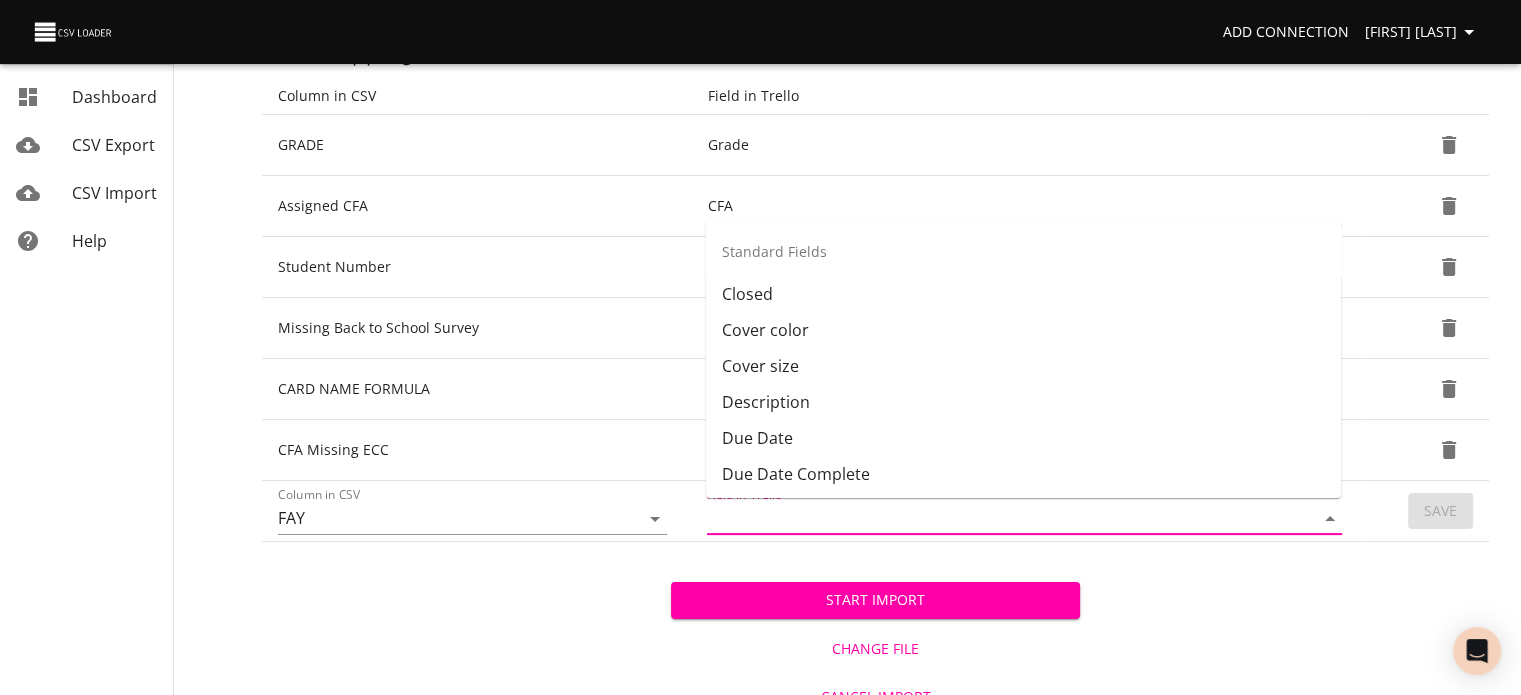 scroll, scrollTop: 114, scrollLeft: 0, axis: vertical 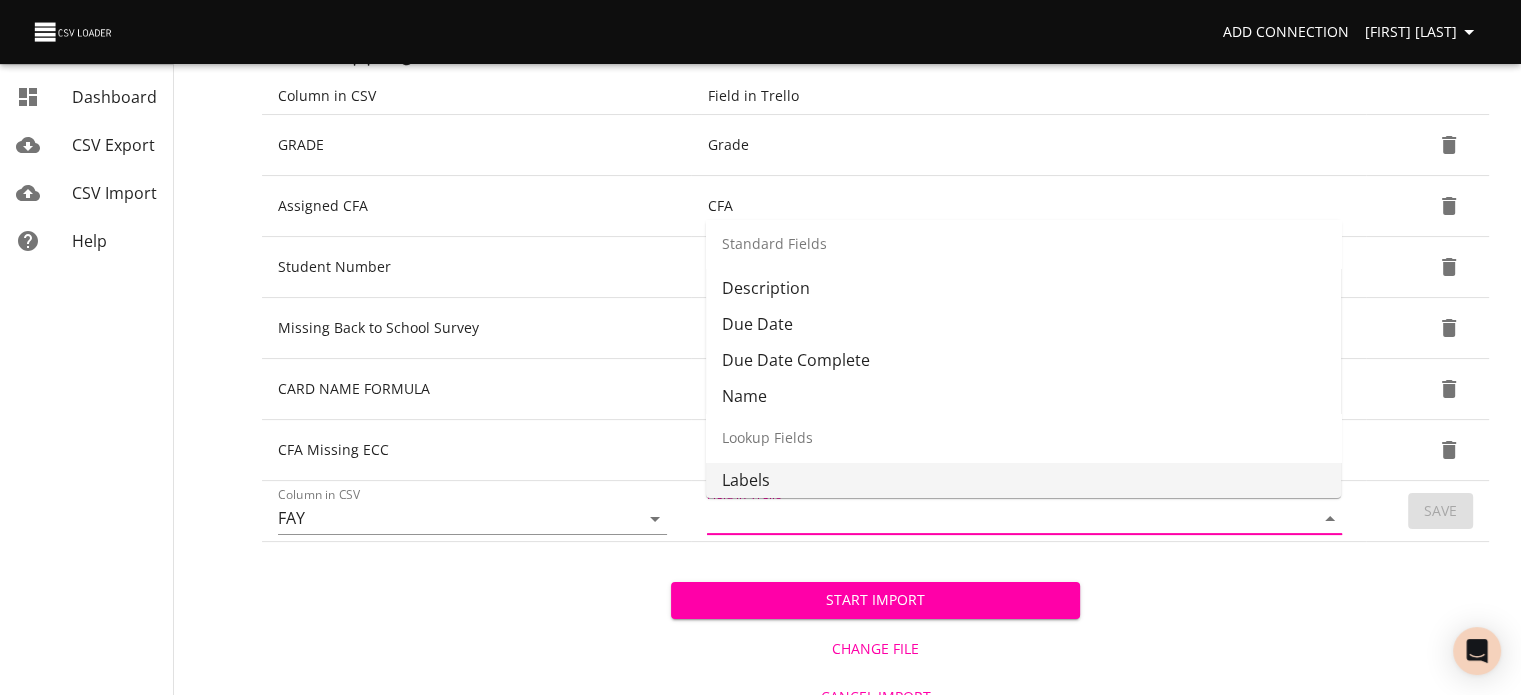 click on "Labels" at bounding box center [1023, 480] 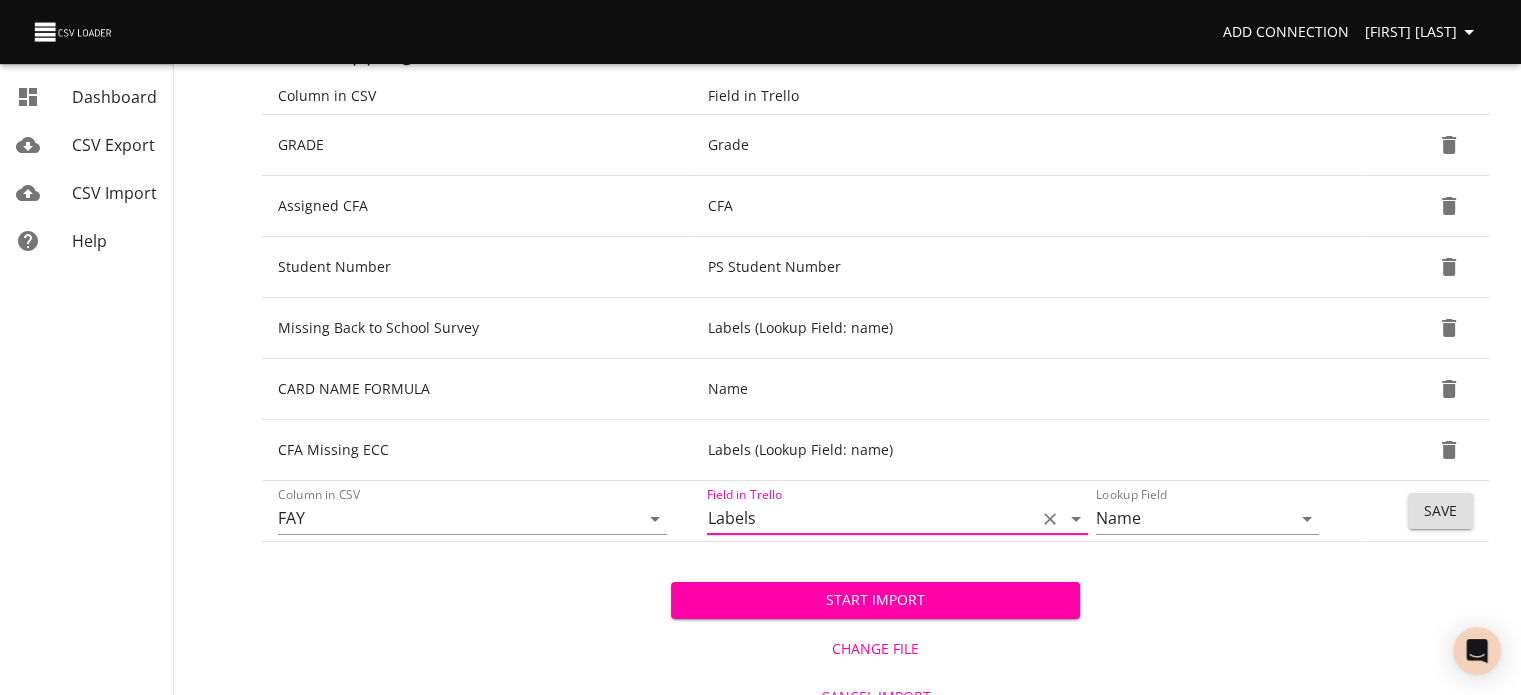 click on "Save" at bounding box center (1440, 511) 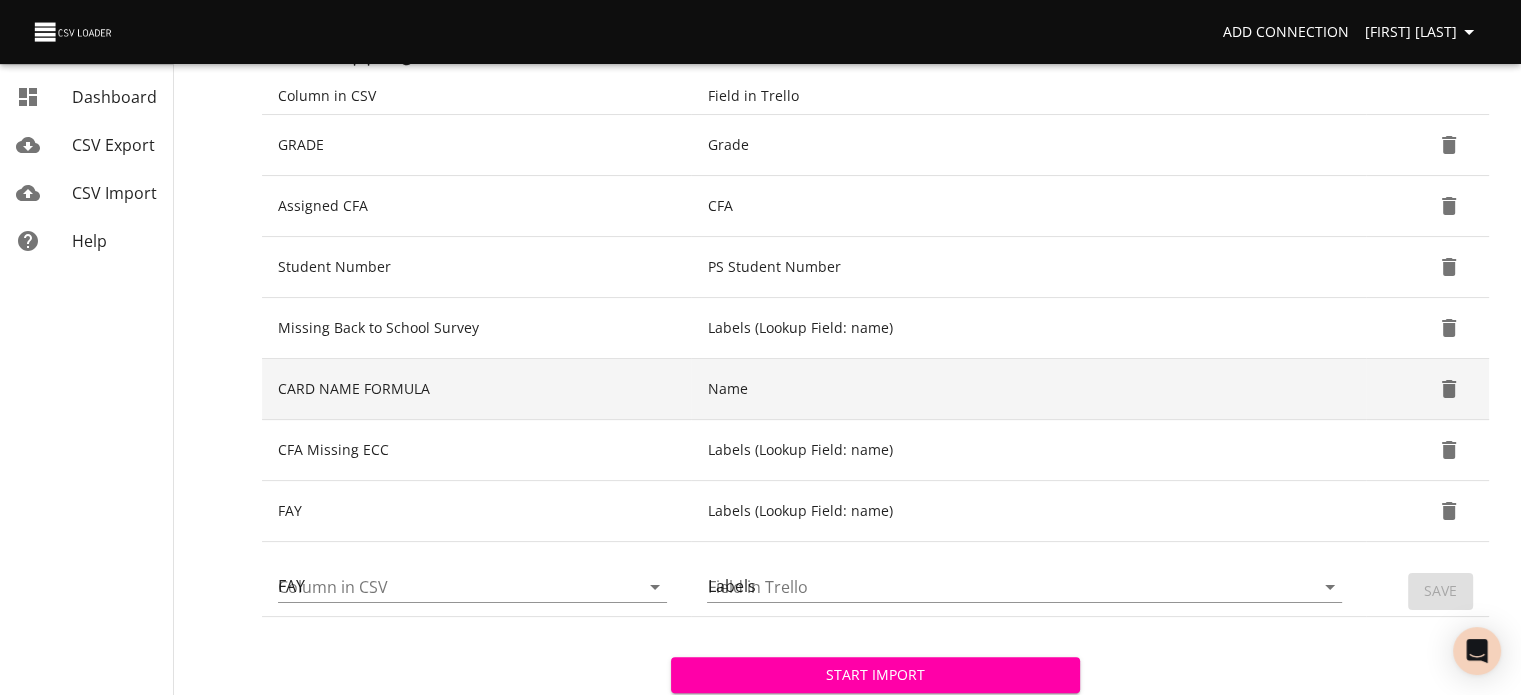 type 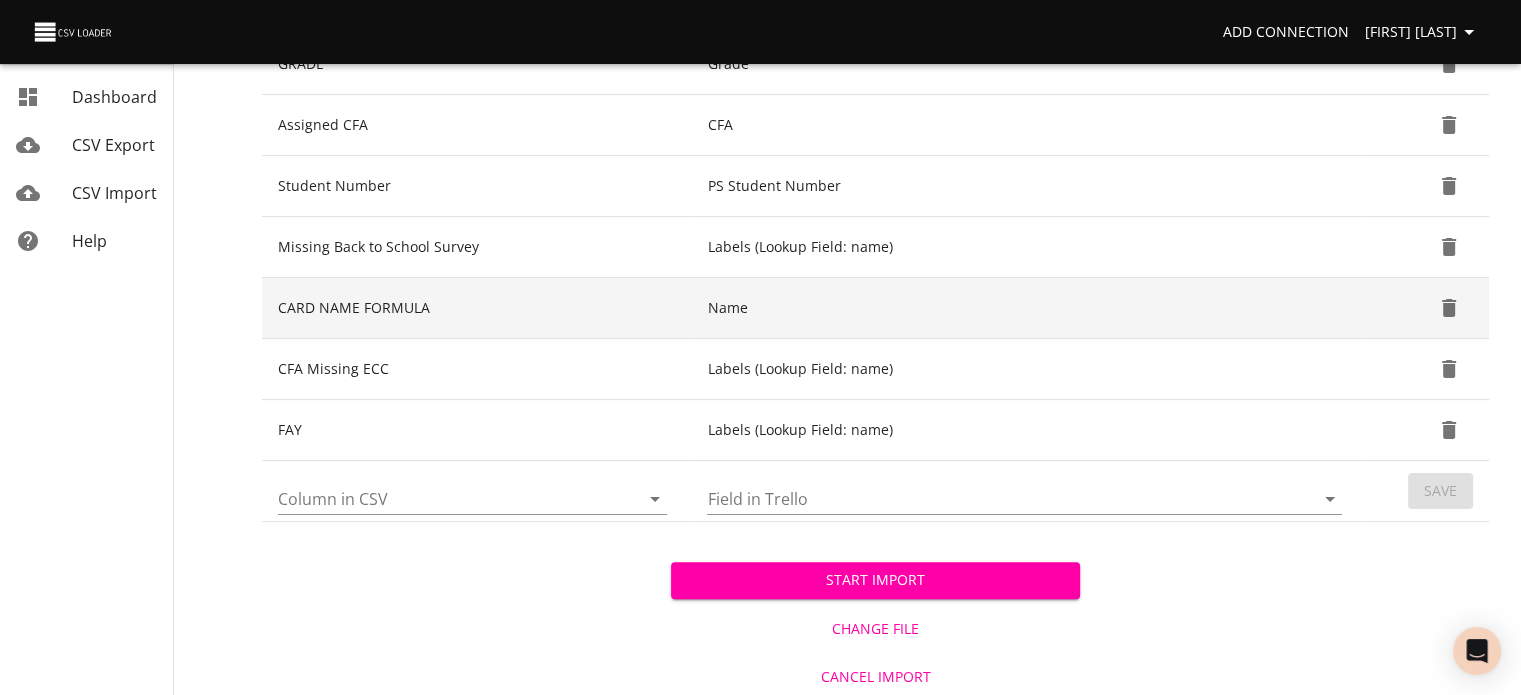 scroll, scrollTop: 396, scrollLeft: 0, axis: vertical 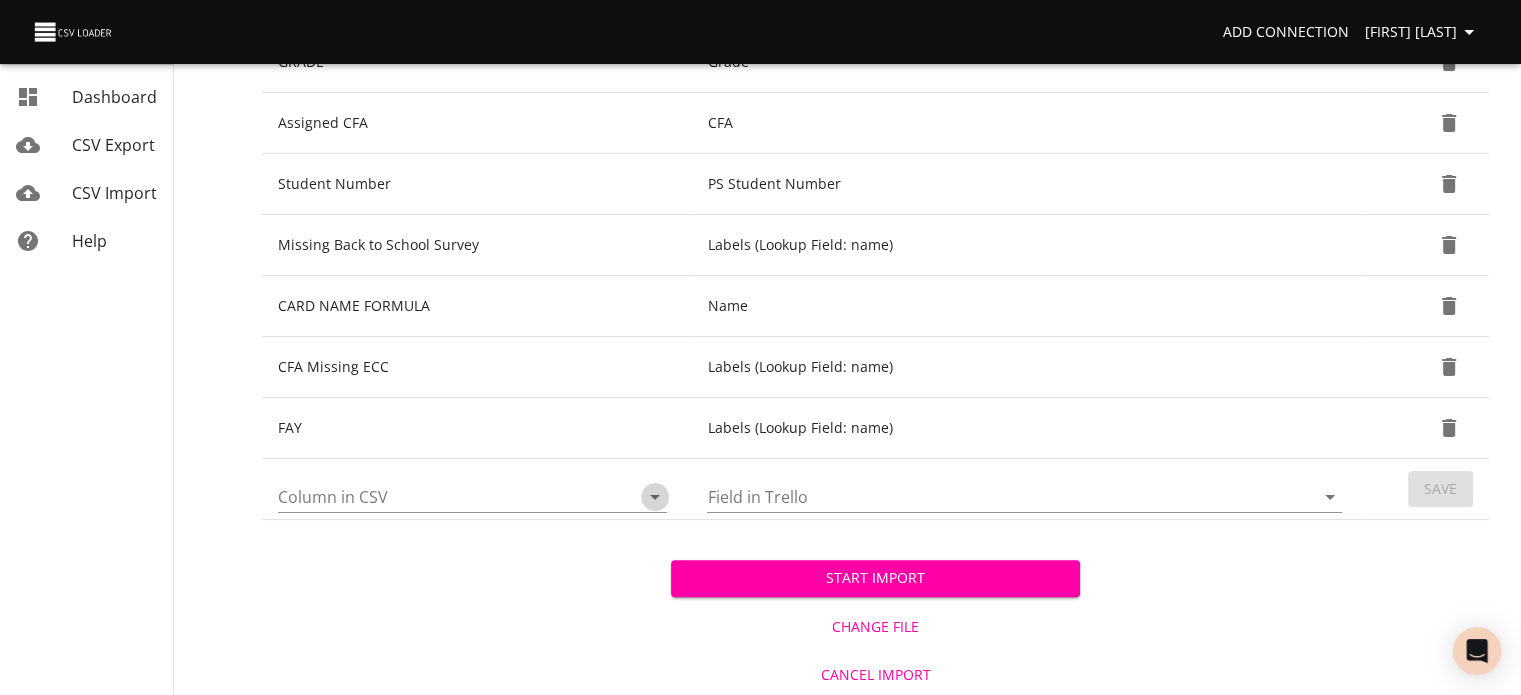 click 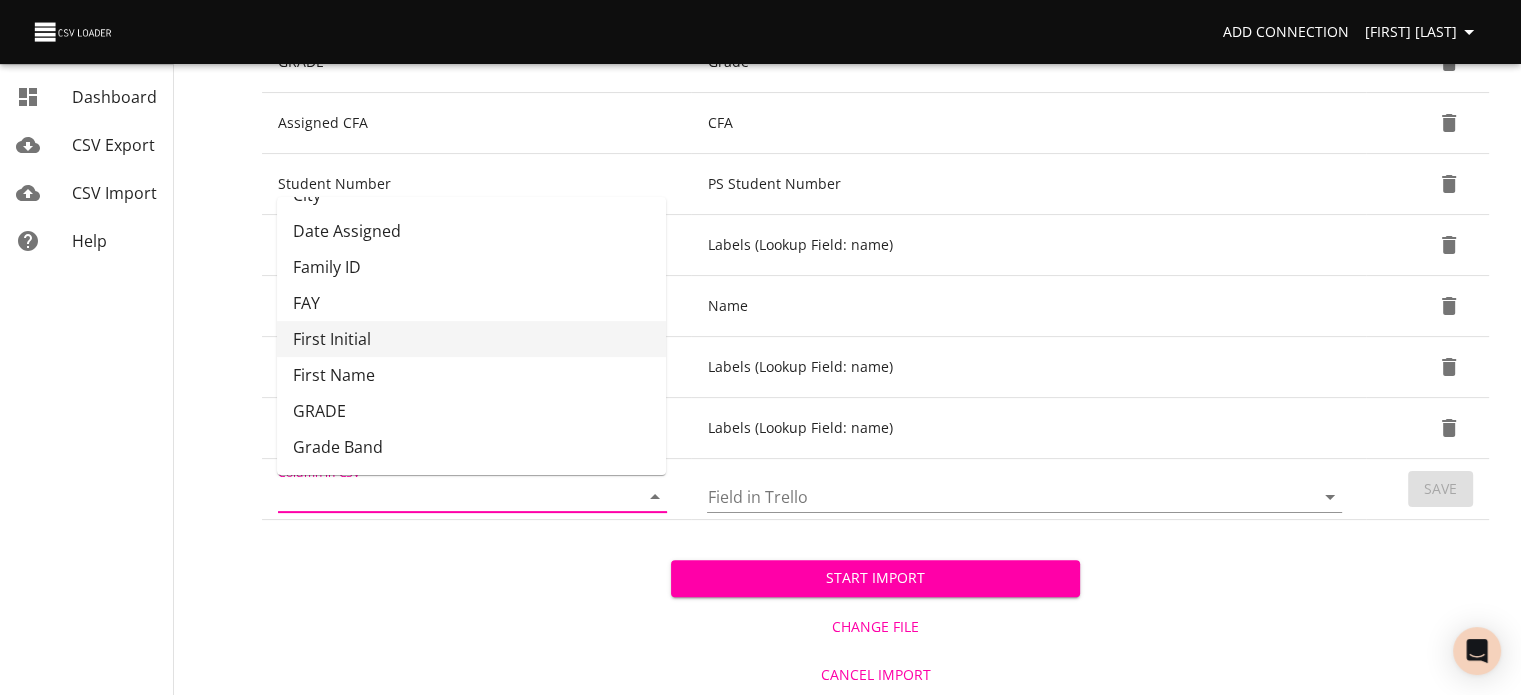 scroll, scrollTop: 138, scrollLeft: 0, axis: vertical 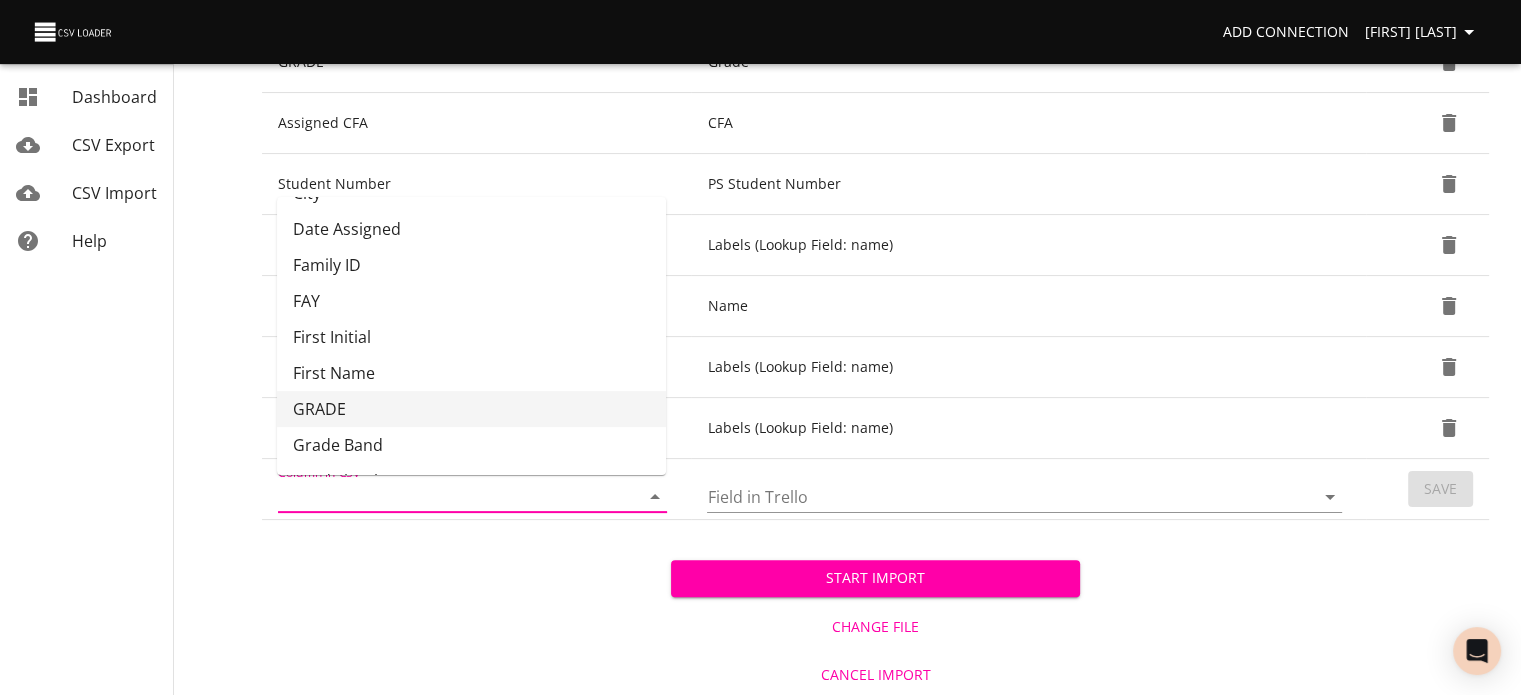 click on "GRADE" at bounding box center (471, 409) 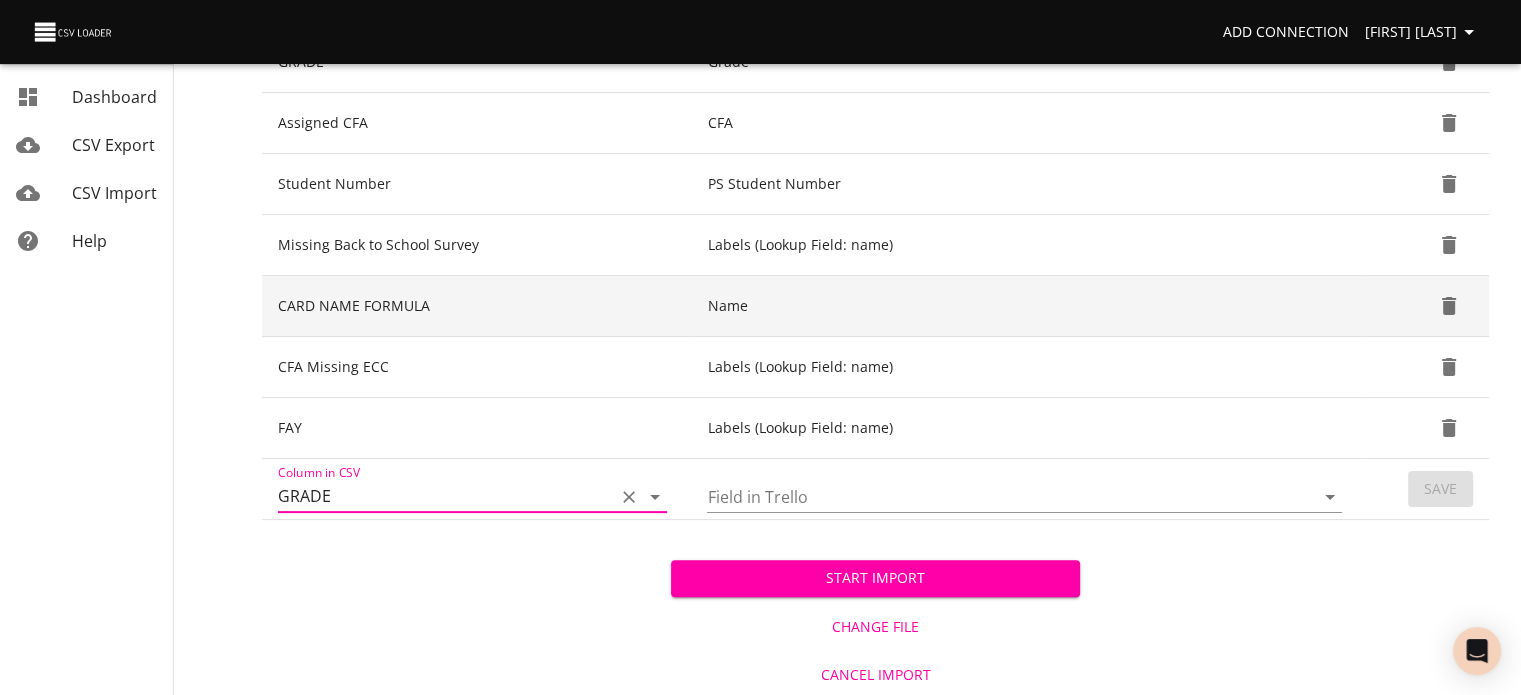 scroll, scrollTop: 396, scrollLeft: 0, axis: vertical 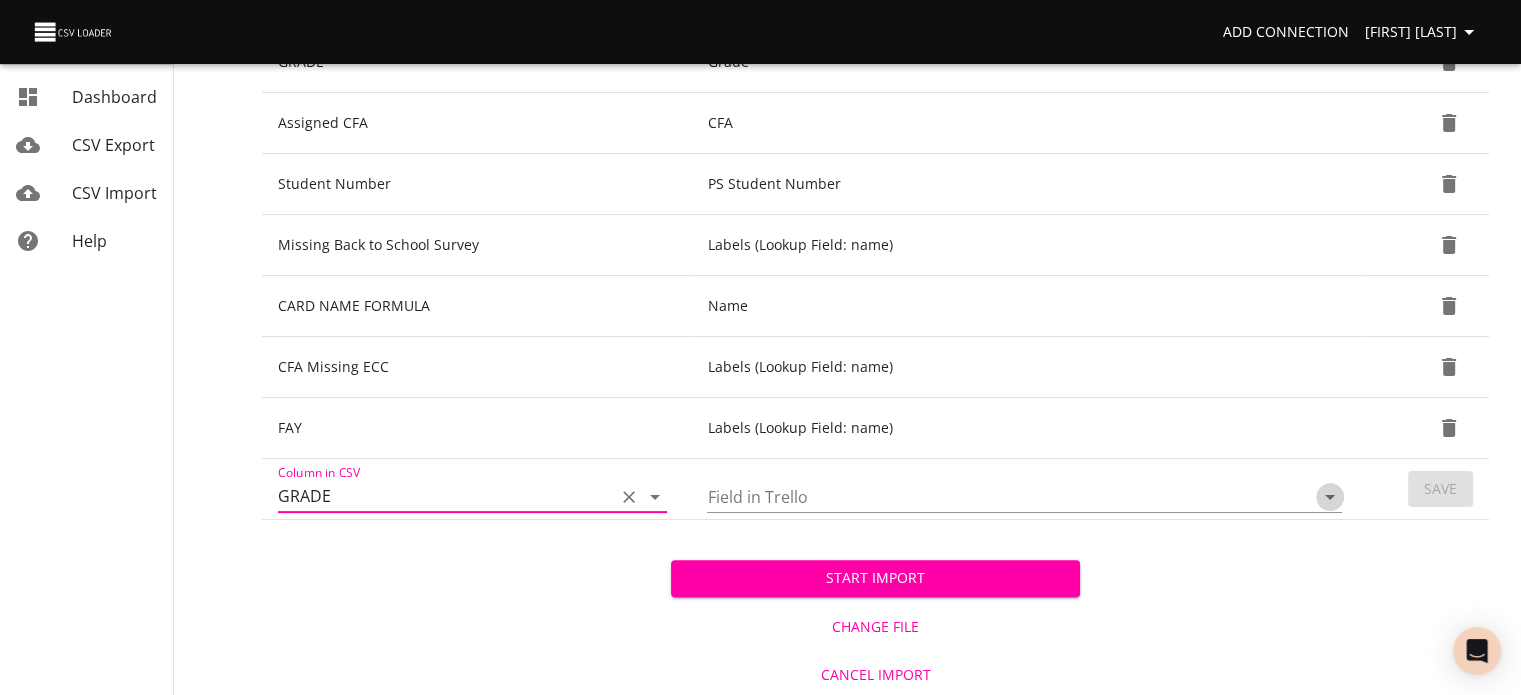 click 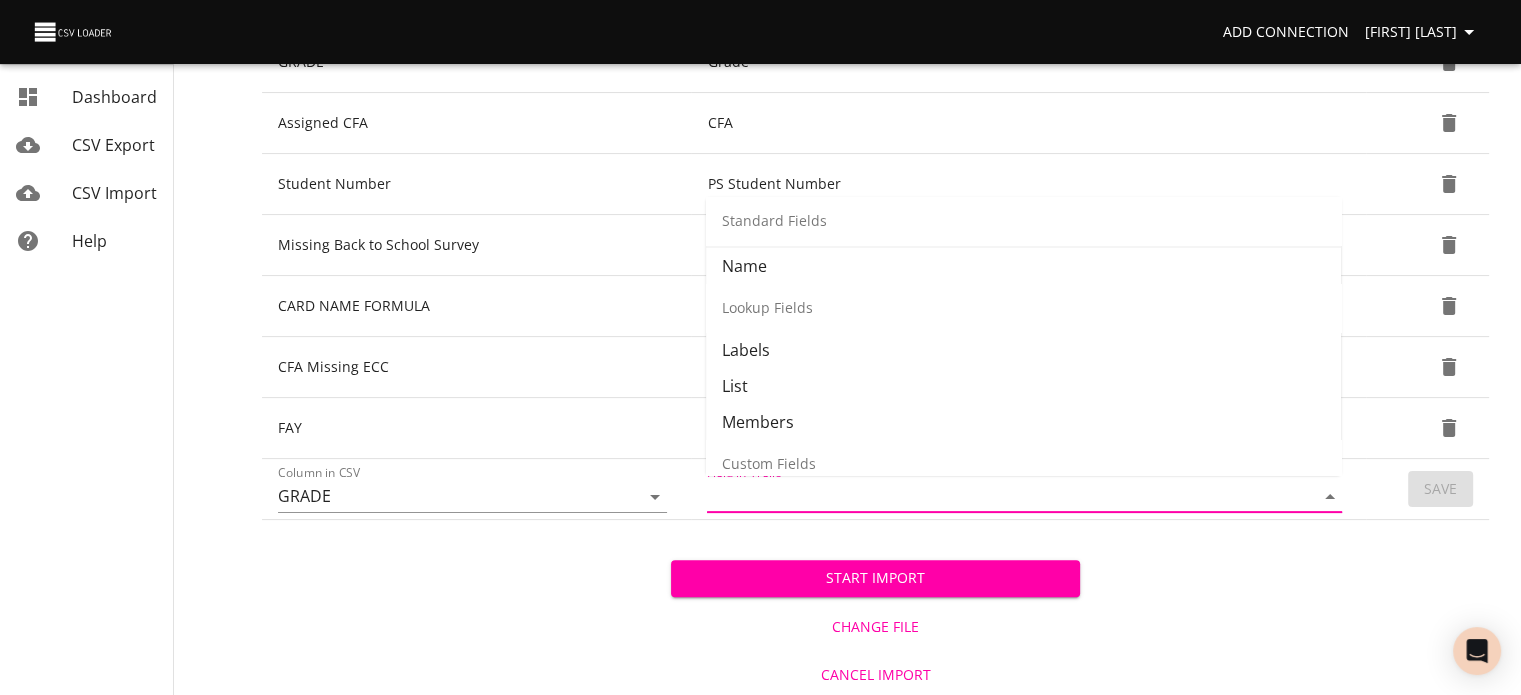 scroll, scrollTop: 222, scrollLeft: 0, axis: vertical 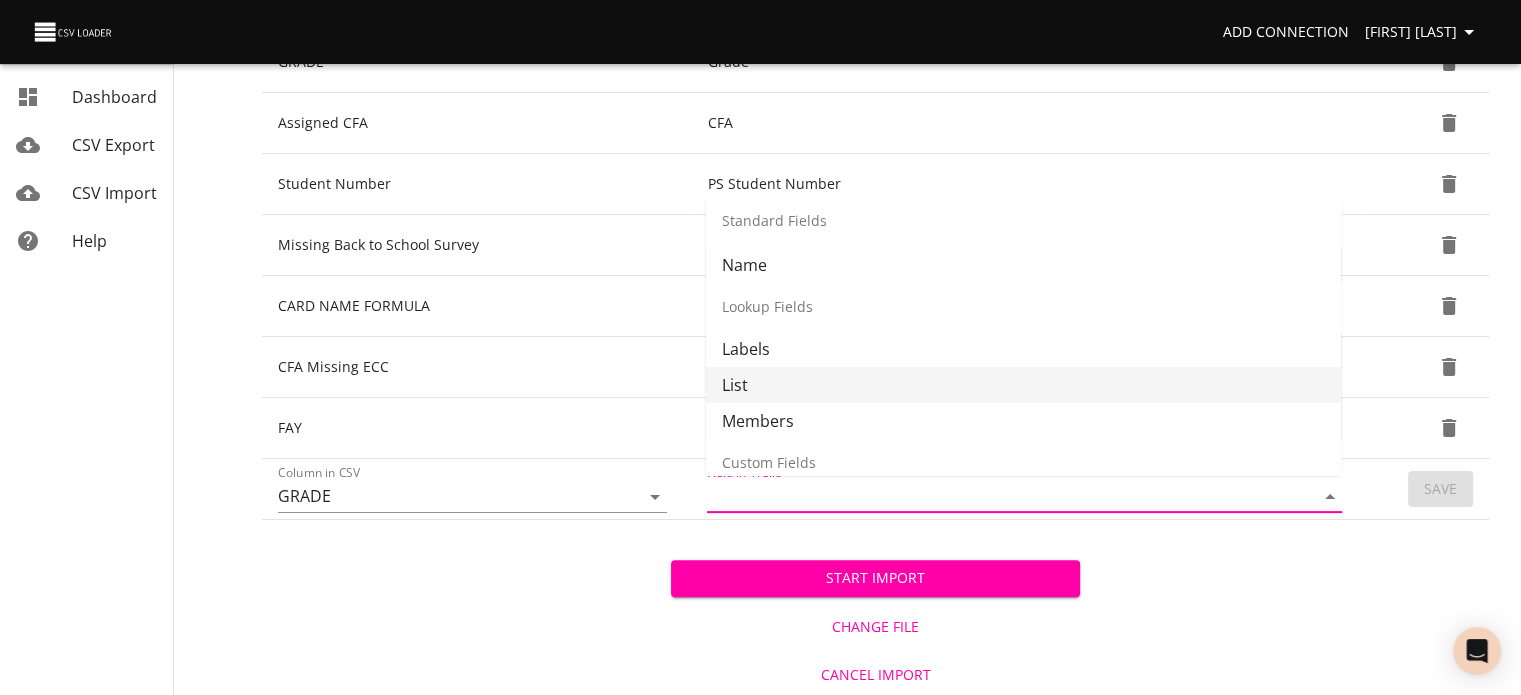 click on "List" at bounding box center [1023, 385] 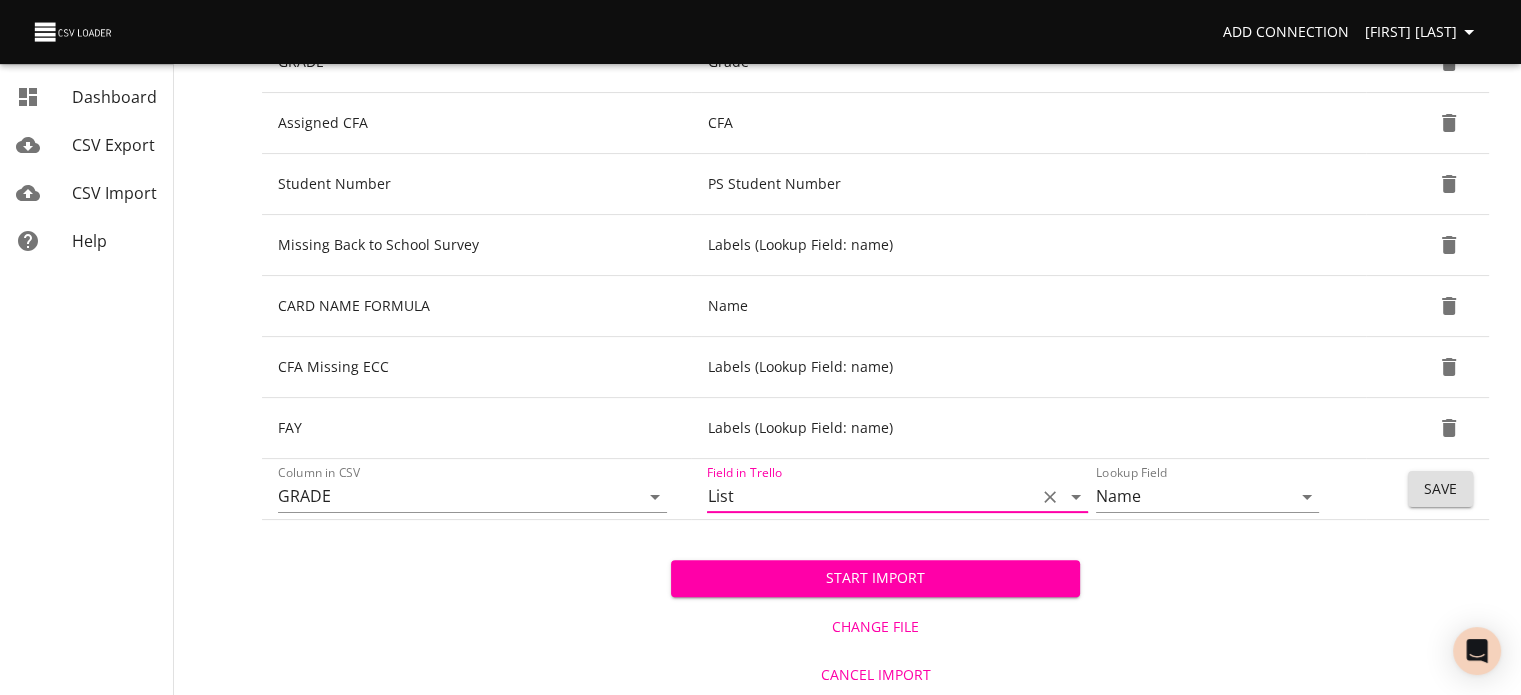 click on "Save" at bounding box center [1440, 489] 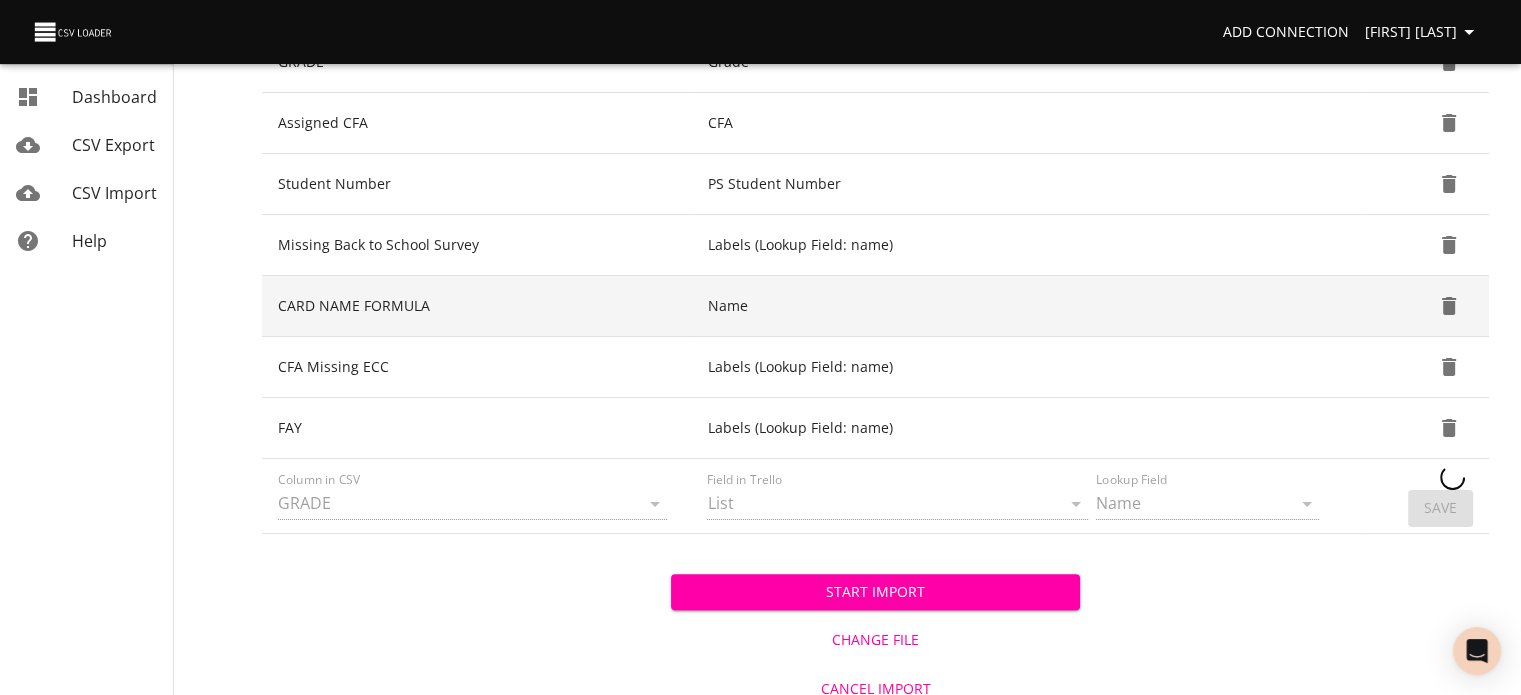 type 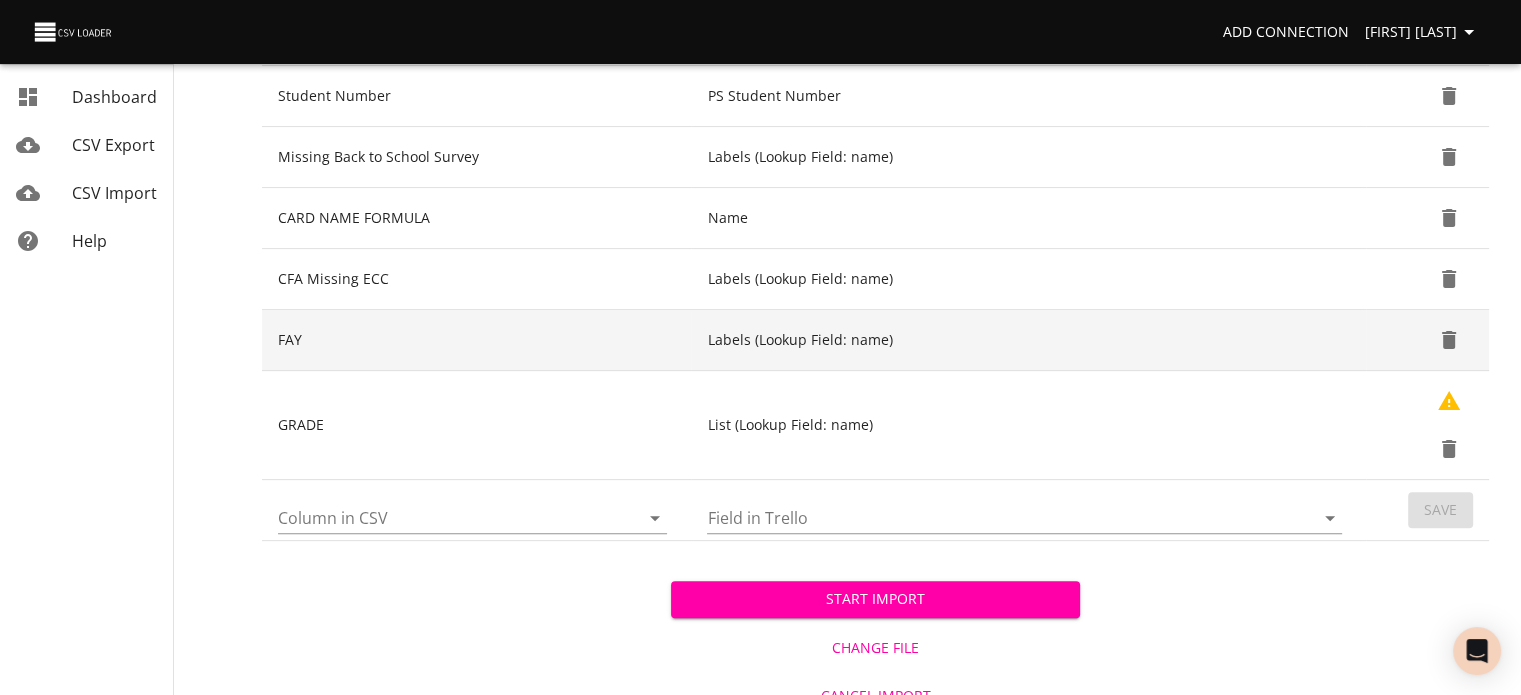 scroll, scrollTop: 505, scrollLeft: 0, axis: vertical 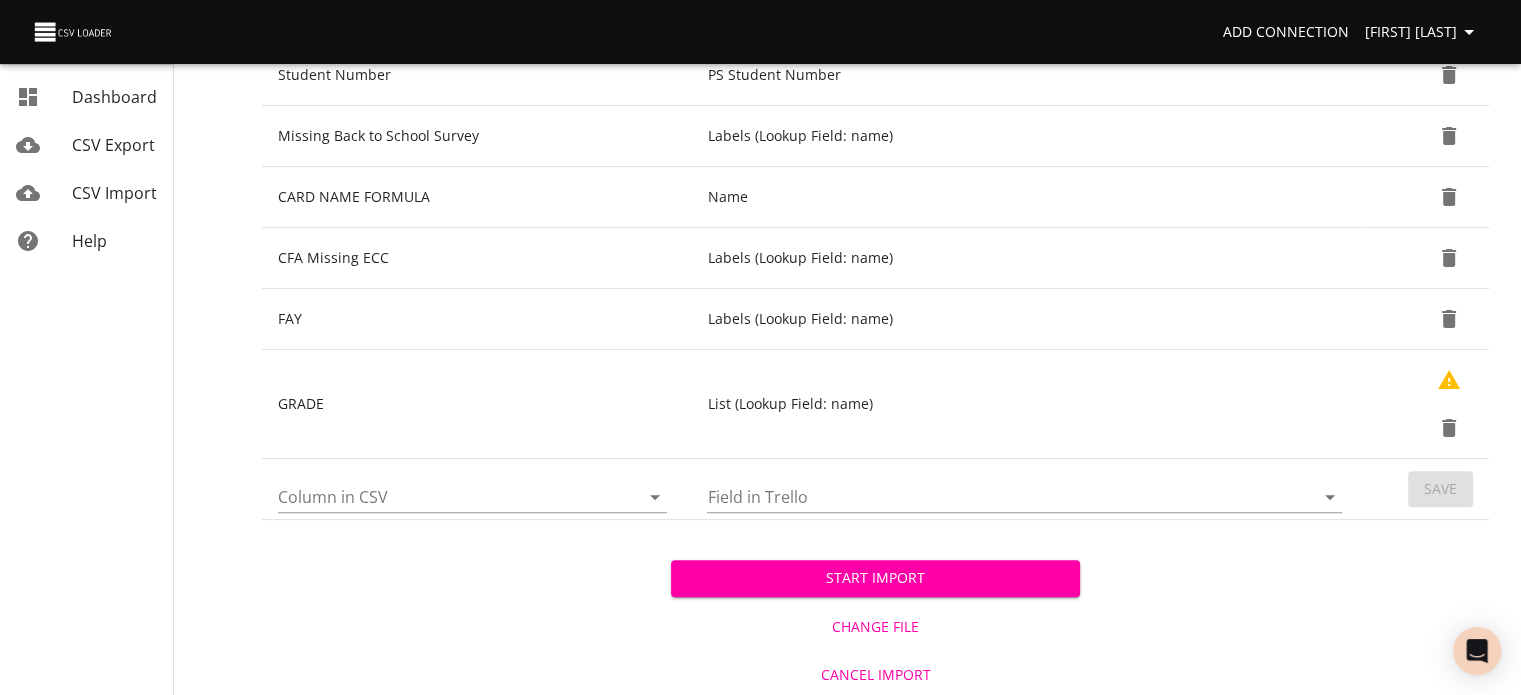 click 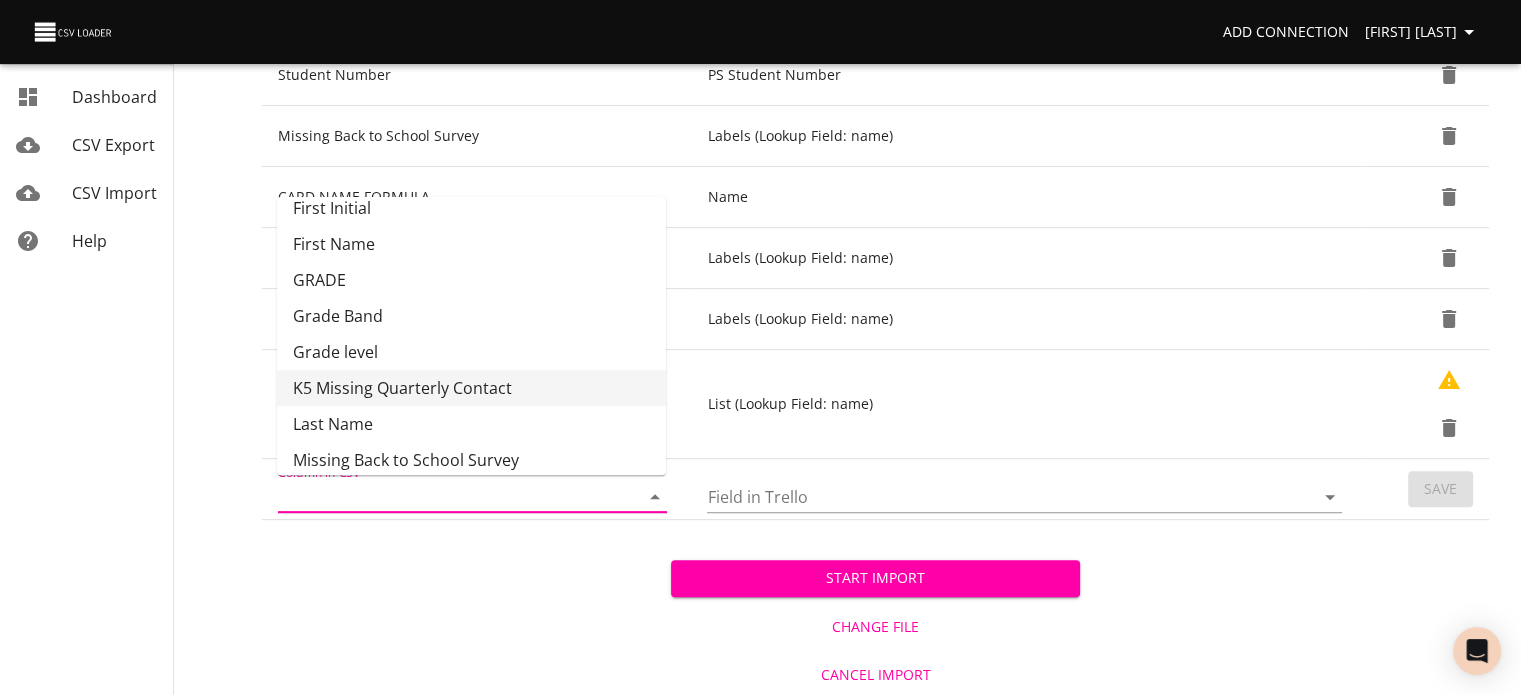 scroll, scrollTop: 268, scrollLeft: 0, axis: vertical 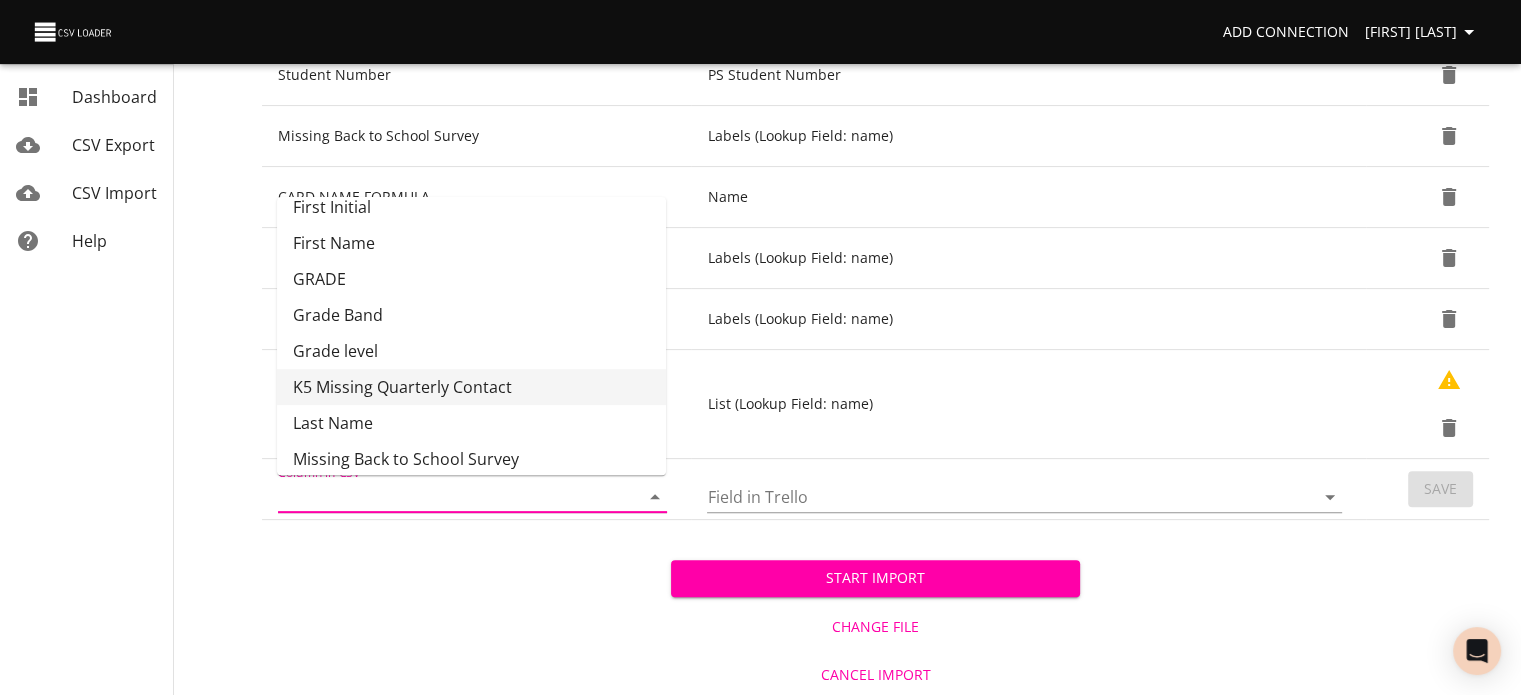 click on "K5 Missing Quarterly Contact" at bounding box center (471, 387) 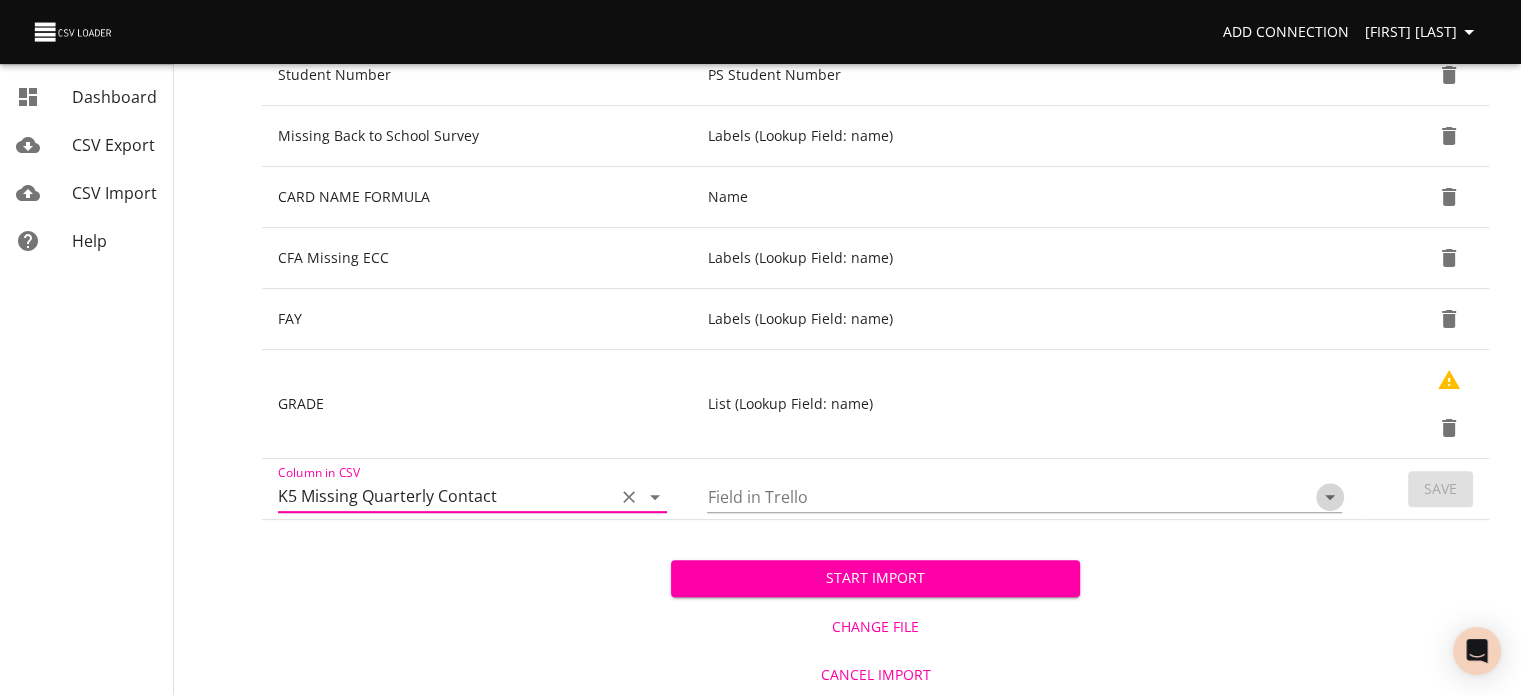 click 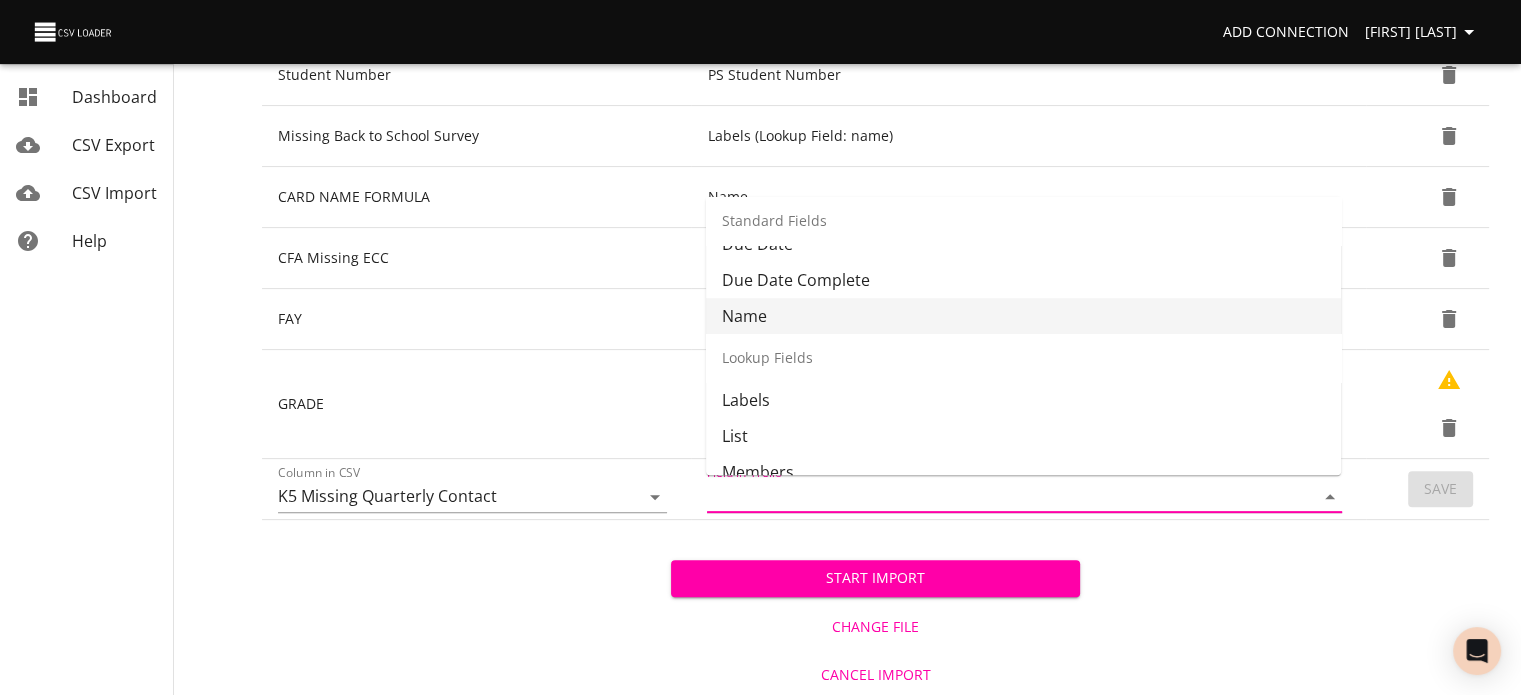 scroll, scrollTop: 196, scrollLeft: 0, axis: vertical 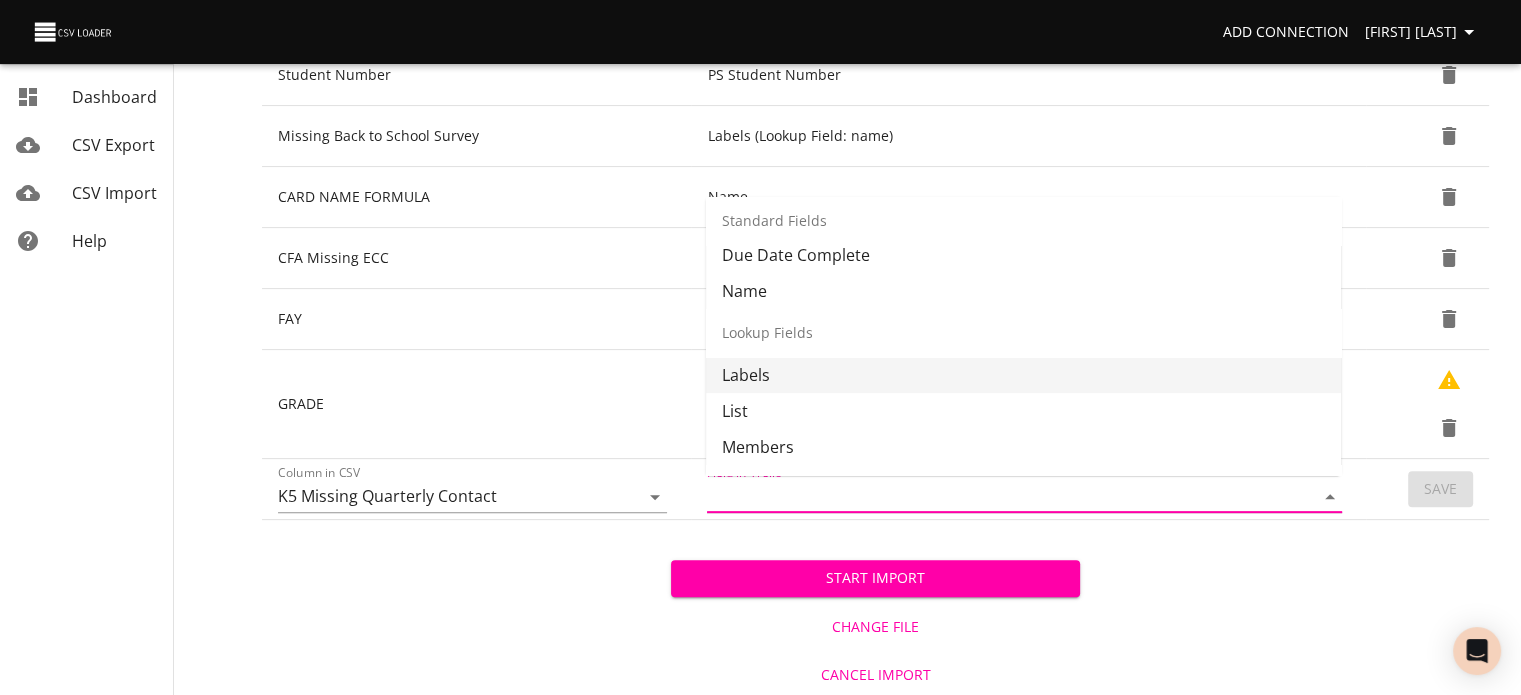click on "Labels" at bounding box center [1023, 375] 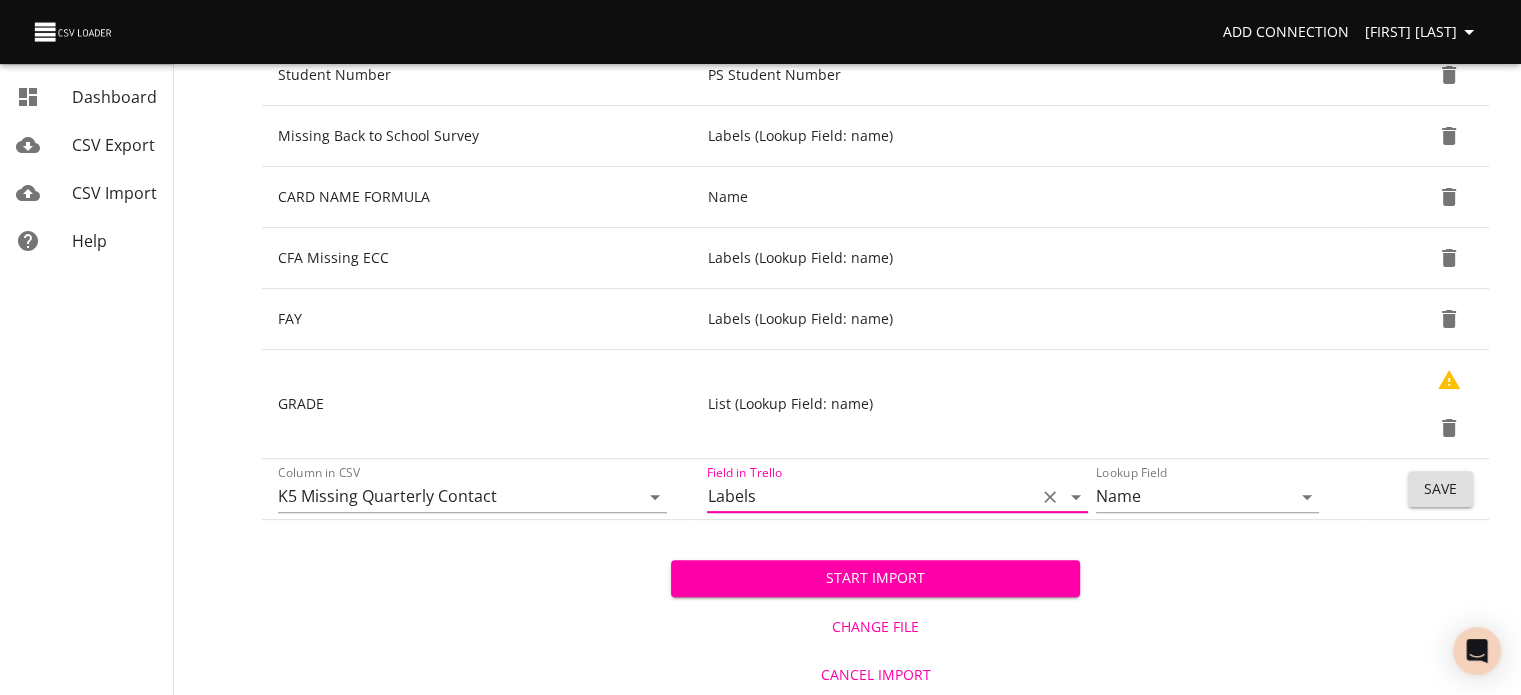 click on "Save" at bounding box center (1440, 489) 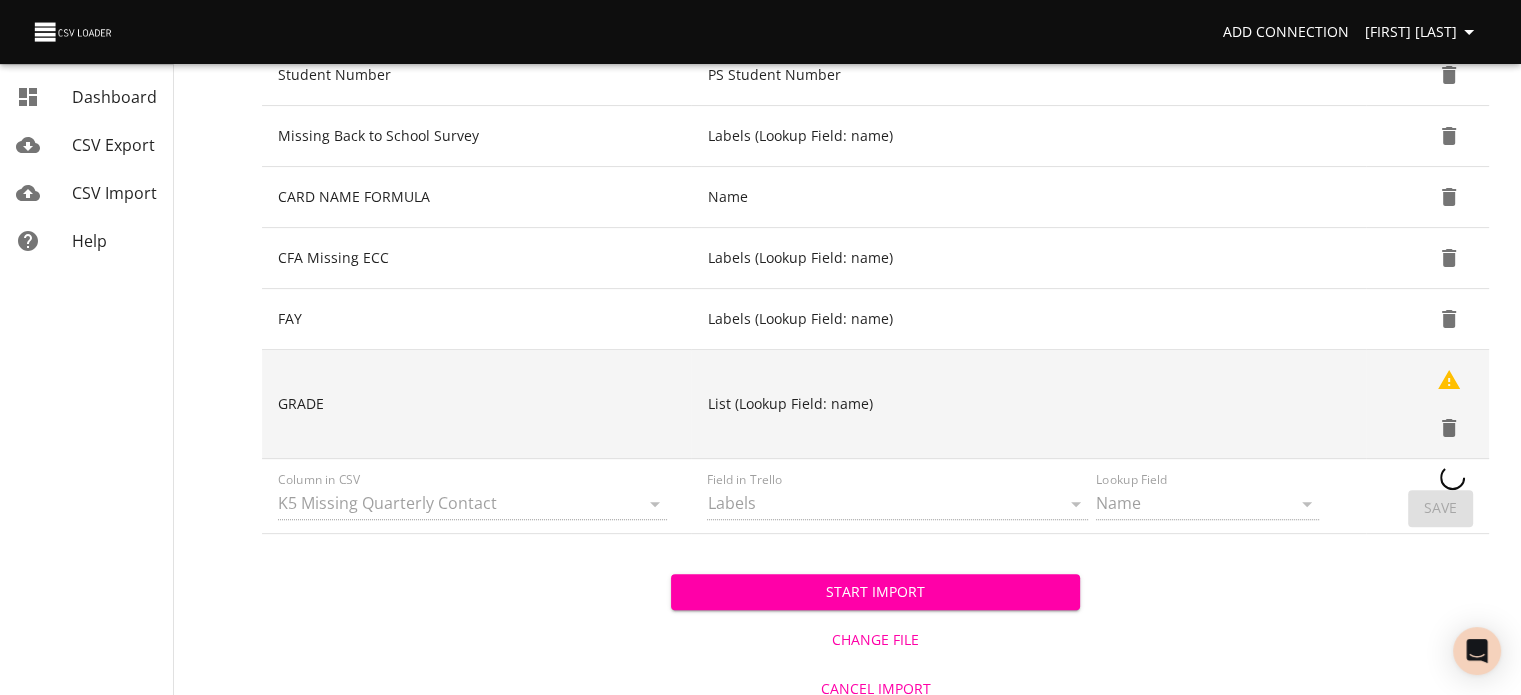type 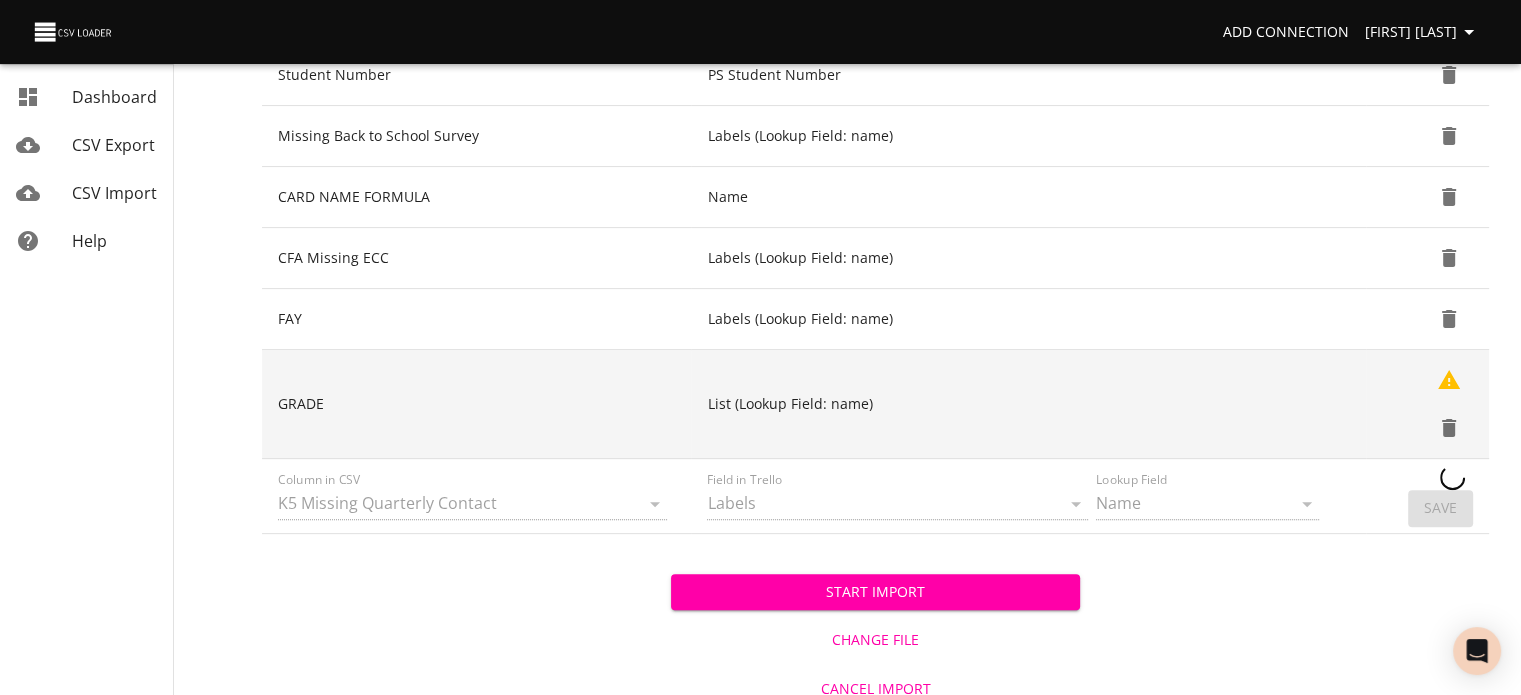 type 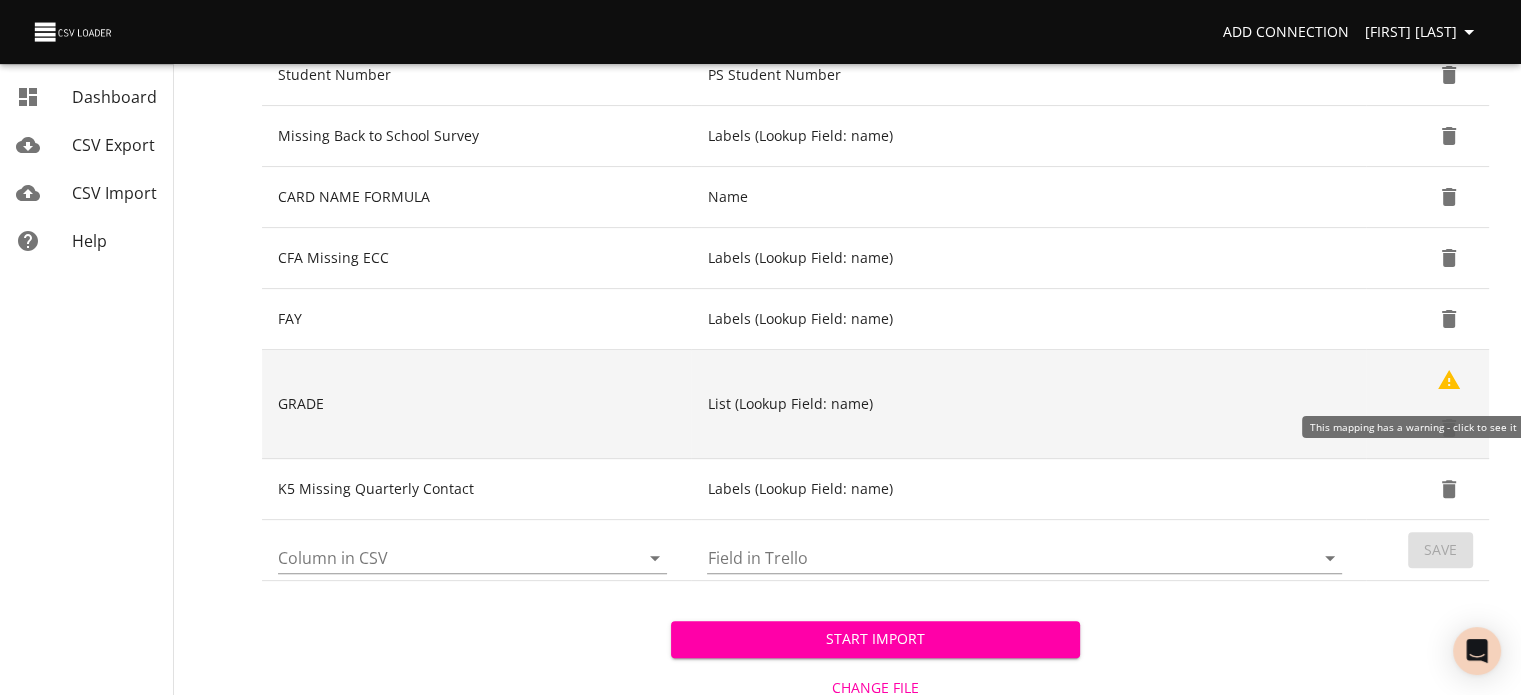 click 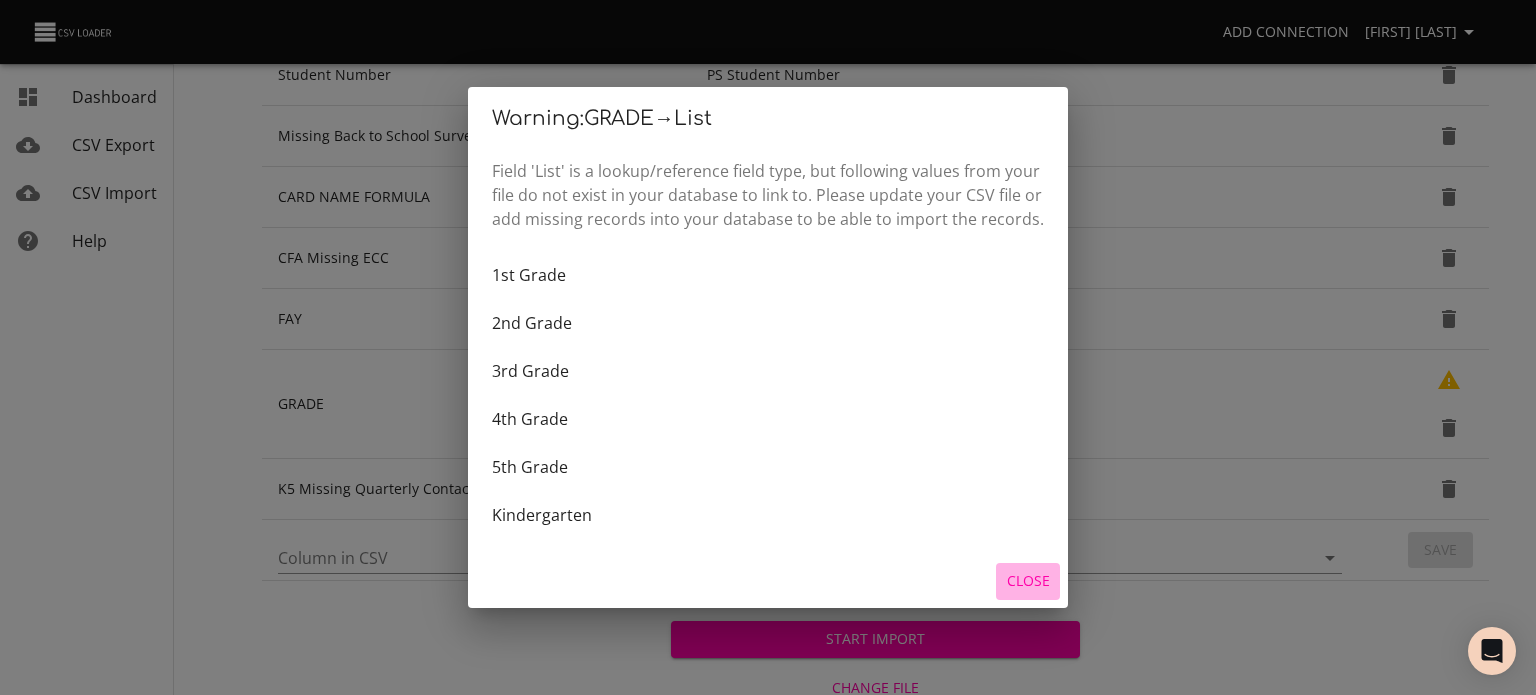 click on "Close" at bounding box center [1028, 581] 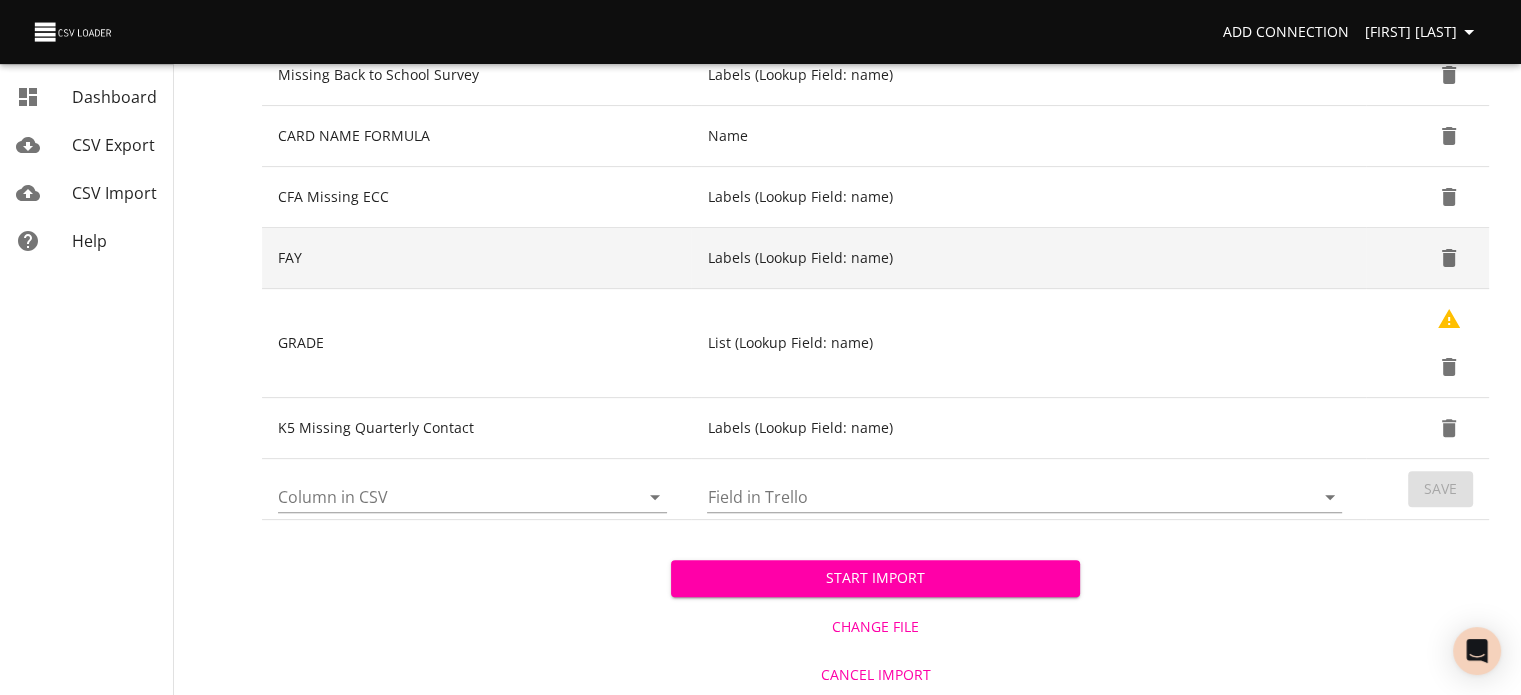 scroll, scrollTop: 0, scrollLeft: 0, axis: both 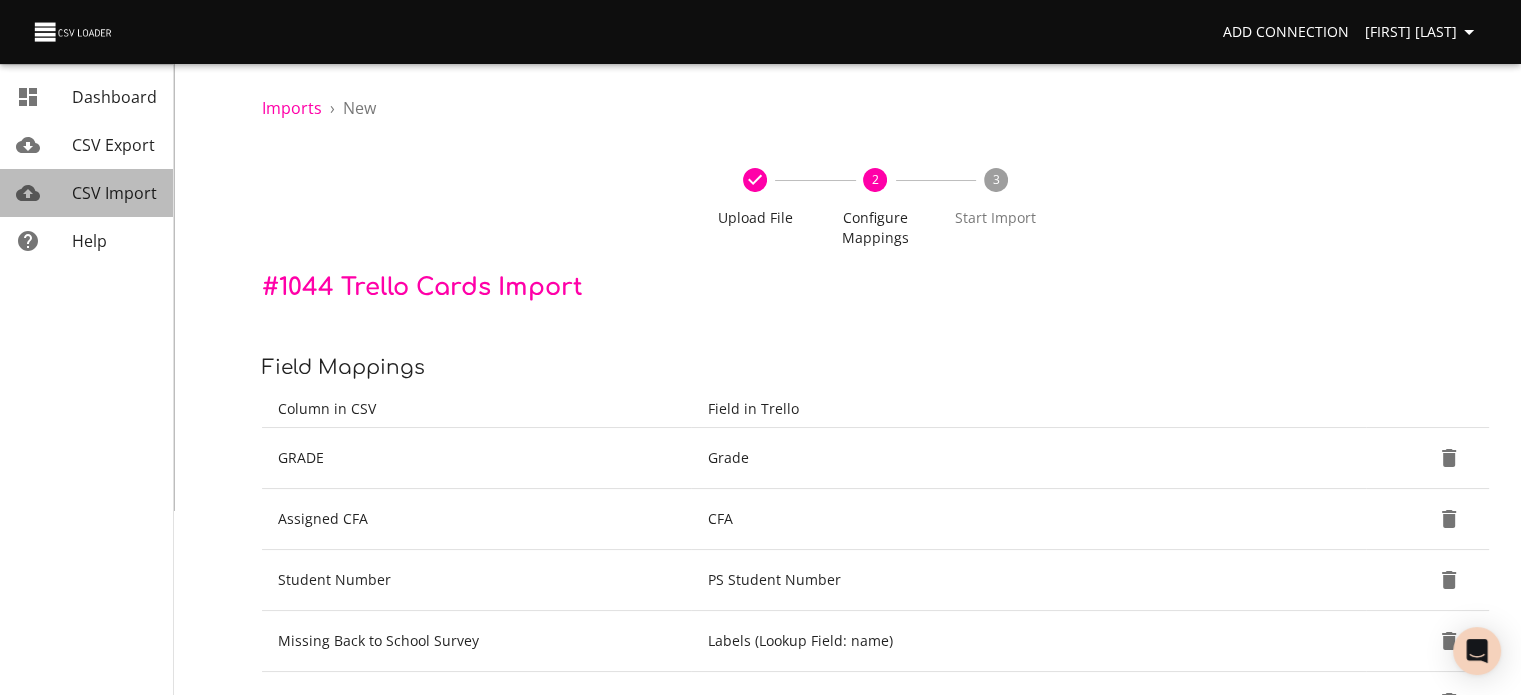 click on "CSV Import" at bounding box center [114, 193] 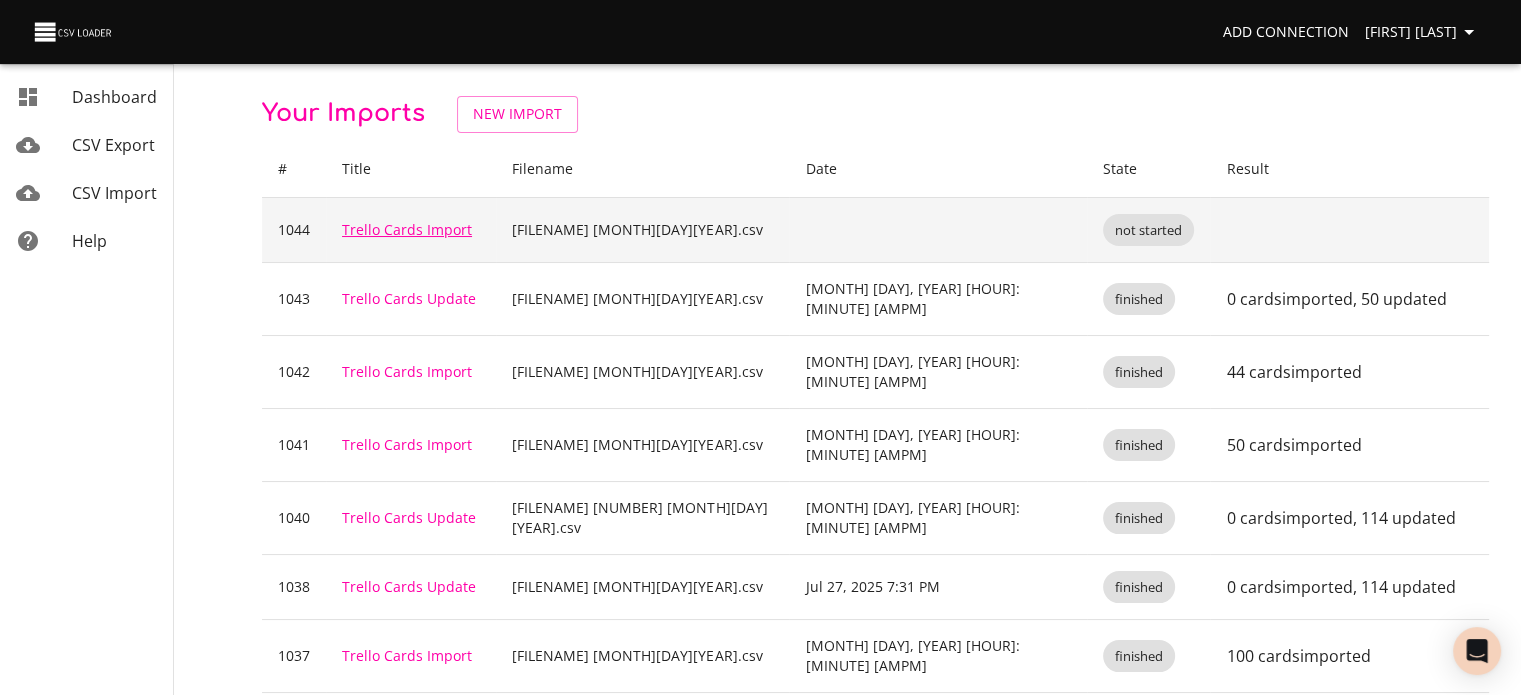 click on "Trello Cards Import" at bounding box center (407, 229) 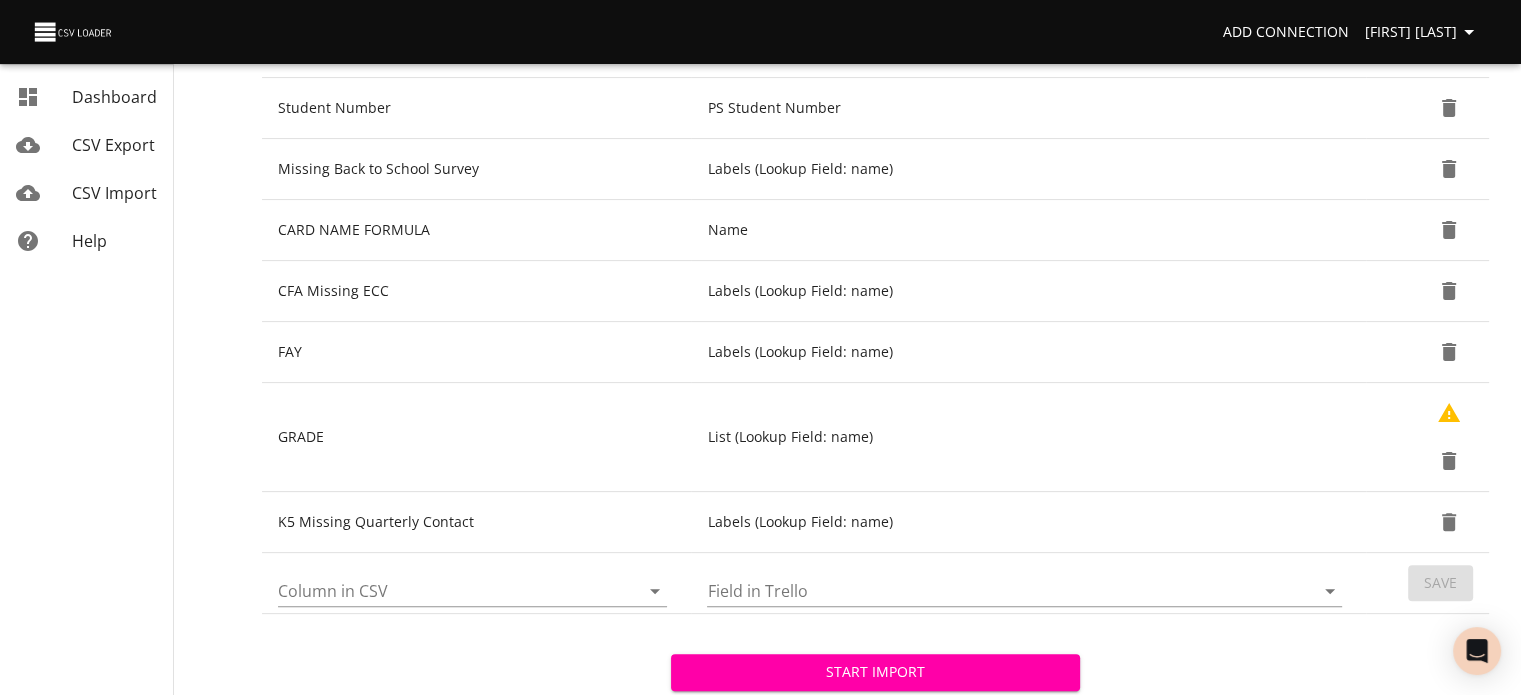 scroll, scrollTop: 566, scrollLeft: 0, axis: vertical 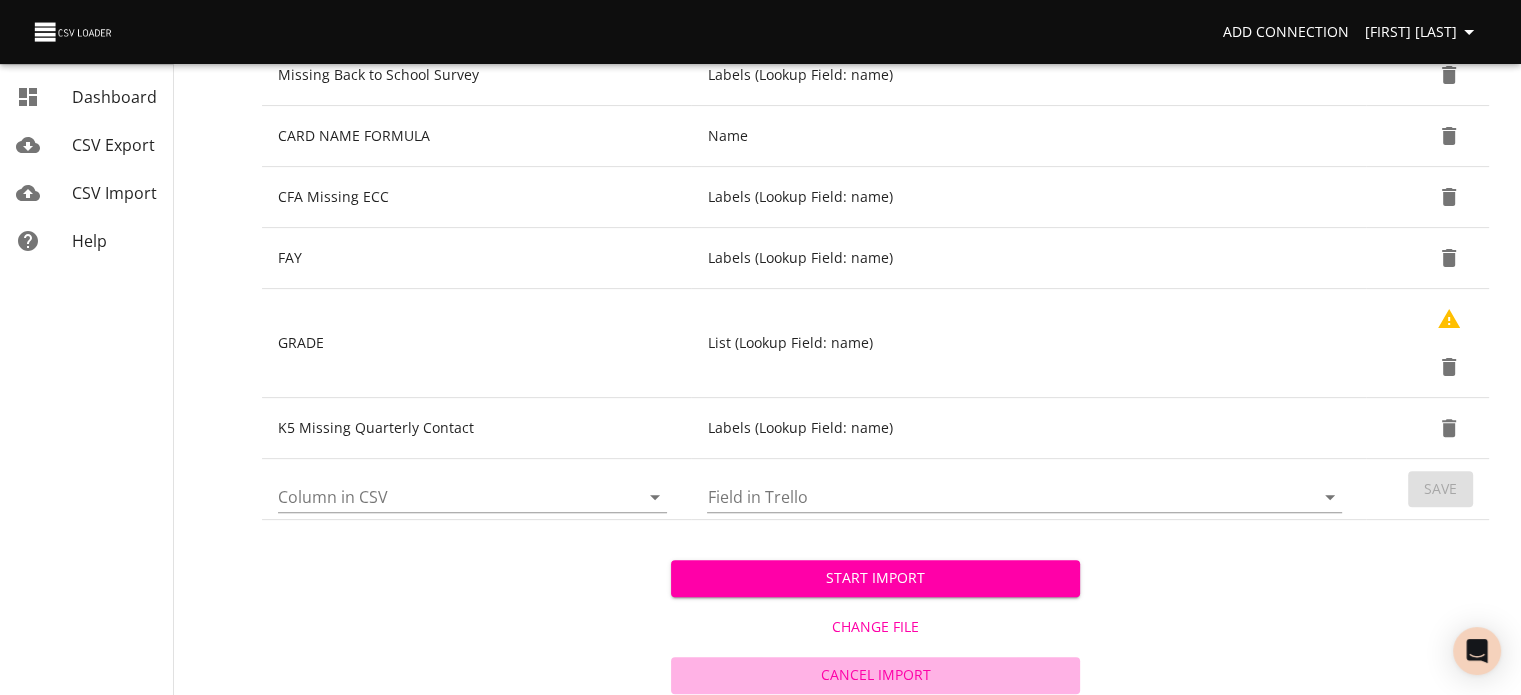 click on "Cancel Import" at bounding box center [875, 675] 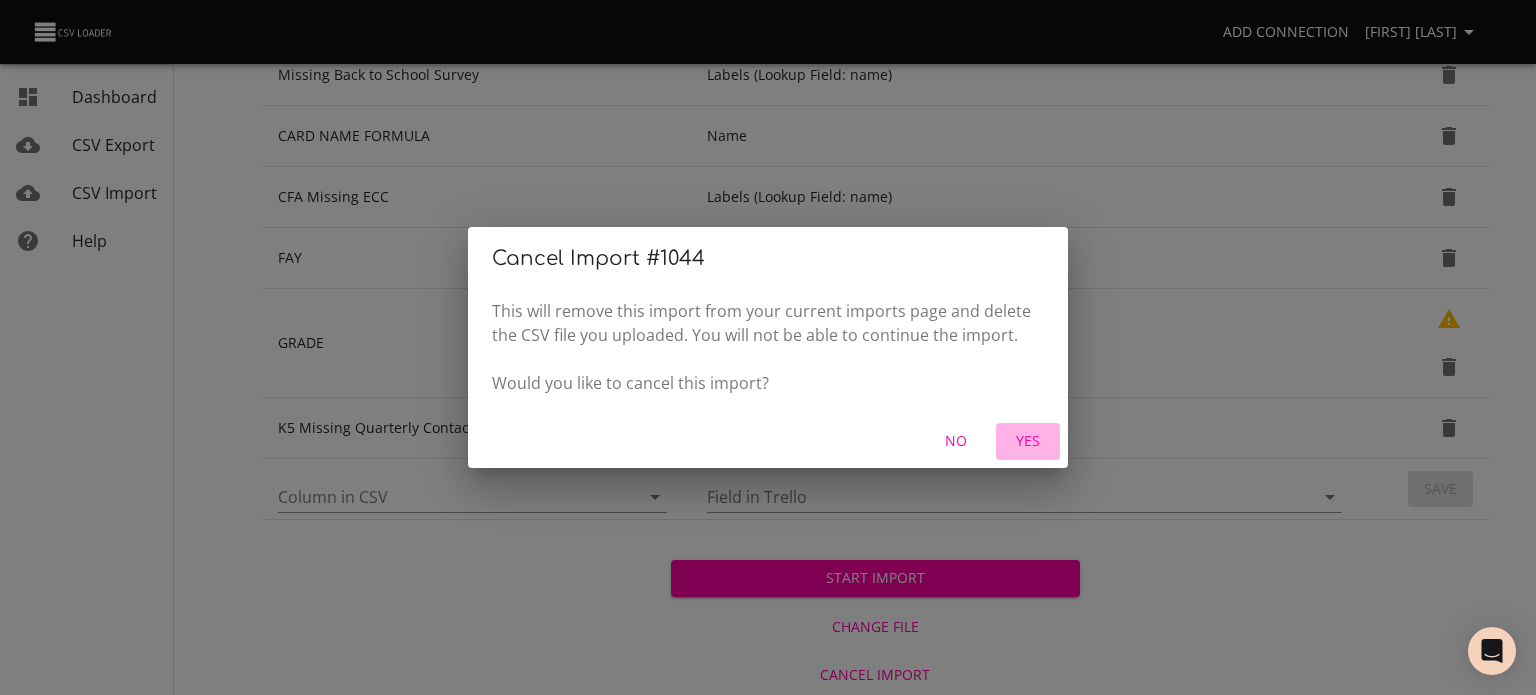 click on "Yes" at bounding box center [1028, 441] 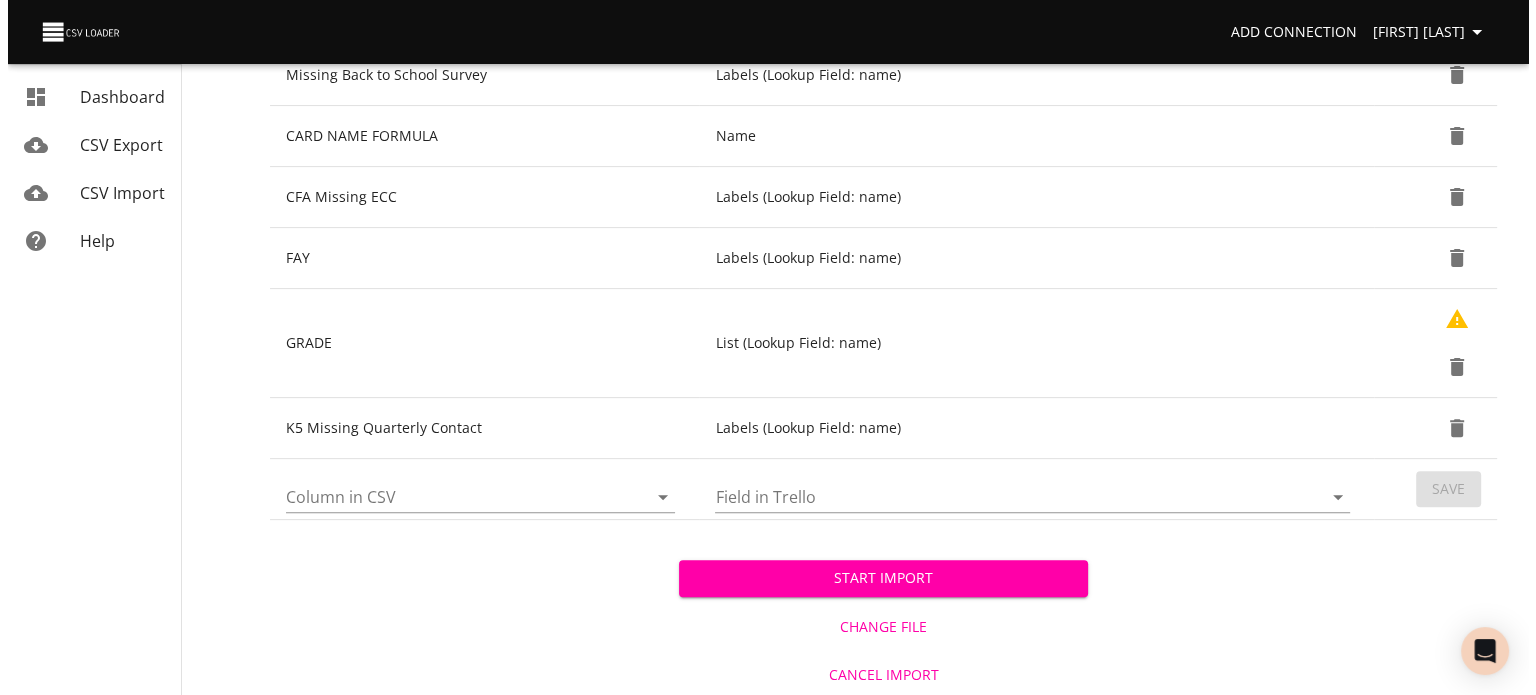 scroll, scrollTop: 0, scrollLeft: 0, axis: both 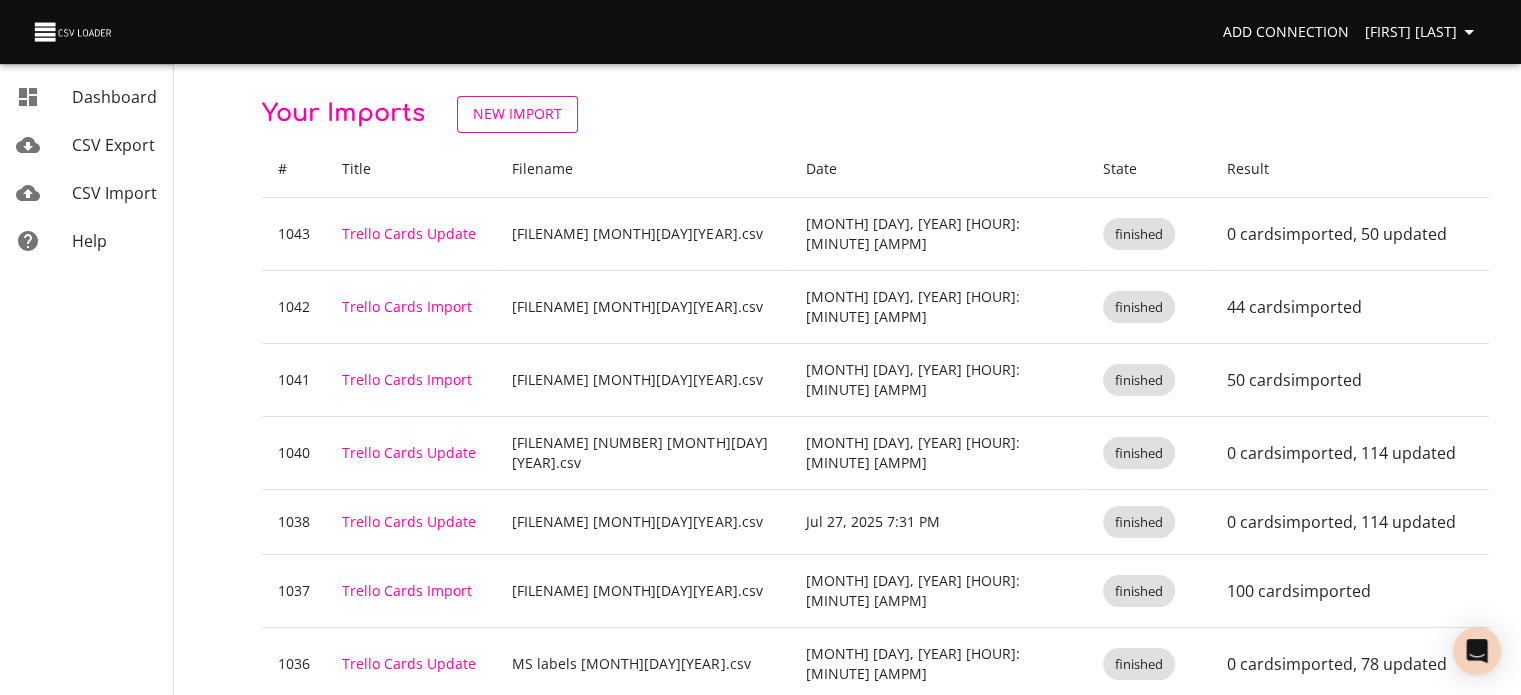 click on "New Import" at bounding box center (517, 114) 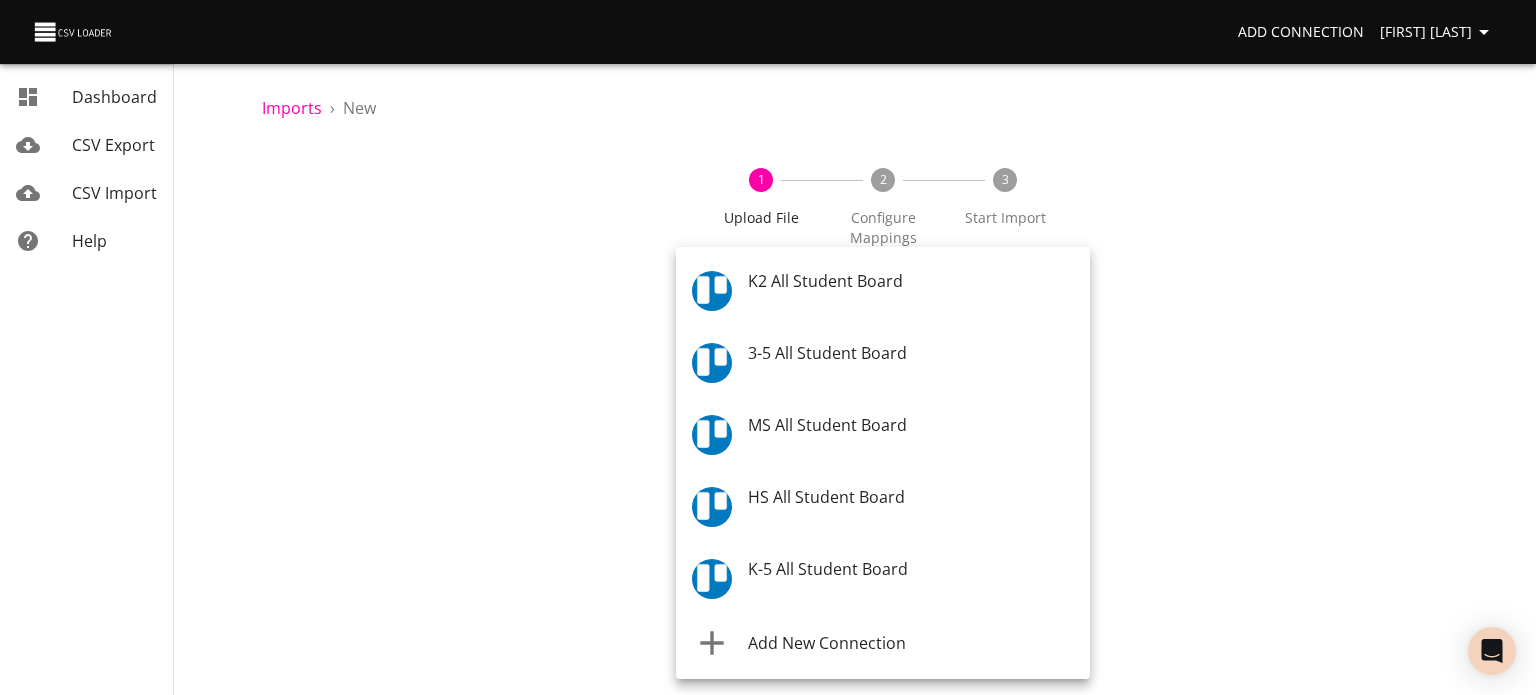 click on "Add Connection [NAME]   Dashboard CSV Export CSV Import Help Imports › New 1 Upload File 2 Configure Mappings 3 Start Import Where are you importing?   * ​ What are you importing?   * What do you want to do?   * Add new records (import) How often? One-time Auto import Choose File CSV File   * Continue
Dashboard CSV Export CSV Import Help K2 All Student Board 3-5 All Student Board MS All Student Board HS All Student Board K-5 All Student Board Add New Connection" at bounding box center [768, 347] 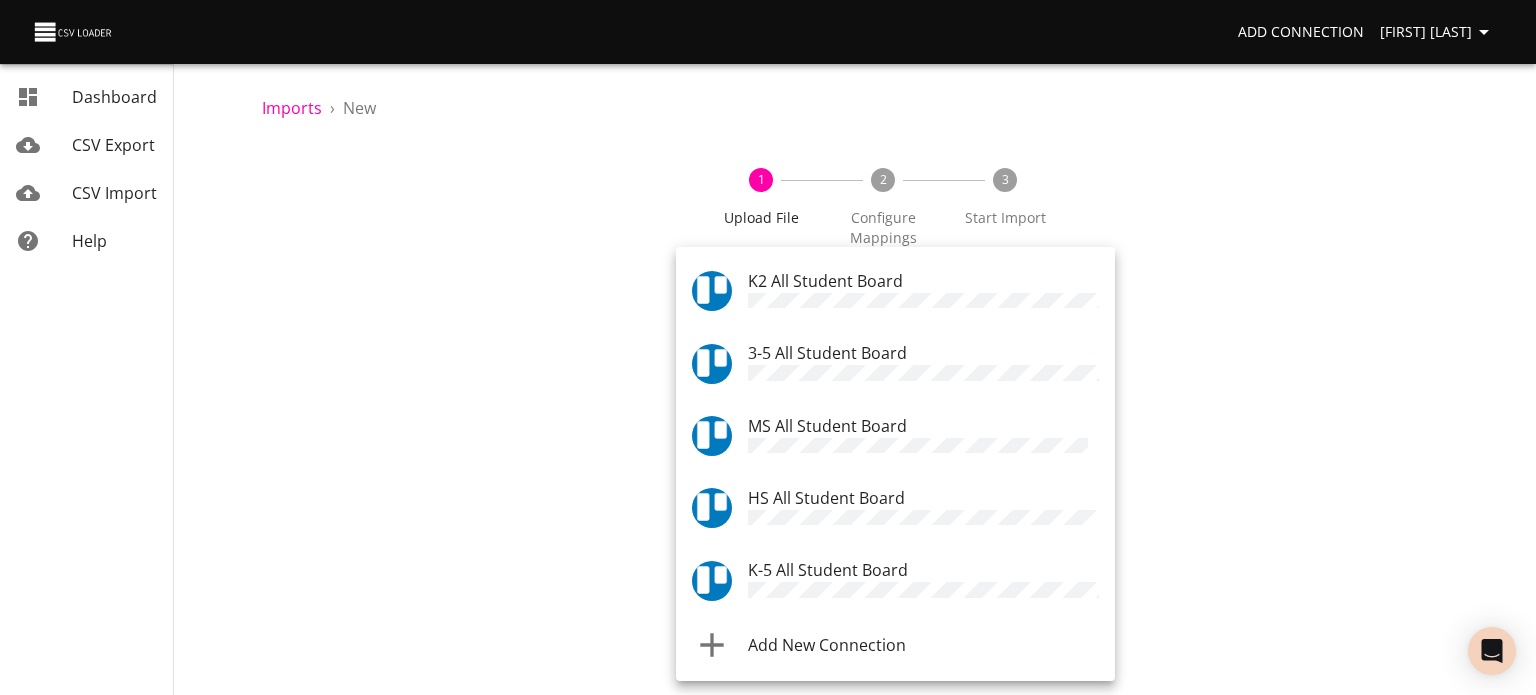 click on "K-5 All Student Board" at bounding box center (895, 580) 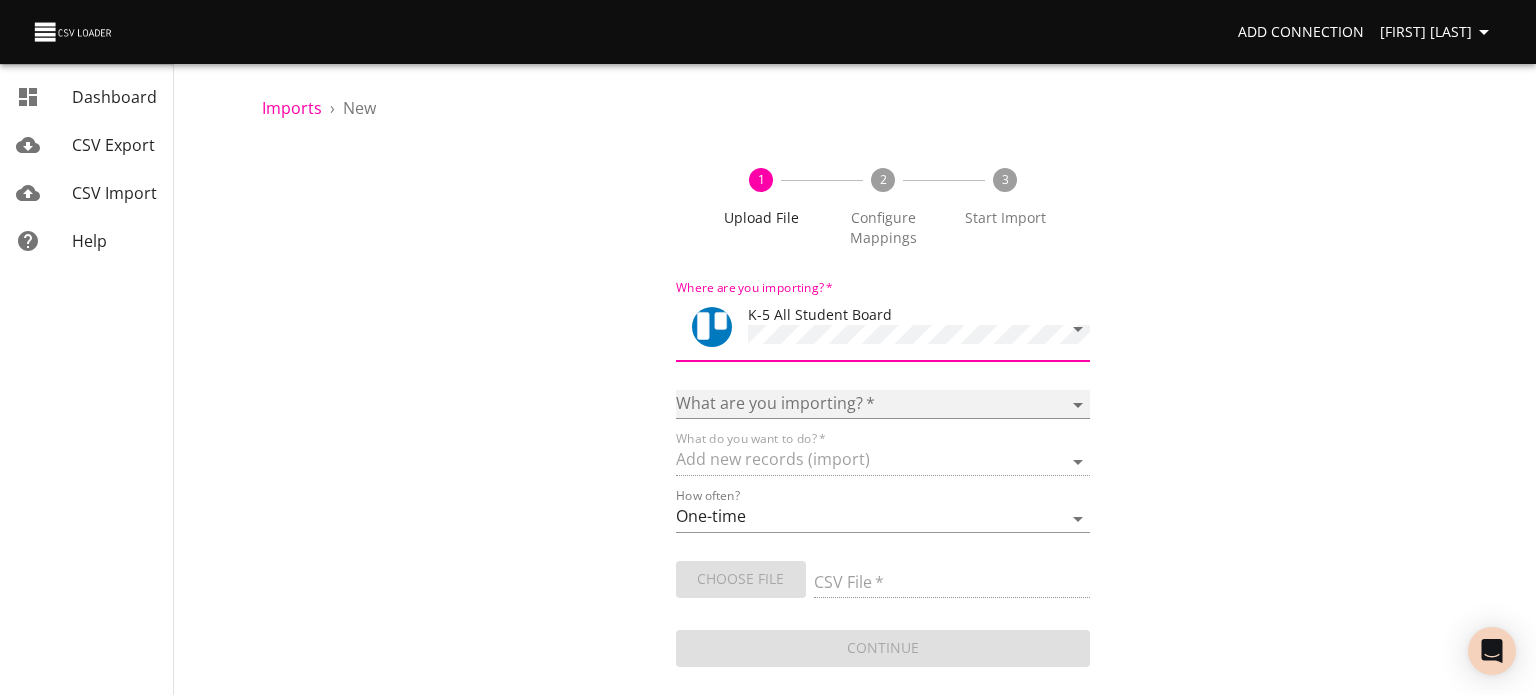 click on "Boards Cards Checkitems Checklists" at bounding box center [883, 404] 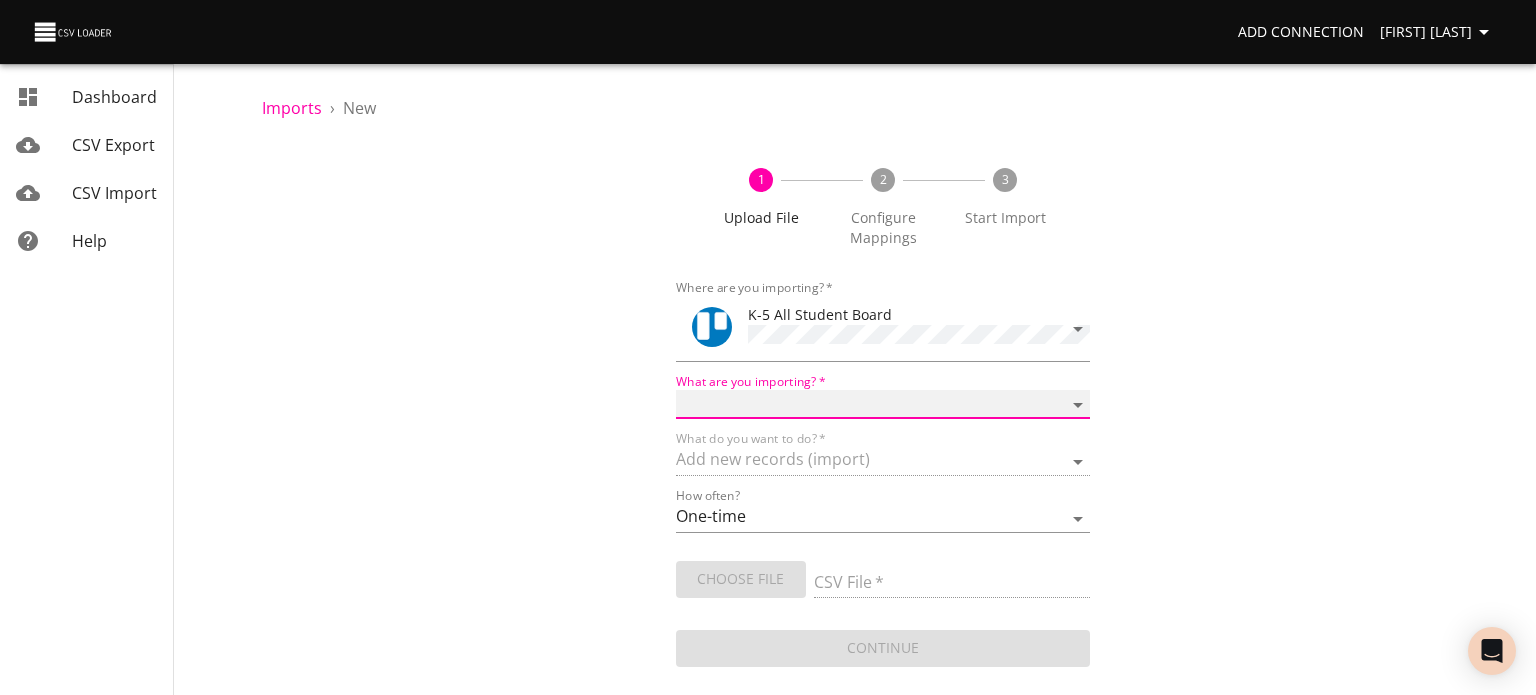 select on "cards" 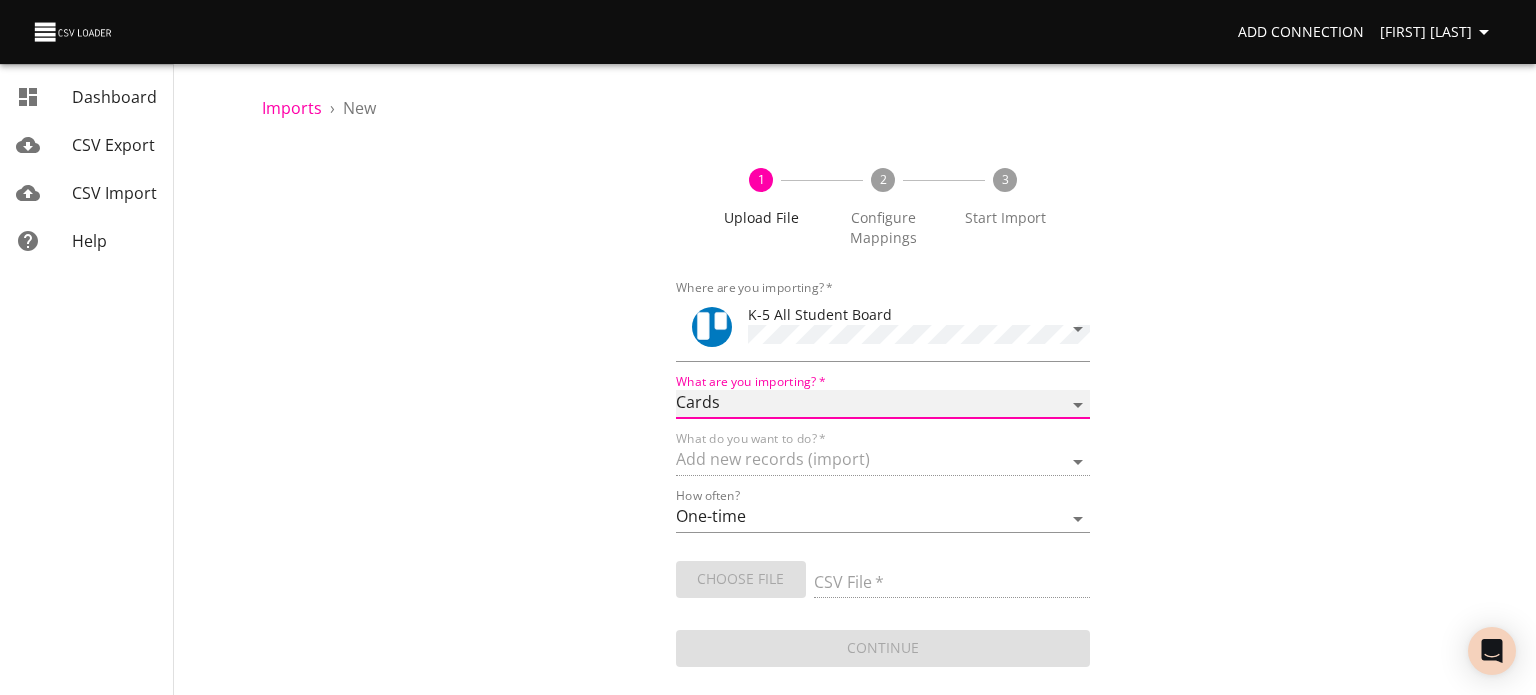 click on "Boards Cards Checkitems Checklists" at bounding box center (883, 404) 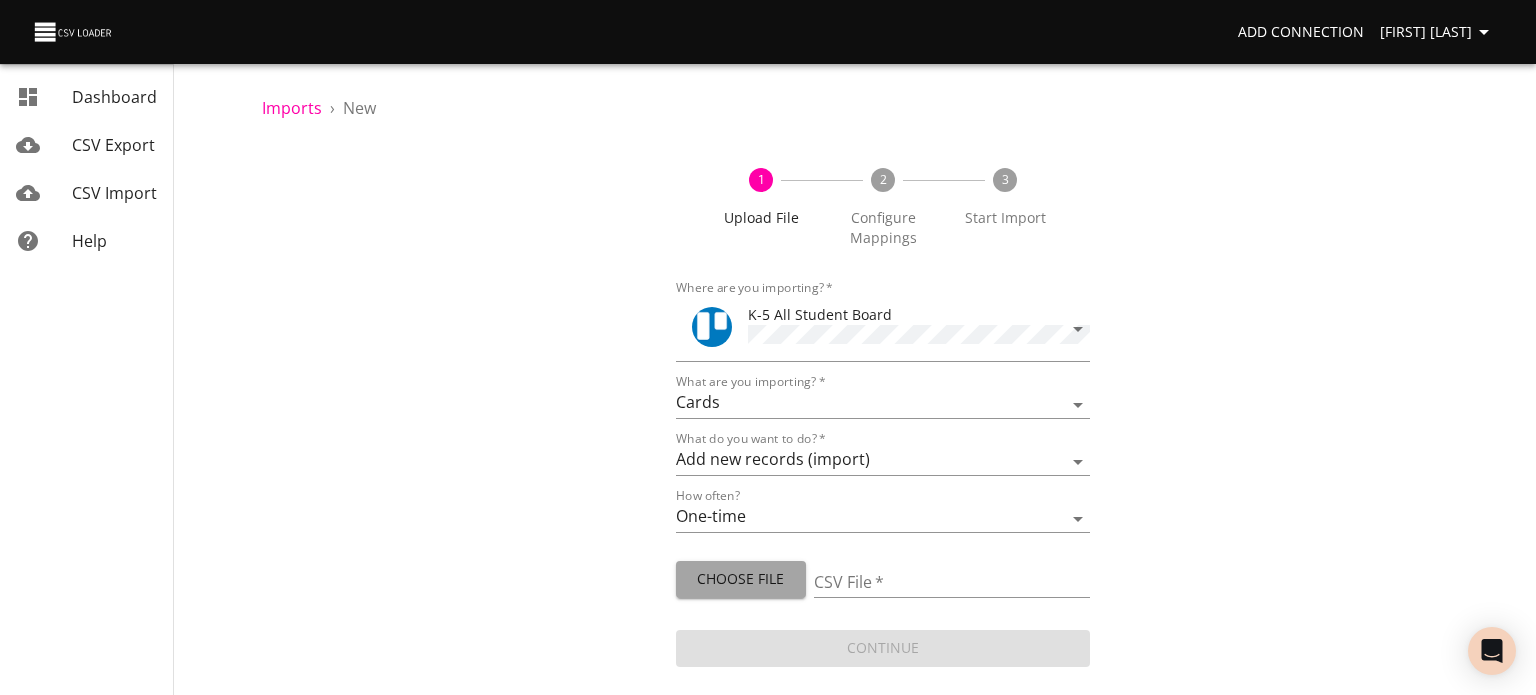 click on "Choose File" at bounding box center (741, 579) 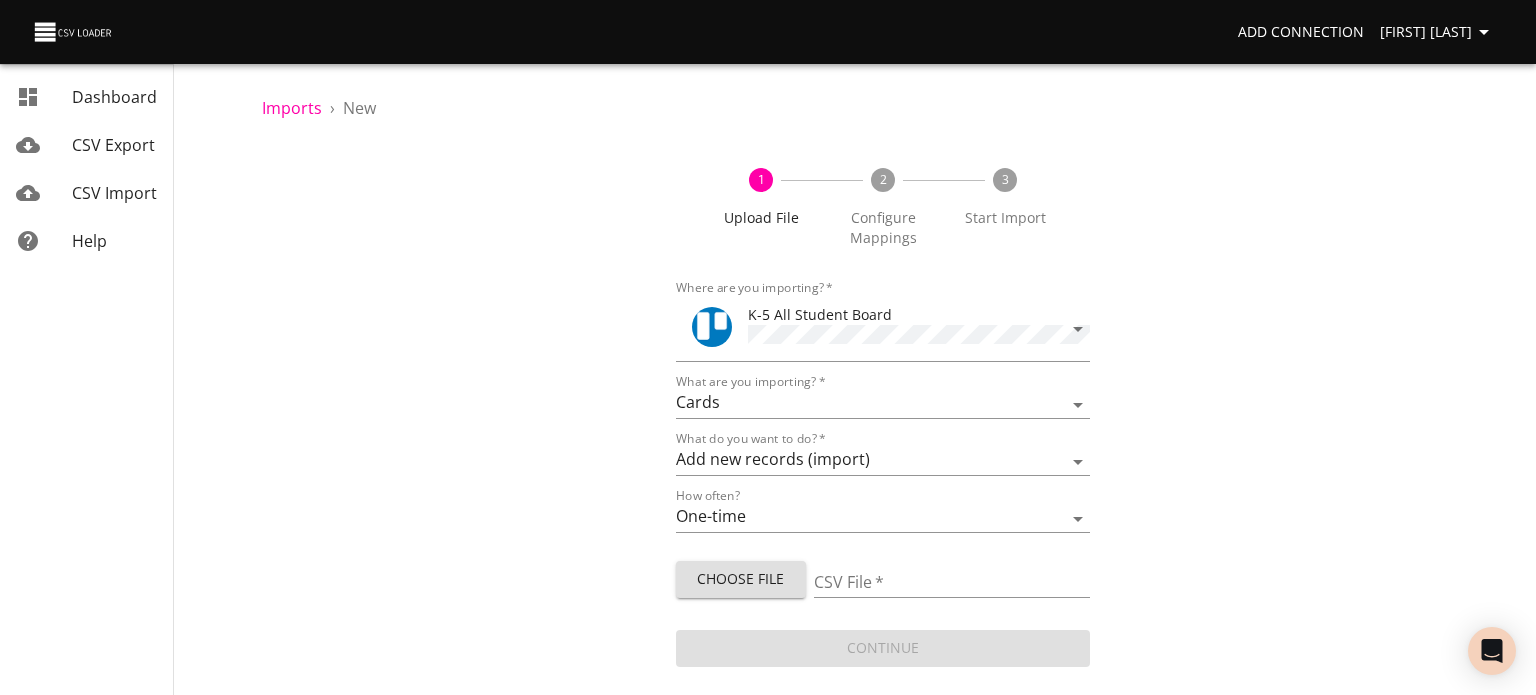 type on "ES new 08082025.csv" 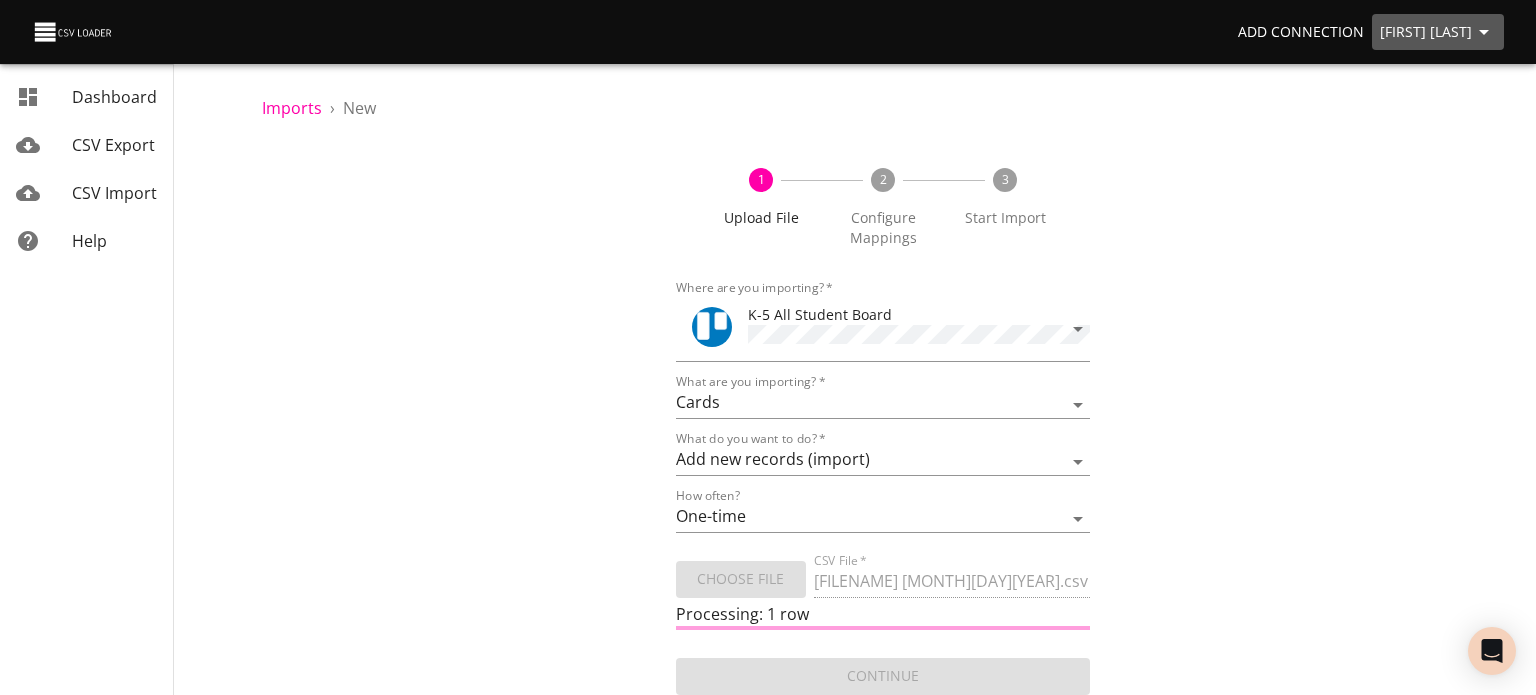 click on "[NAME]" at bounding box center (1438, 32) 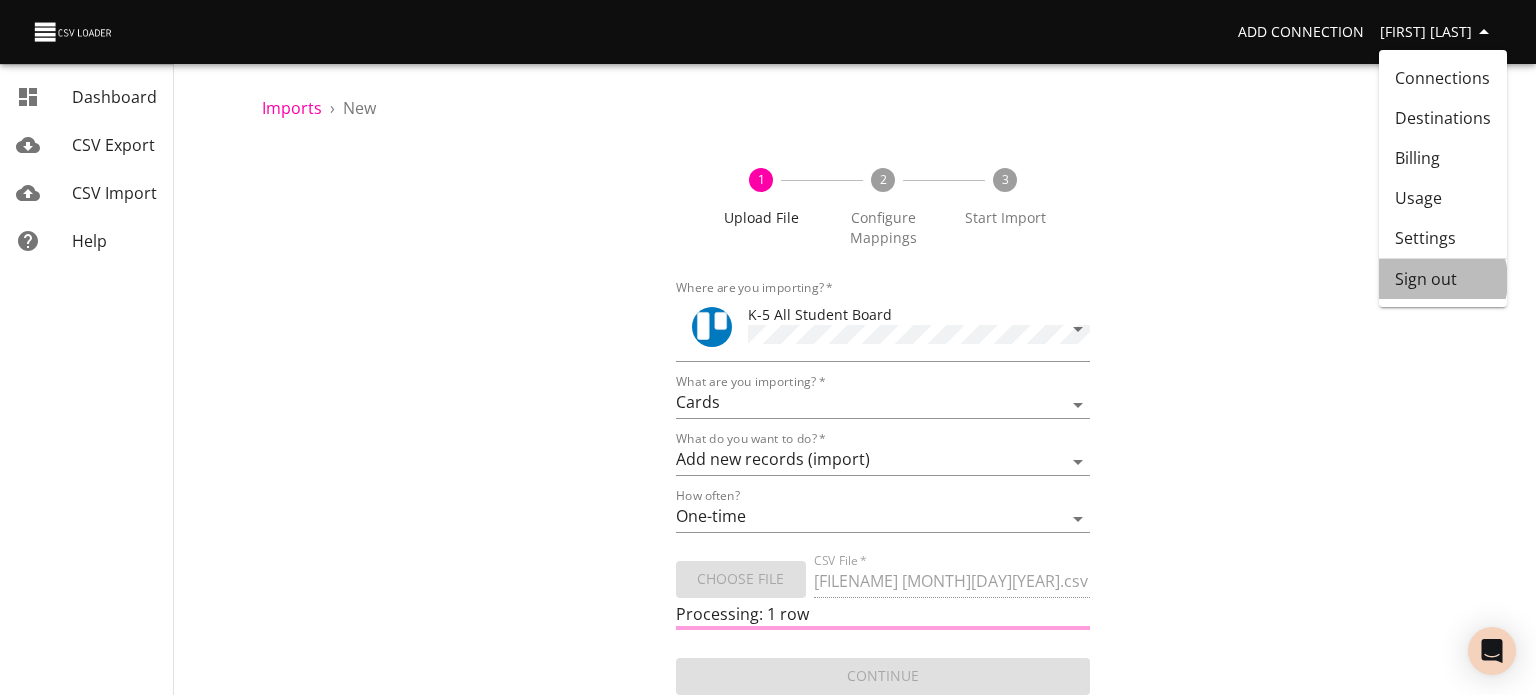 click on "Sign out" at bounding box center [1443, 279] 